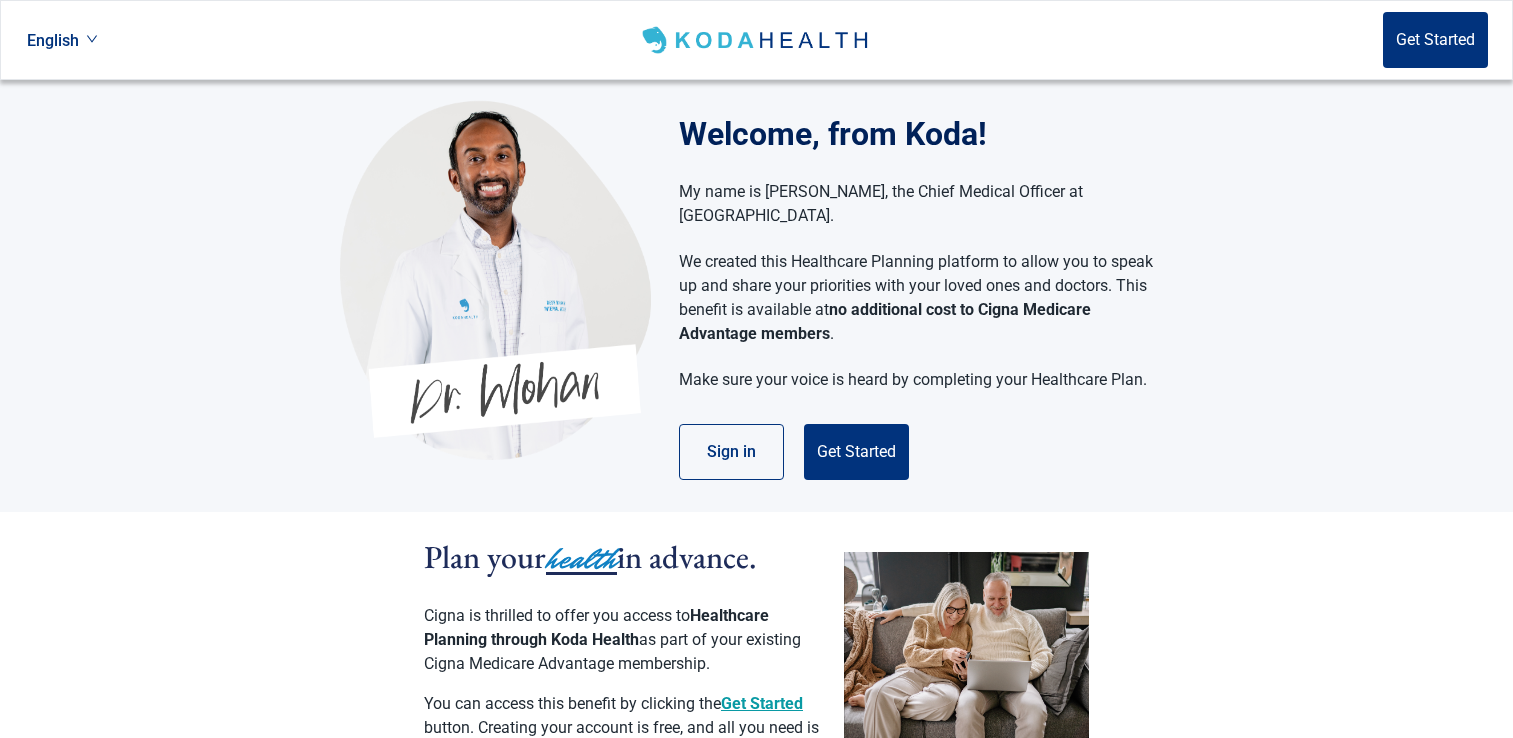 scroll, scrollTop: 0, scrollLeft: 0, axis: both 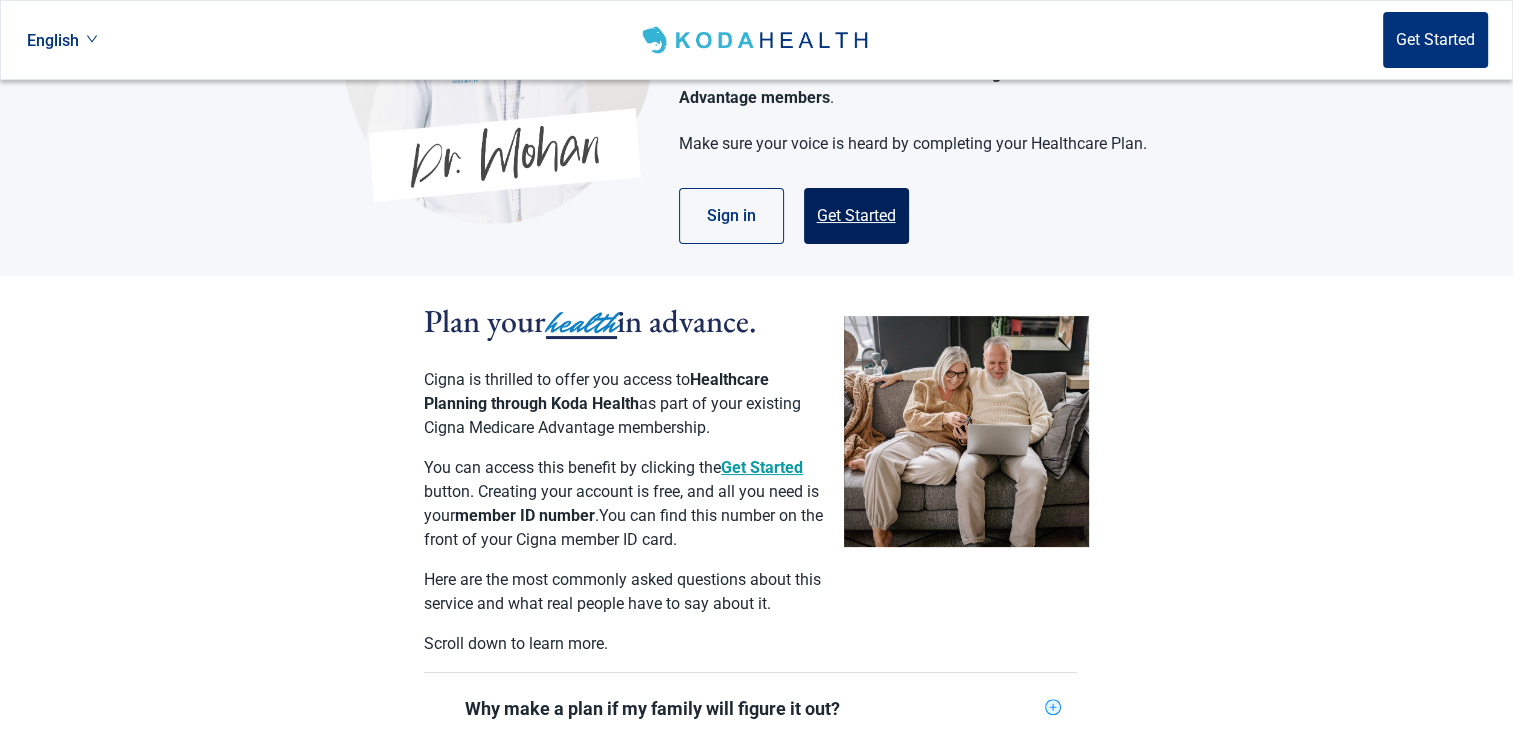 click on "Get Started" at bounding box center (856, 216) 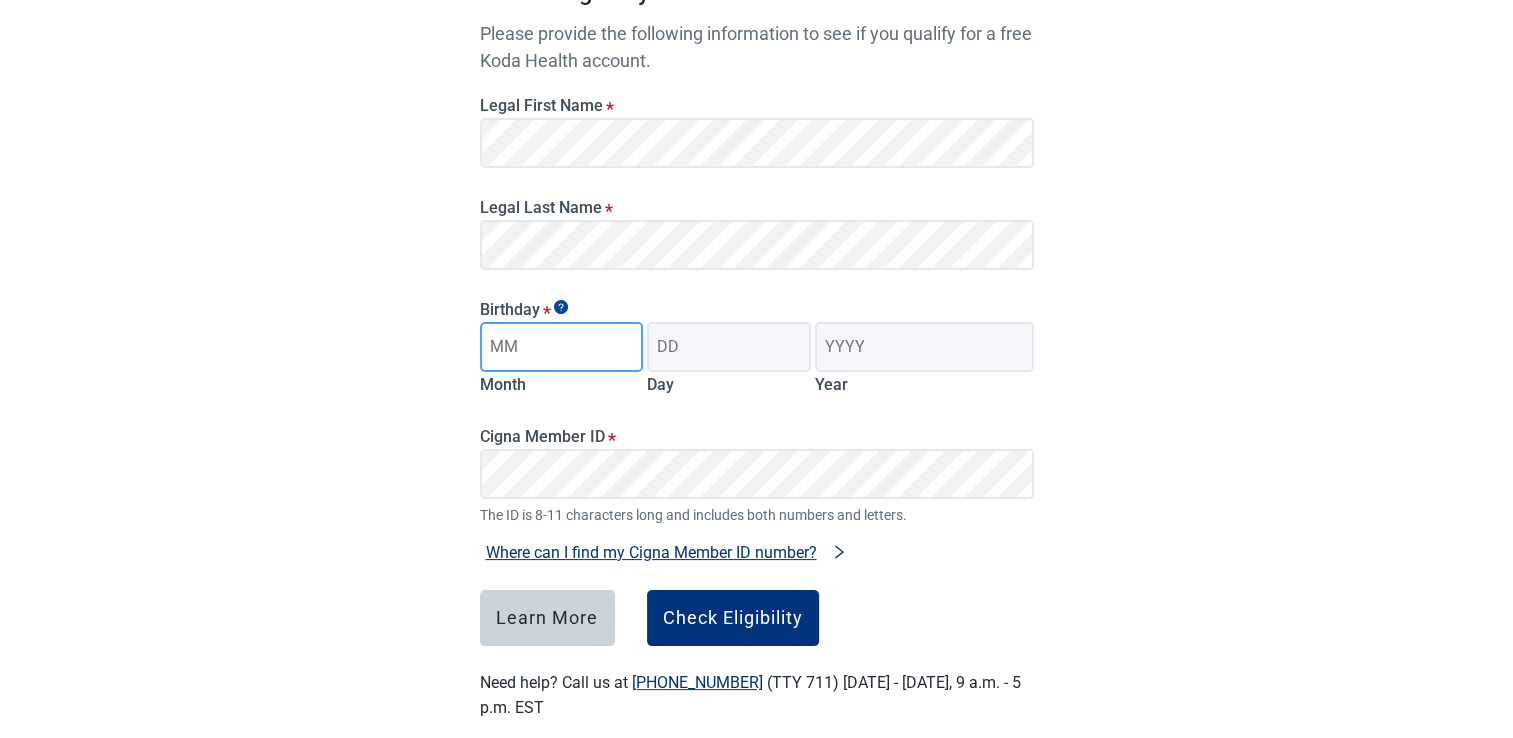 type on "03" 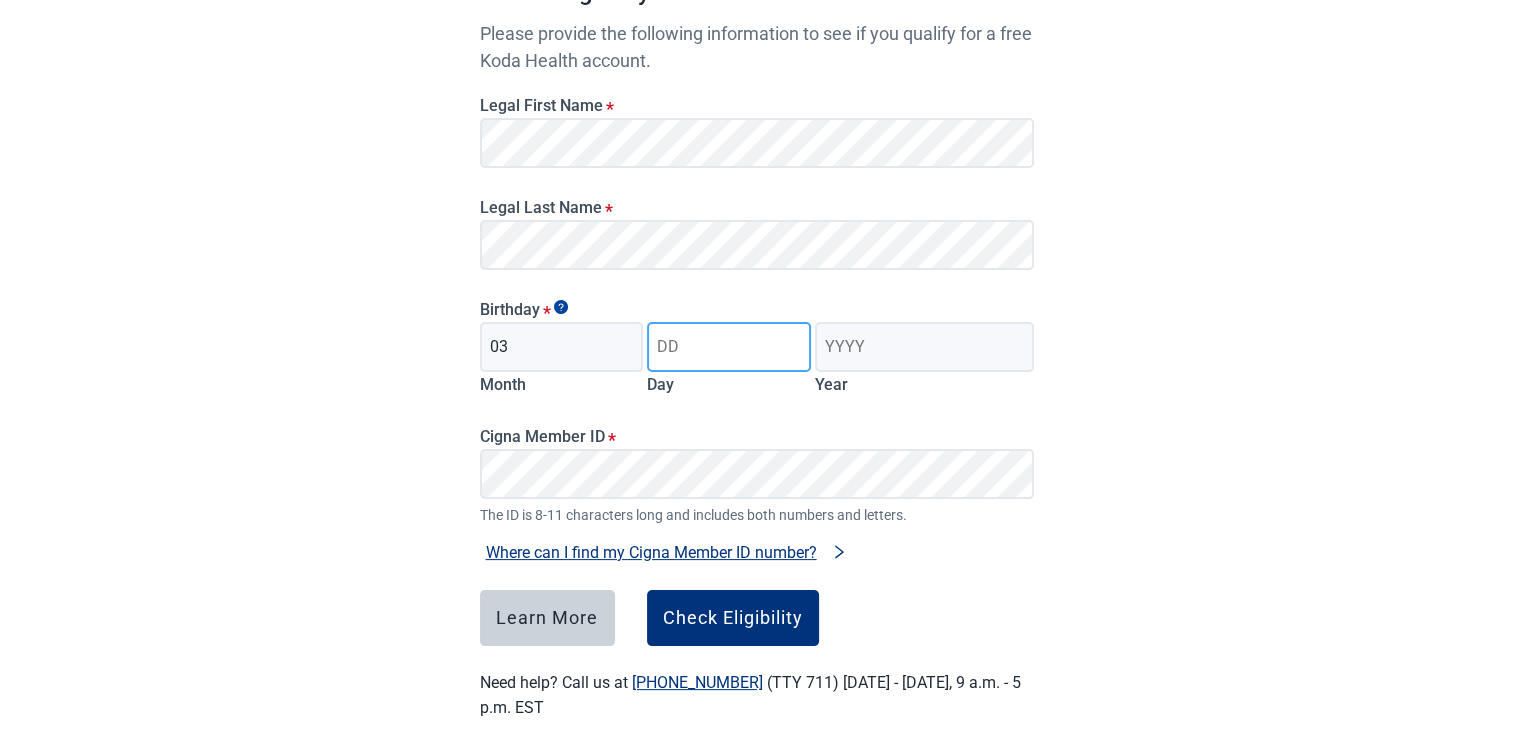 type on "18" 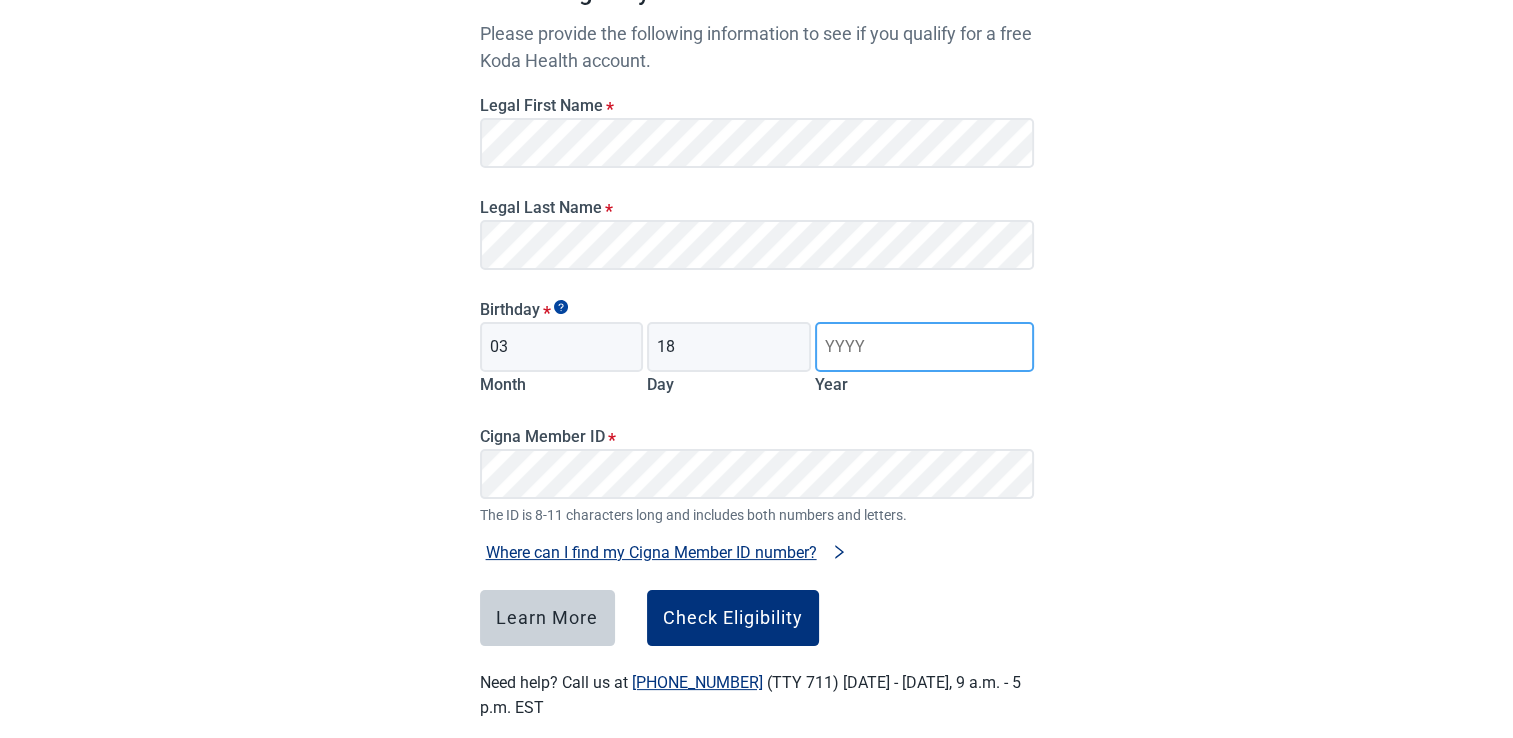 type on "1956" 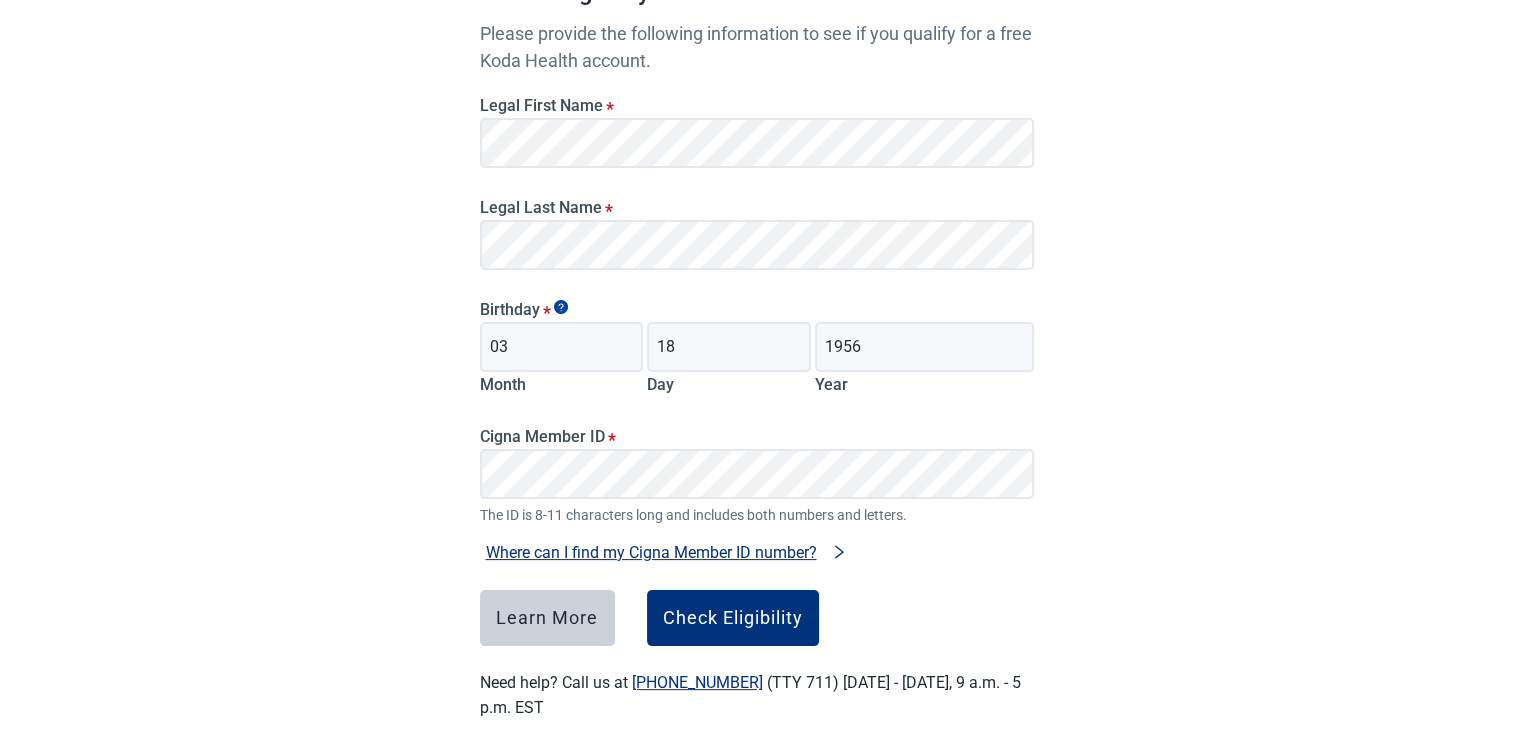 click on "Have Questions about Healthcare Planning? Learn More Here English Sign in   Check eligibility Please provide the following information to see if you qualify for a free Koda Health account. Legal First Name * Legal Last Name * Birthday * 03 Month 18 Day 1956 Year Cigna Member ID * The ID is 8-11 characters long and includes both numbers and letters. Where can I find my Cigna Member ID number? Your ID number is located on the front of your member ID card.  Learn More Check Eligibility Need help? Call us at   [PHONE_NUMBER]   (TTY 711)   [DATE] - [DATE], 9 a.m. - 5 p.m. EST" at bounding box center (756, 266) 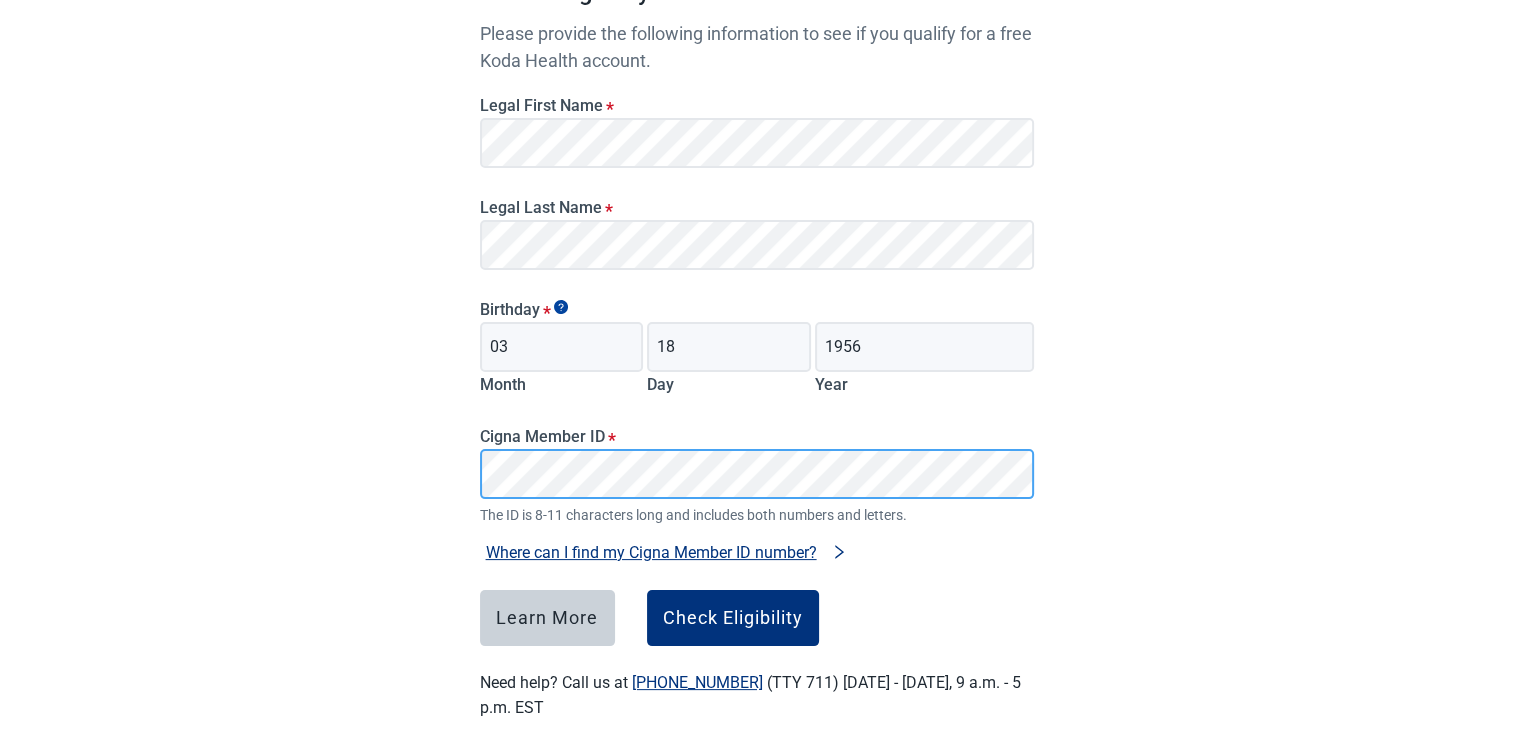 click on "Cigna Member ID * The ID is 8-11 characters long and includes both numbers and letters." at bounding box center [757, 464] 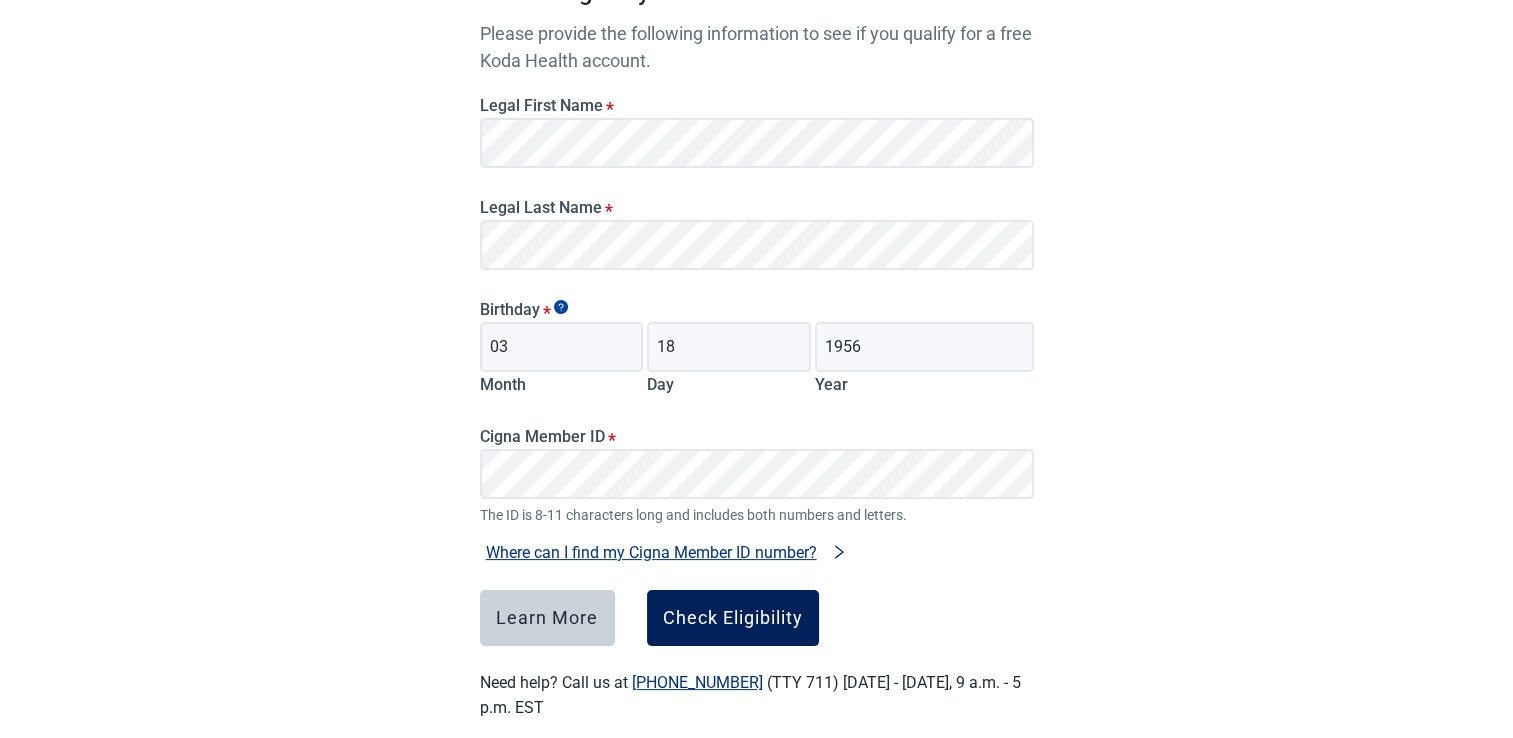 click on "Check Eligibility" at bounding box center (733, 618) 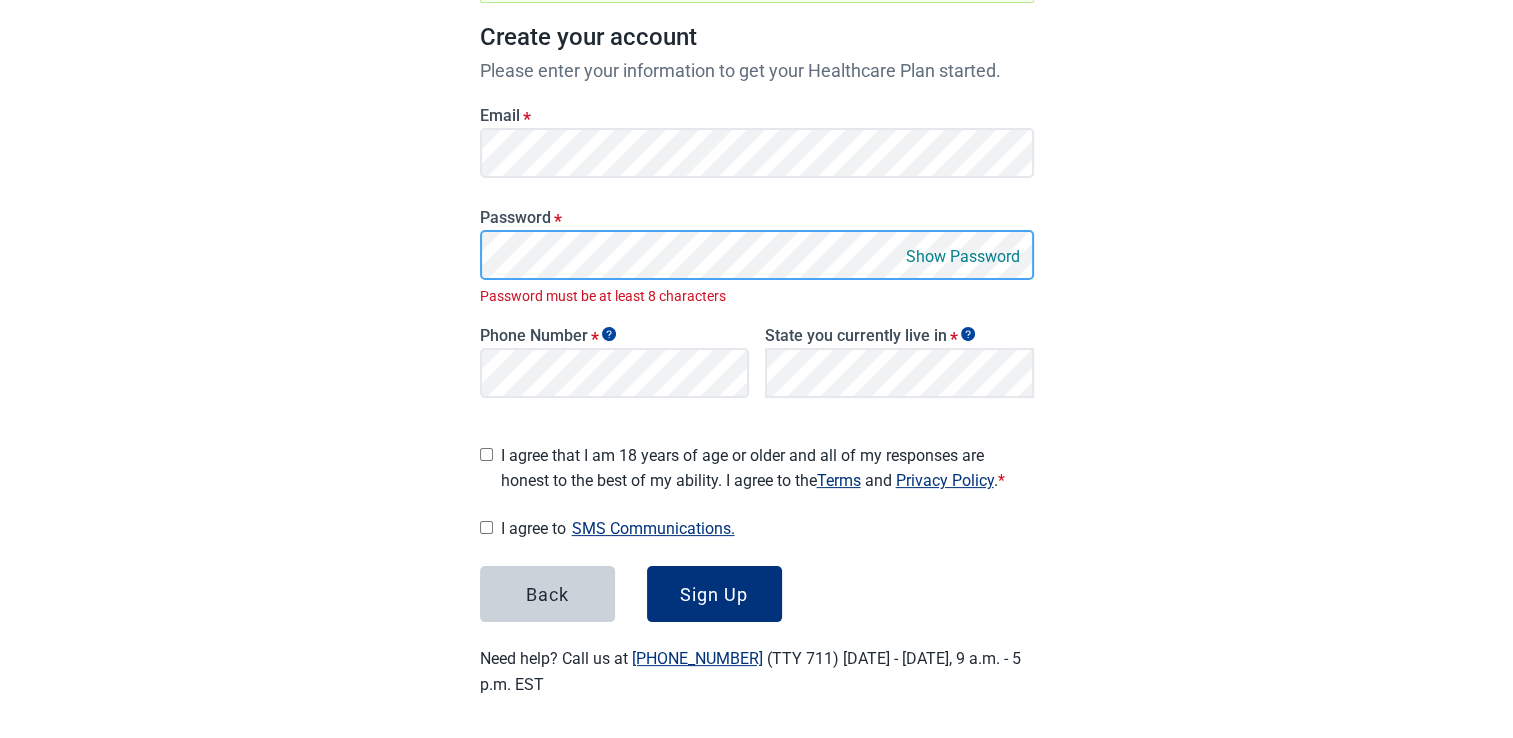 scroll, scrollTop: 273, scrollLeft: 0, axis: vertical 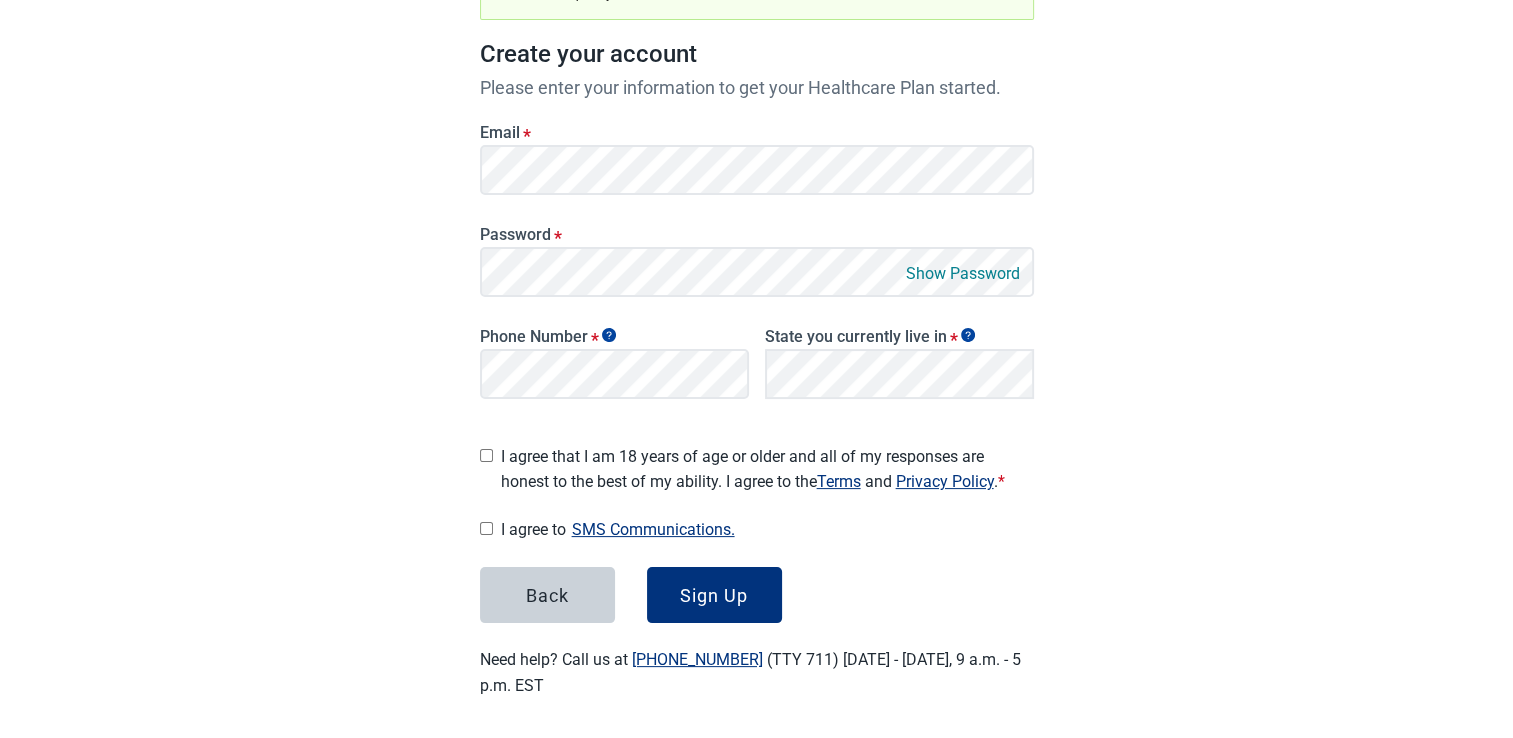 click on "Show   Password" at bounding box center [963, 273] 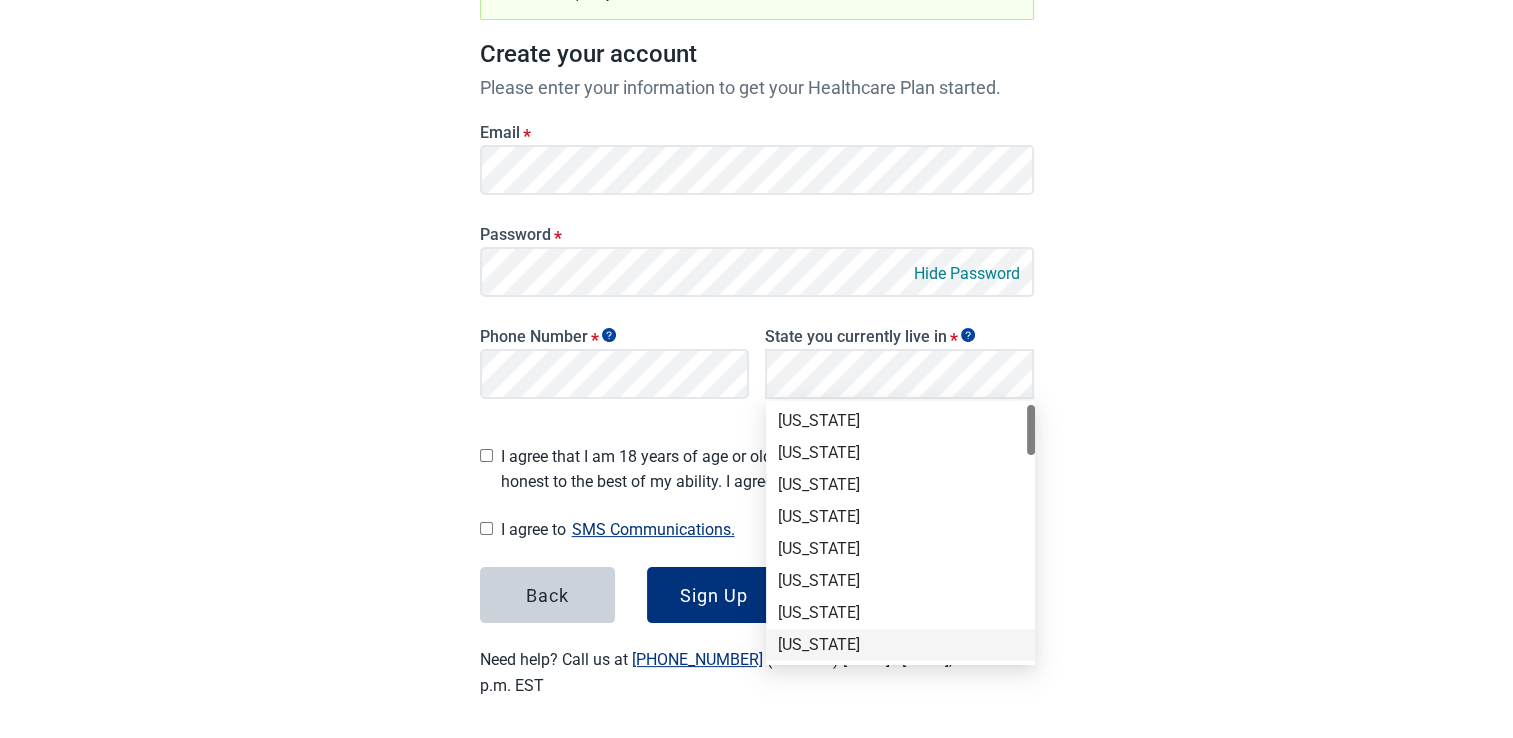 click on "[US_STATE]" at bounding box center [900, 613] 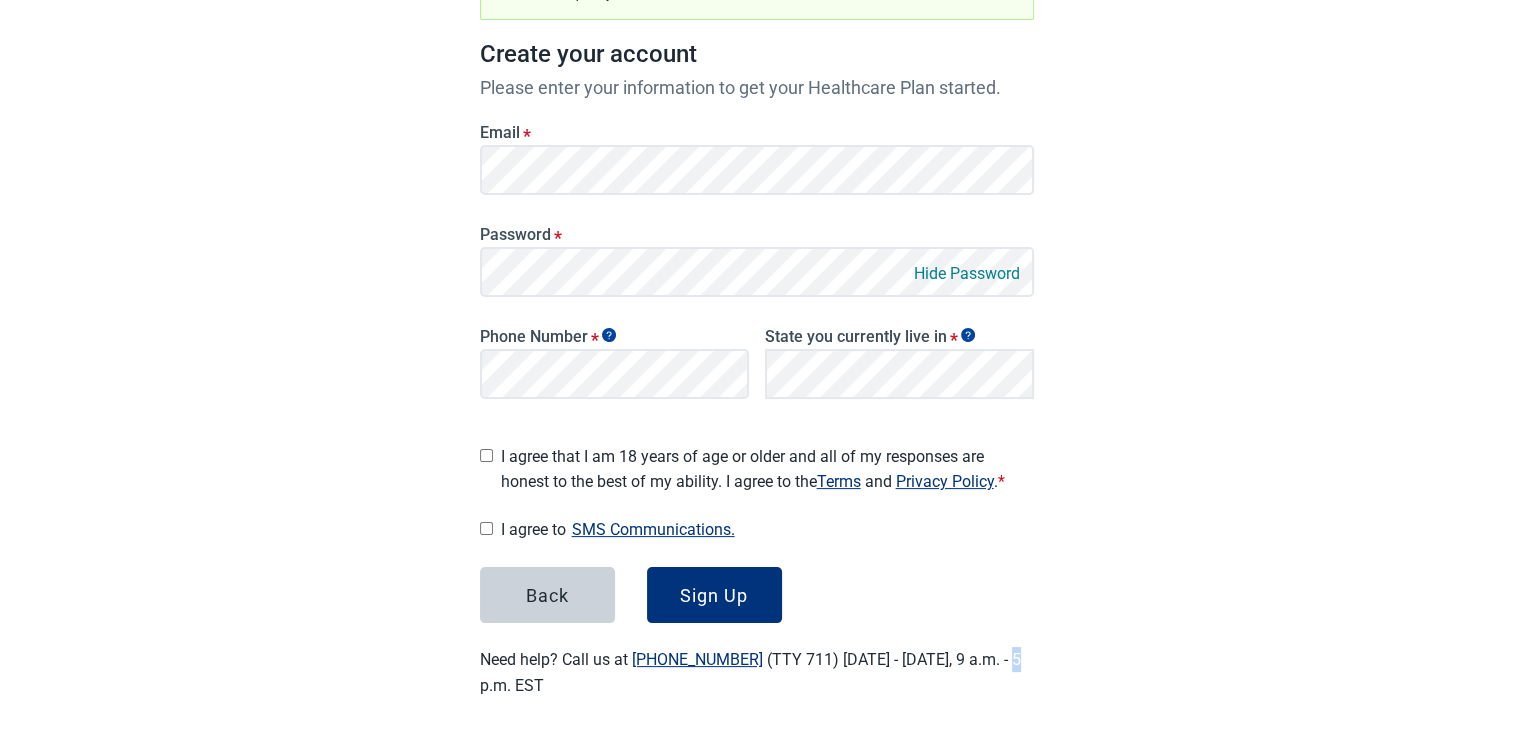 click on "Great News! You qualify for a free Koda Health account. Create your account Please enter your information to get your Healthcare Plan started.  Email * Password * Hide   Password   Phone Number *     State you currently live in * I agree that I am 18 years of age or older and all of my responses are honest to the best of my ability. I agree to the  Terms   and   Privacy Policy . * I agree to SMS Communications. I hereby consent and state my preference to have staff at Koda Health communicate with me by standard SMS messaging regarding various aspects of my medical care, which may include, but shall not be limited to, information in this Advance Directive and other medical care preferences. I understand that standard SMS messaging are not confidential methods of communication and may be insecure. I further understand that, because of this, there is a risk that email and standard SMS messaging regarding my medical care might be intercepted and read by a third party. Back Sign Up Need help? Call us at" at bounding box center [757, 252] 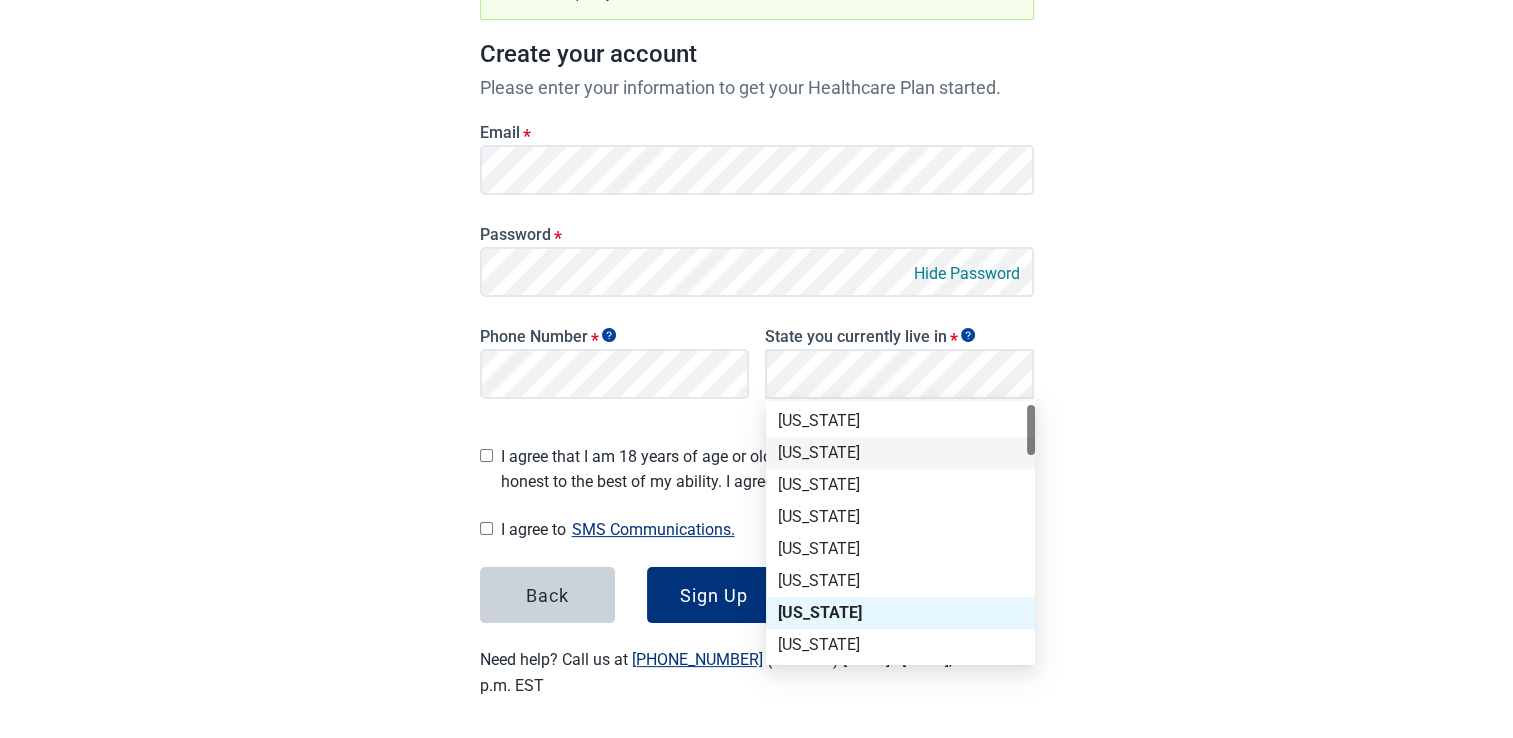 click at bounding box center [1031, 533] 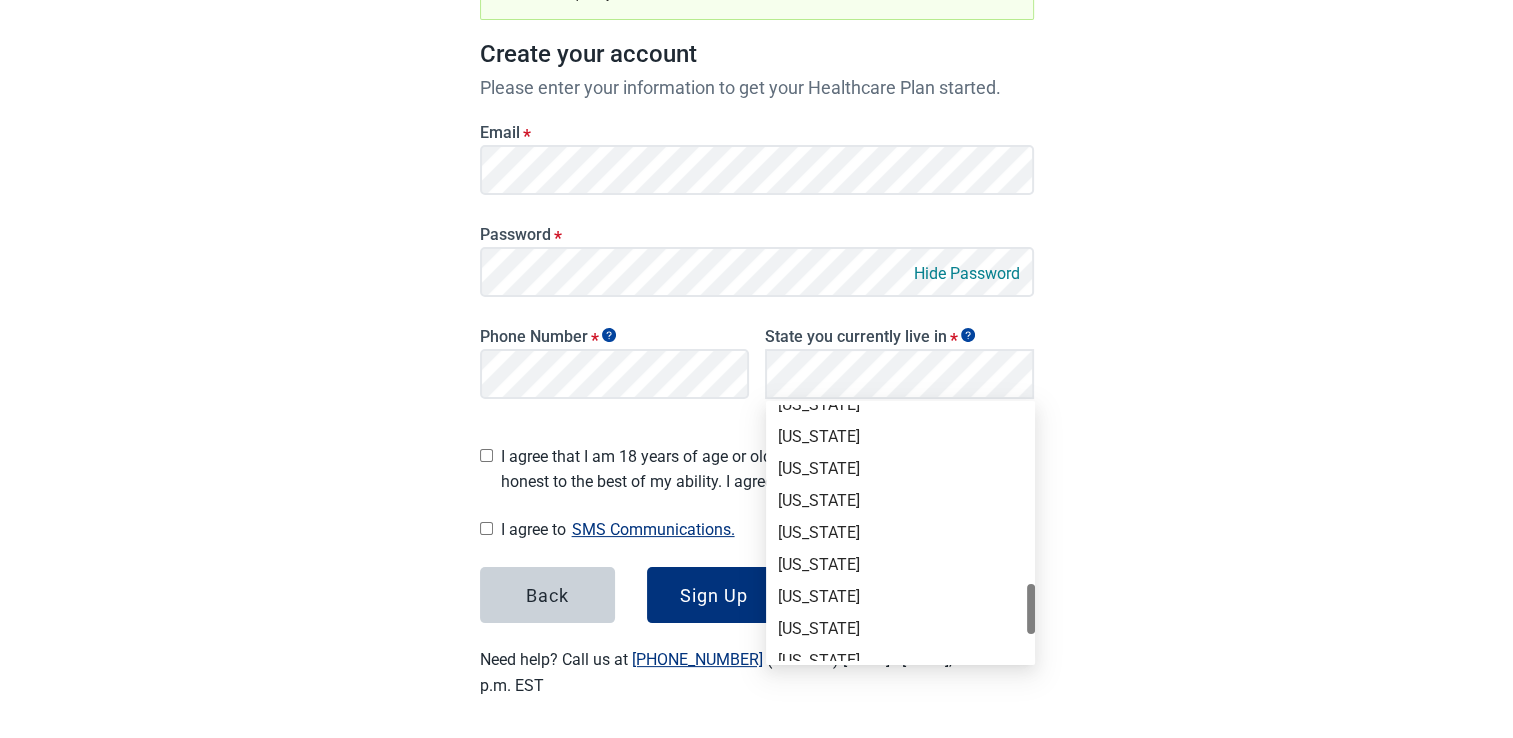 drag, startPoint x: 1028, startPoint y: 435, endPoint x: 1036, endPoint y: 607, distance: 172.18594 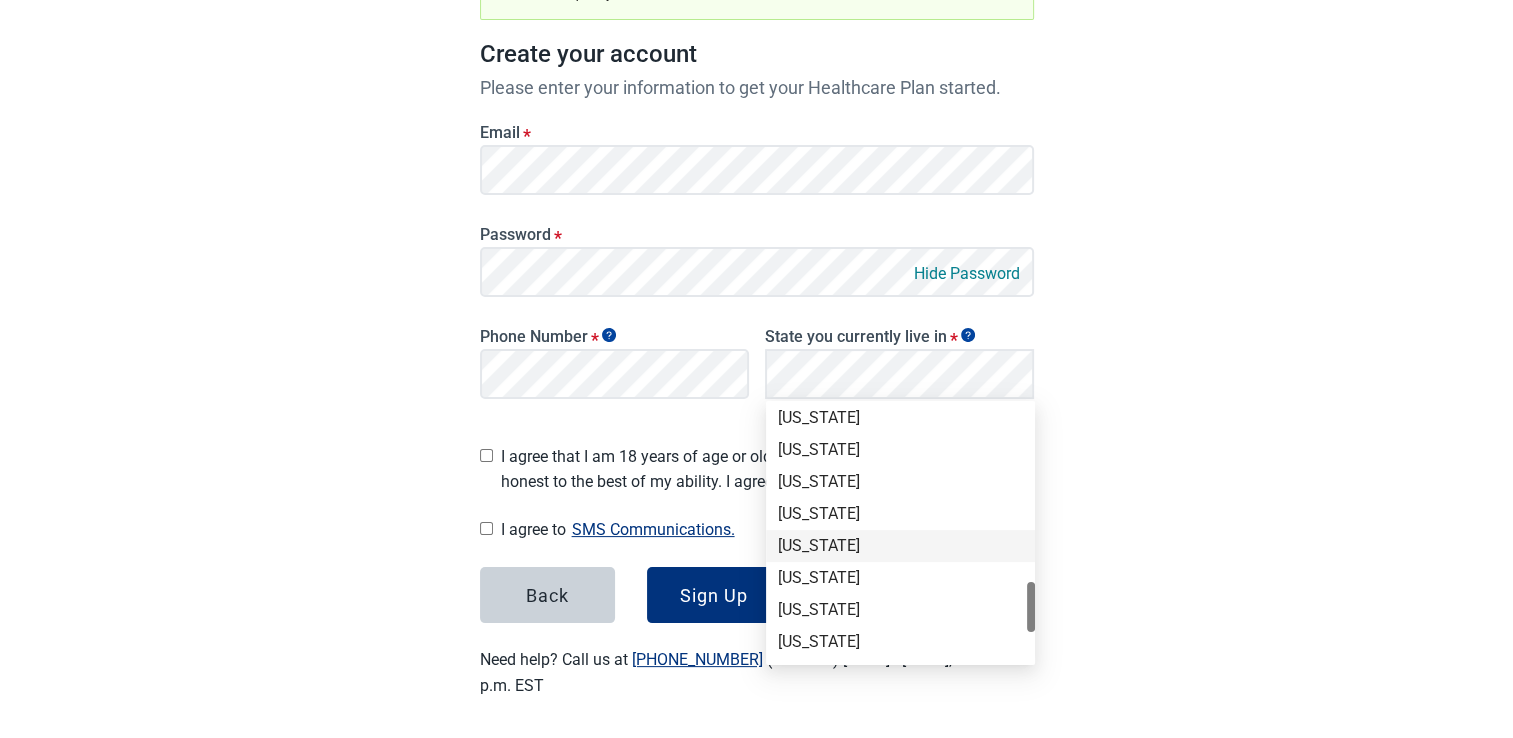 click on "[US_STATE]" at bounding box center [900, 546] 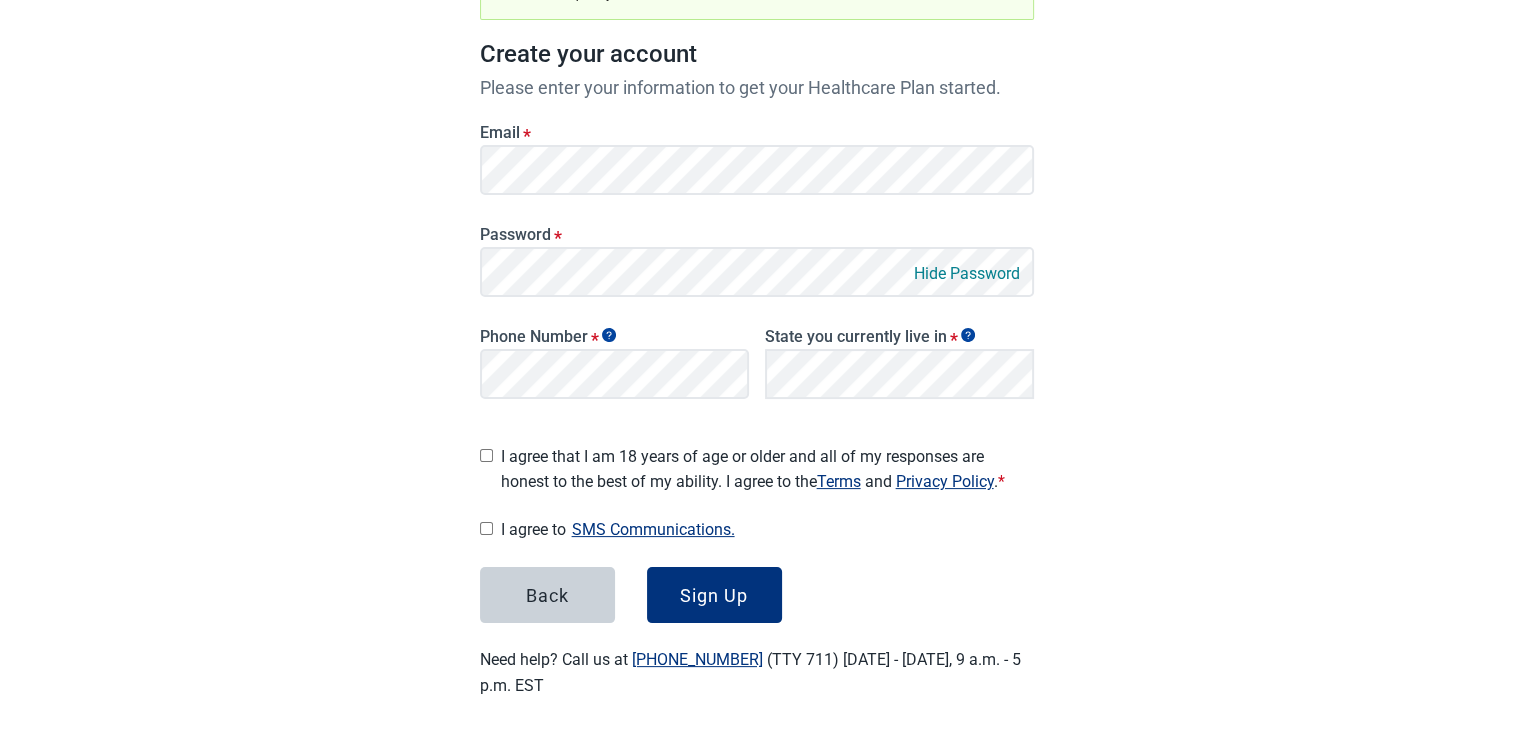 click on "I agree that I am 18 years of age or older and all of my responses are honest to the best of my ability. I agree to the  Terms   and   Privacy Policy . *" at bounding box center (757, 465) 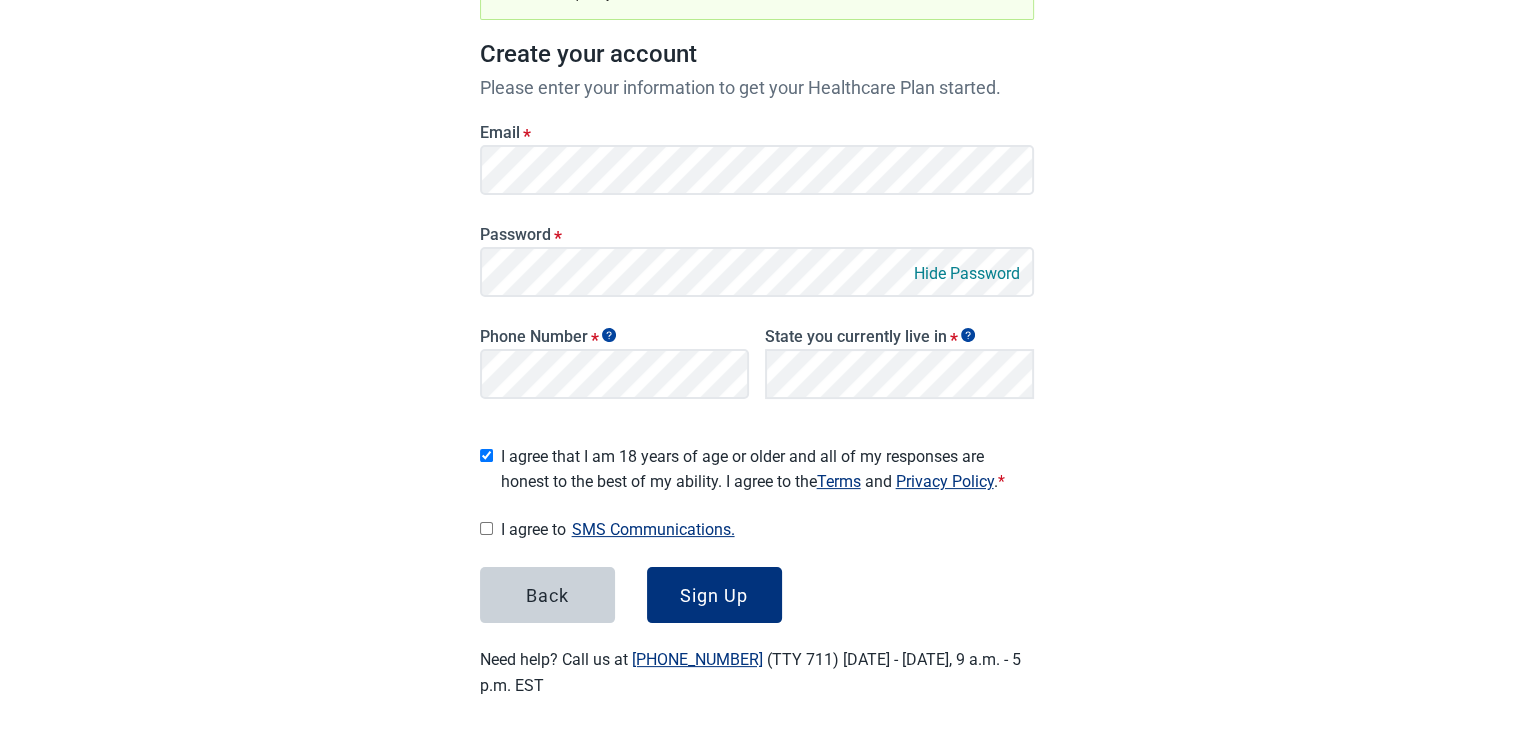 checkbox on "true" 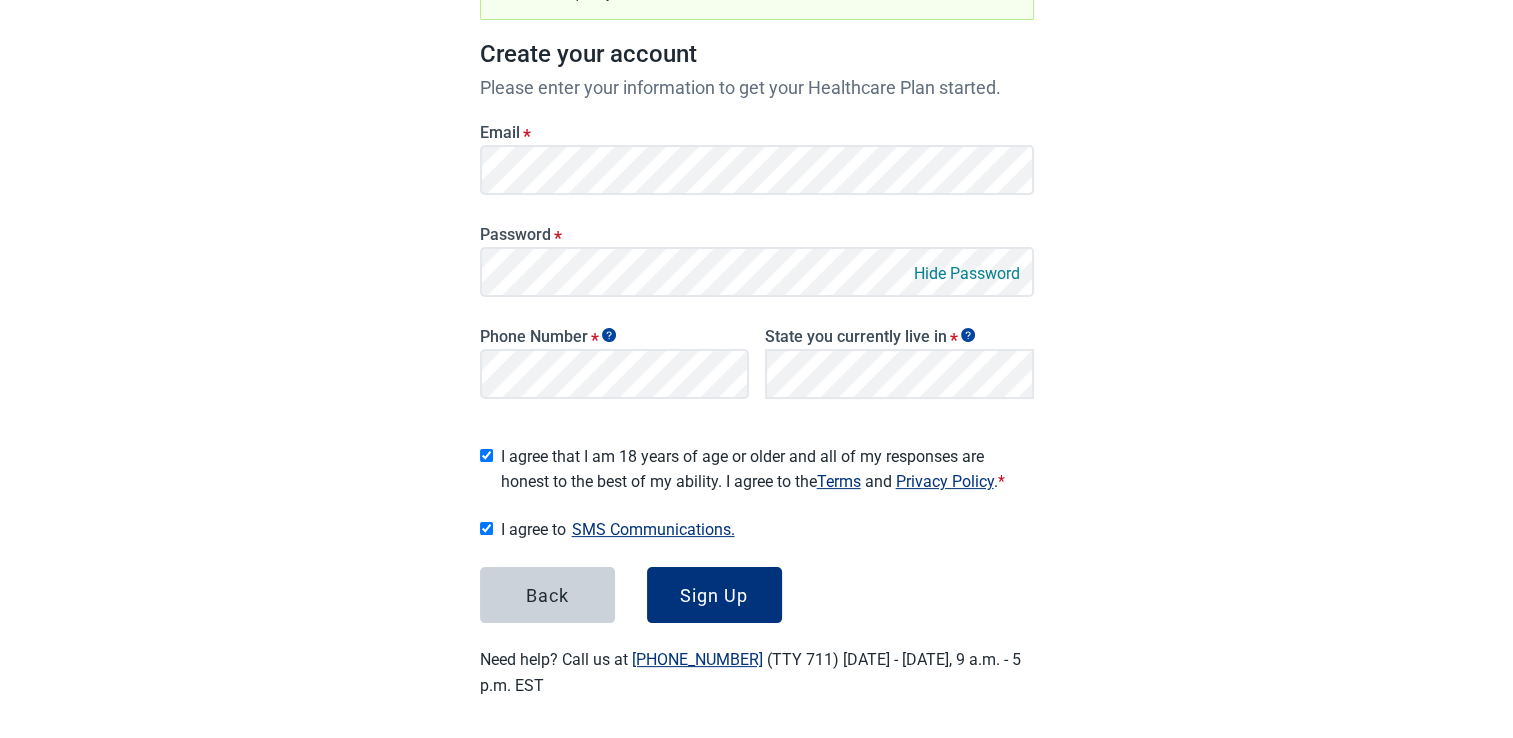 checkbox on "true" 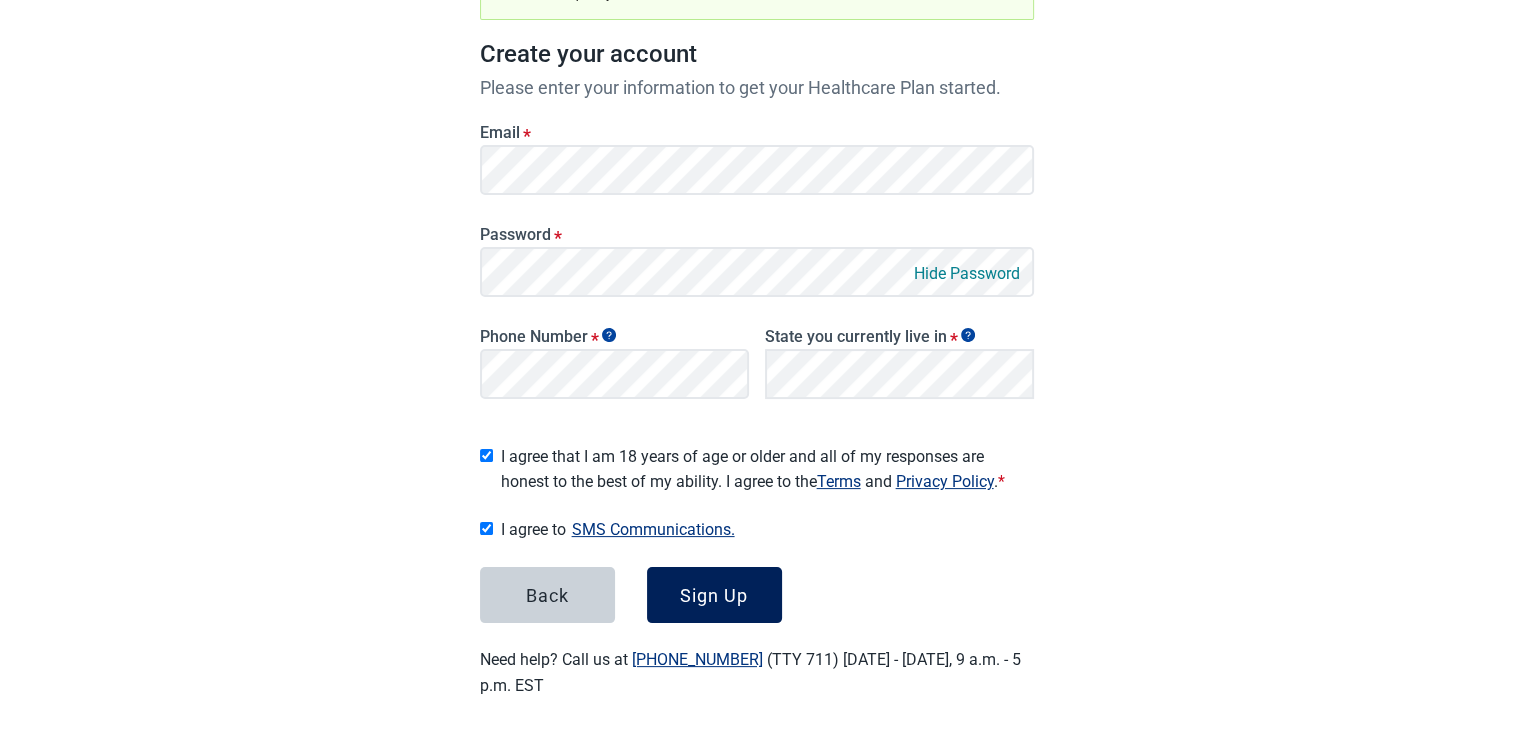 click on "Sign Up" at bounding box center (714, 595) 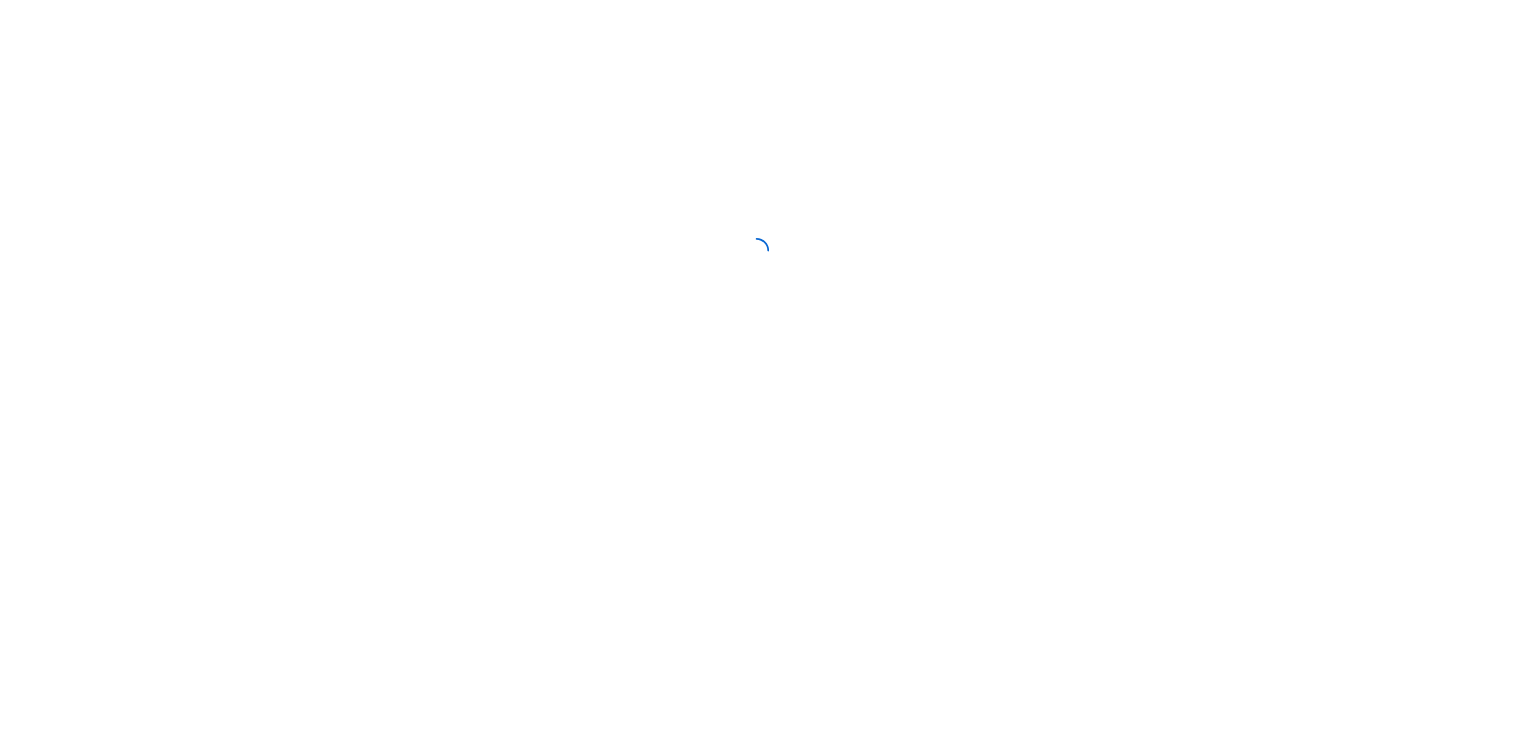 scroll, scrollTop: 0, scrollLeft: 0, axis: both 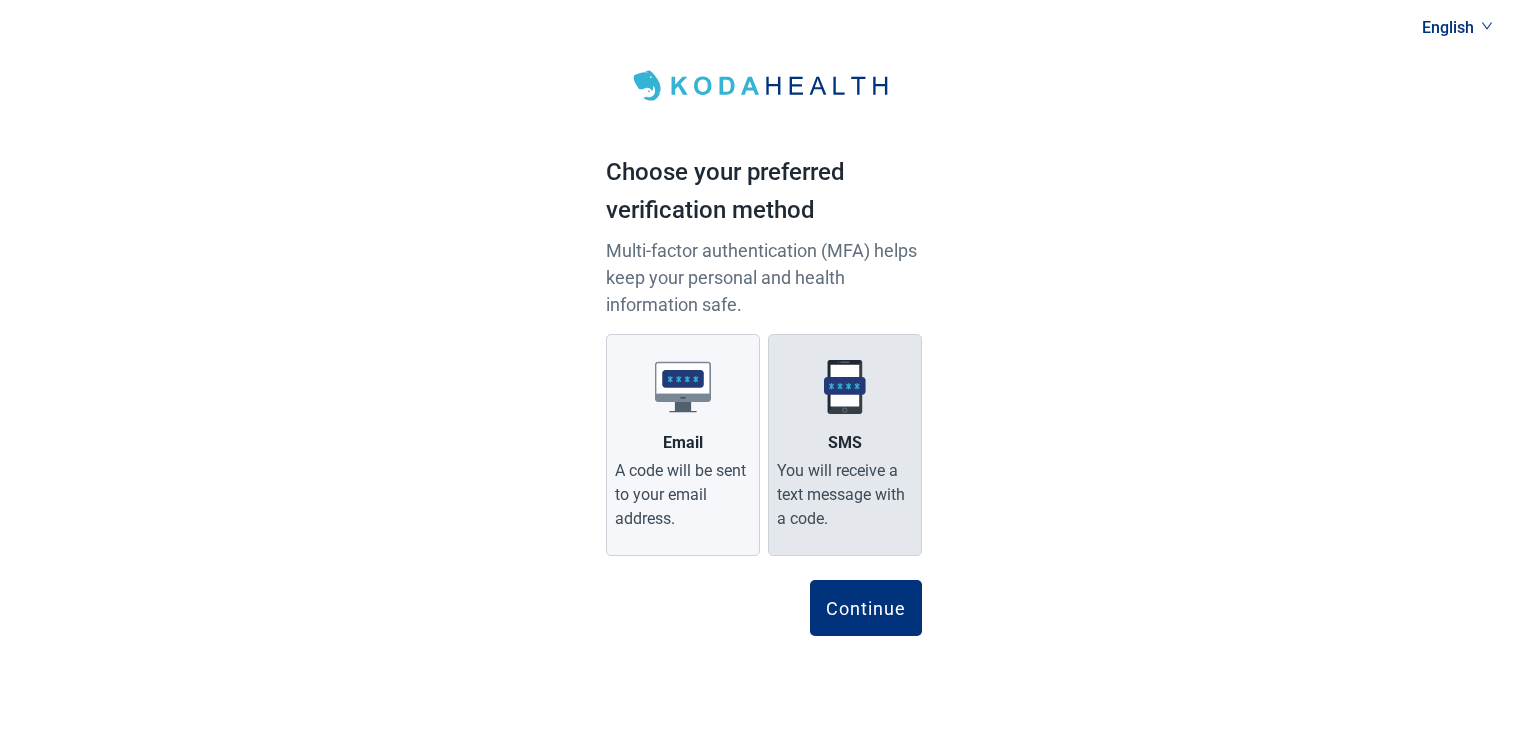 click on "SMS You will receive a text message with a code." at bounding box center [845, 445] 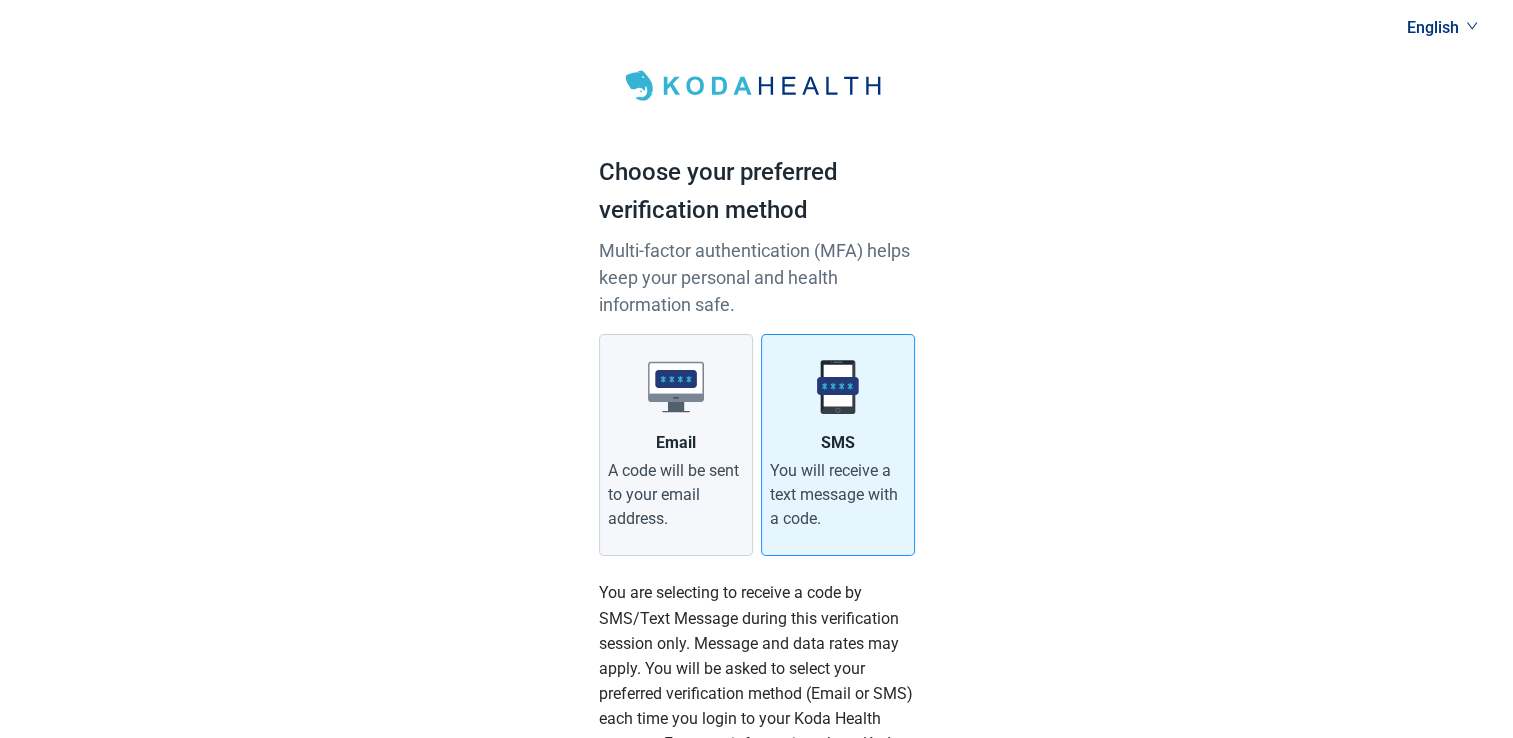 scroll, scrollTop: 303, scrollLeft: 0, axis: vertical 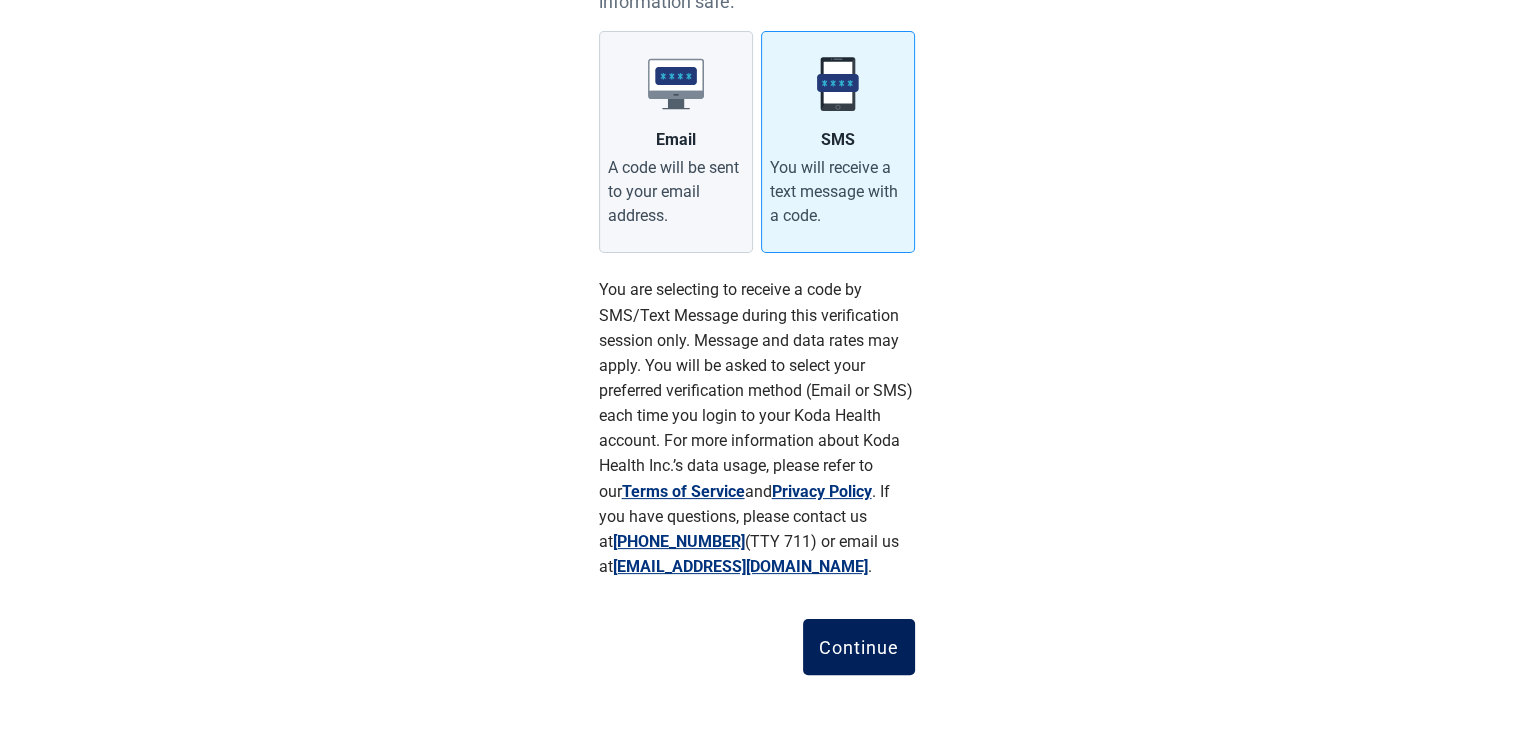 click on "Continue" at bounding box center [859, 647] 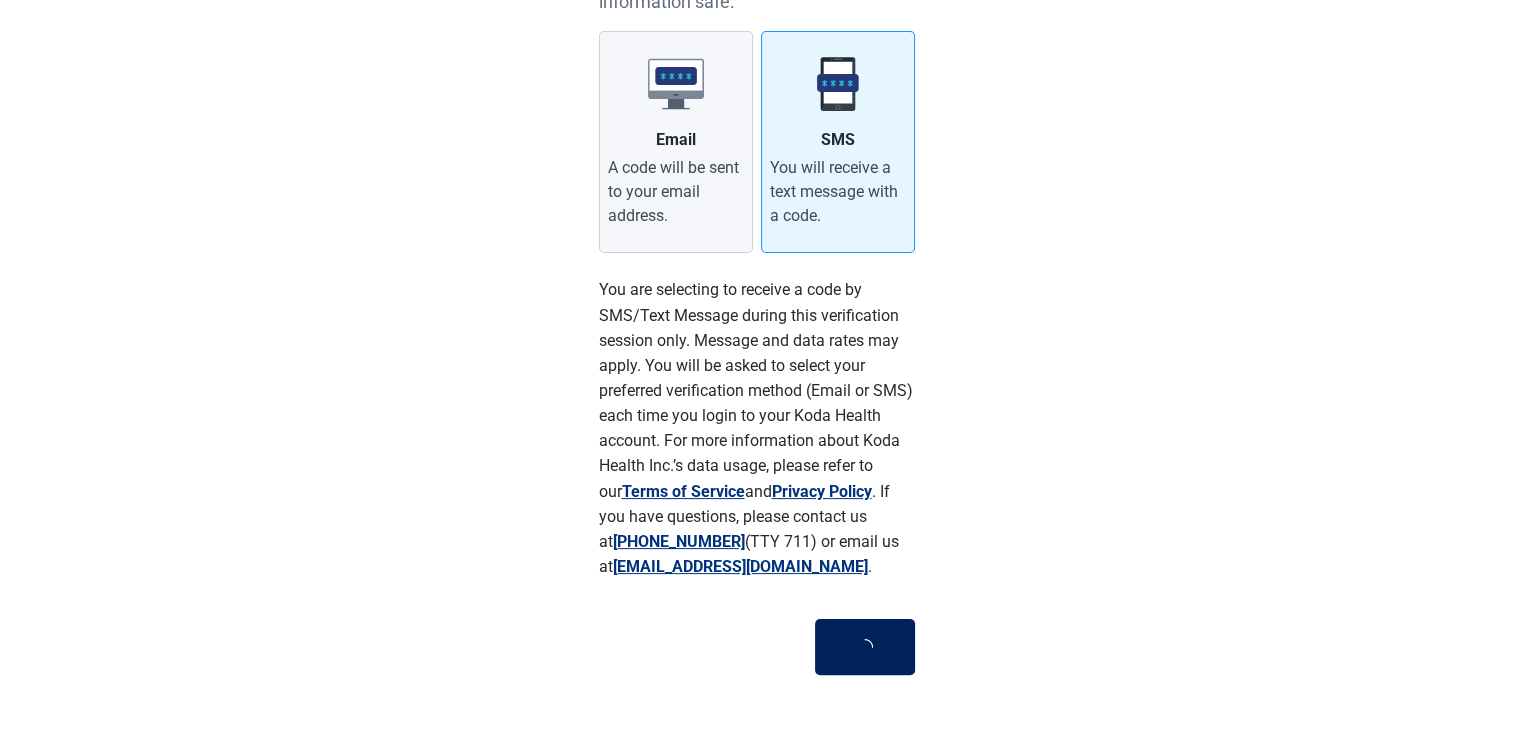 scroll, scrollTop: 28, scrollLeft: 0, axis: vertical 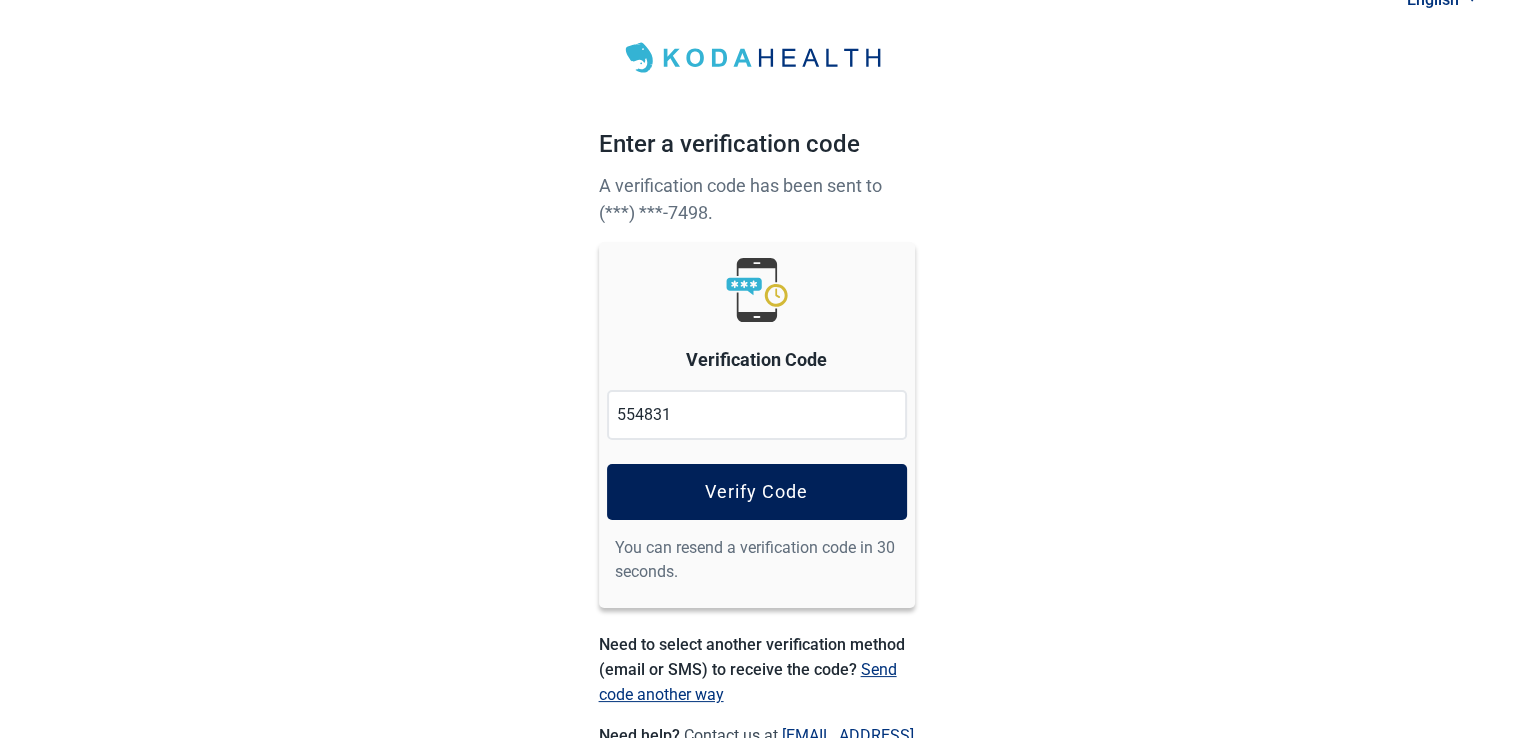 type on "554831" 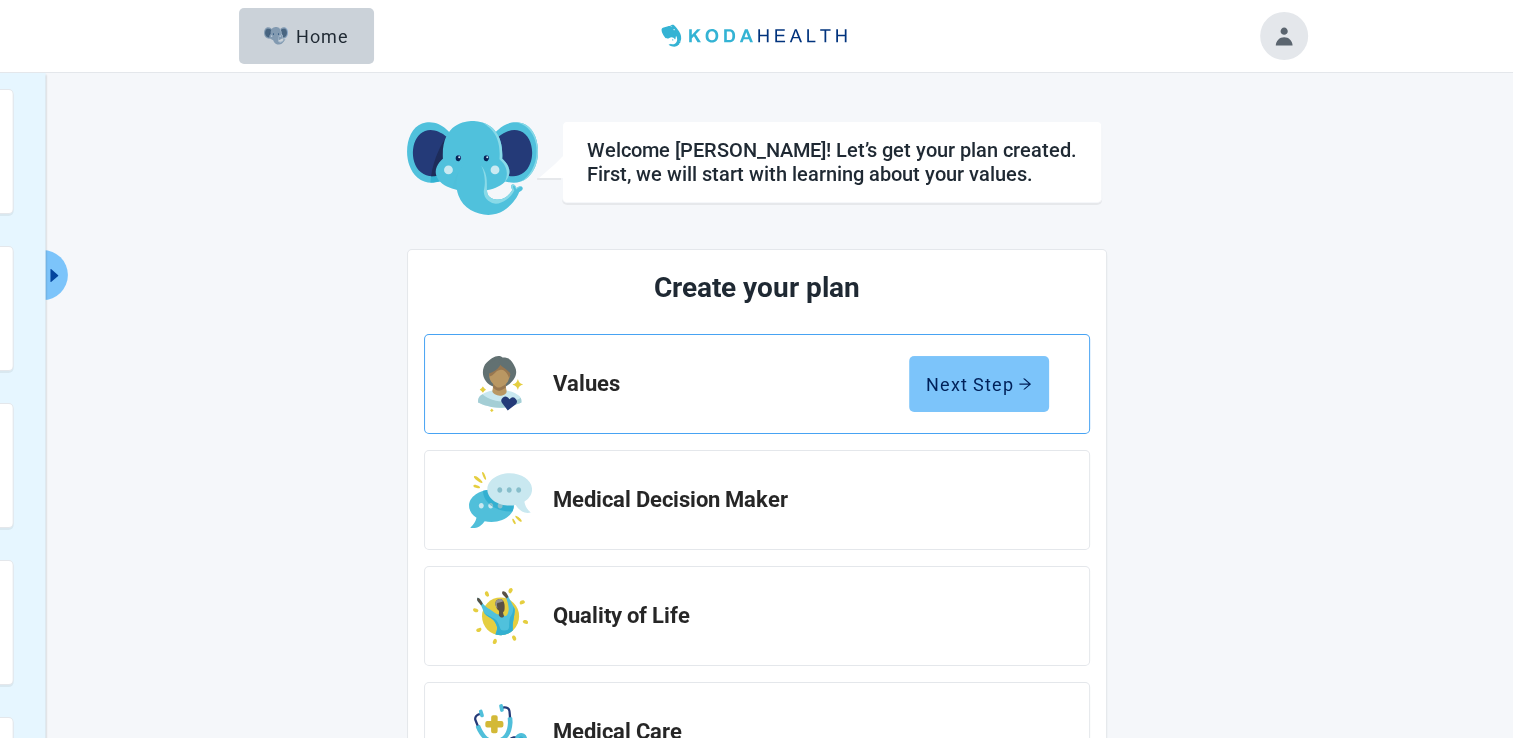 click on "Next Step" at bounding box center (979, 384) 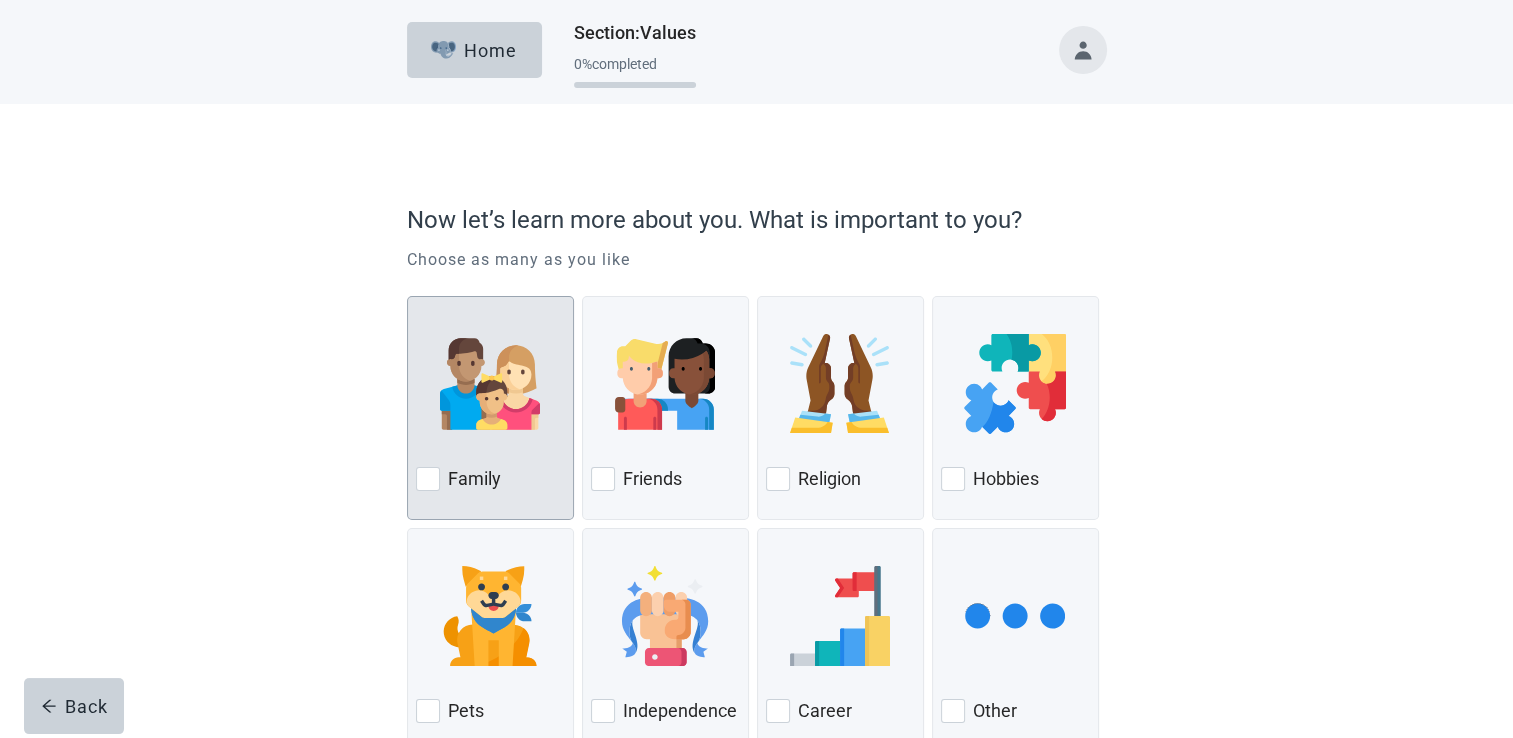 click at bounding box center [428, 479] 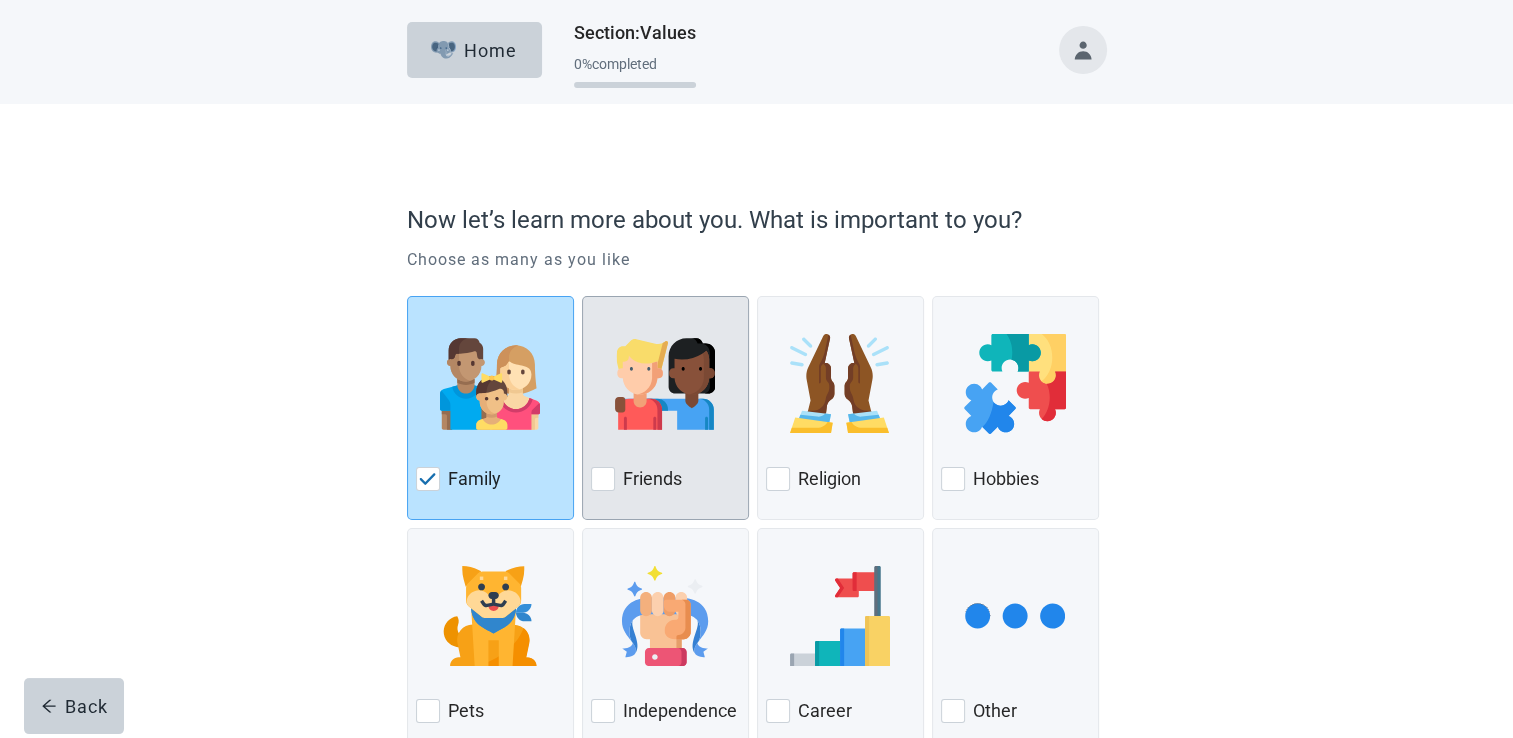 click at bounding box center (603, 479) 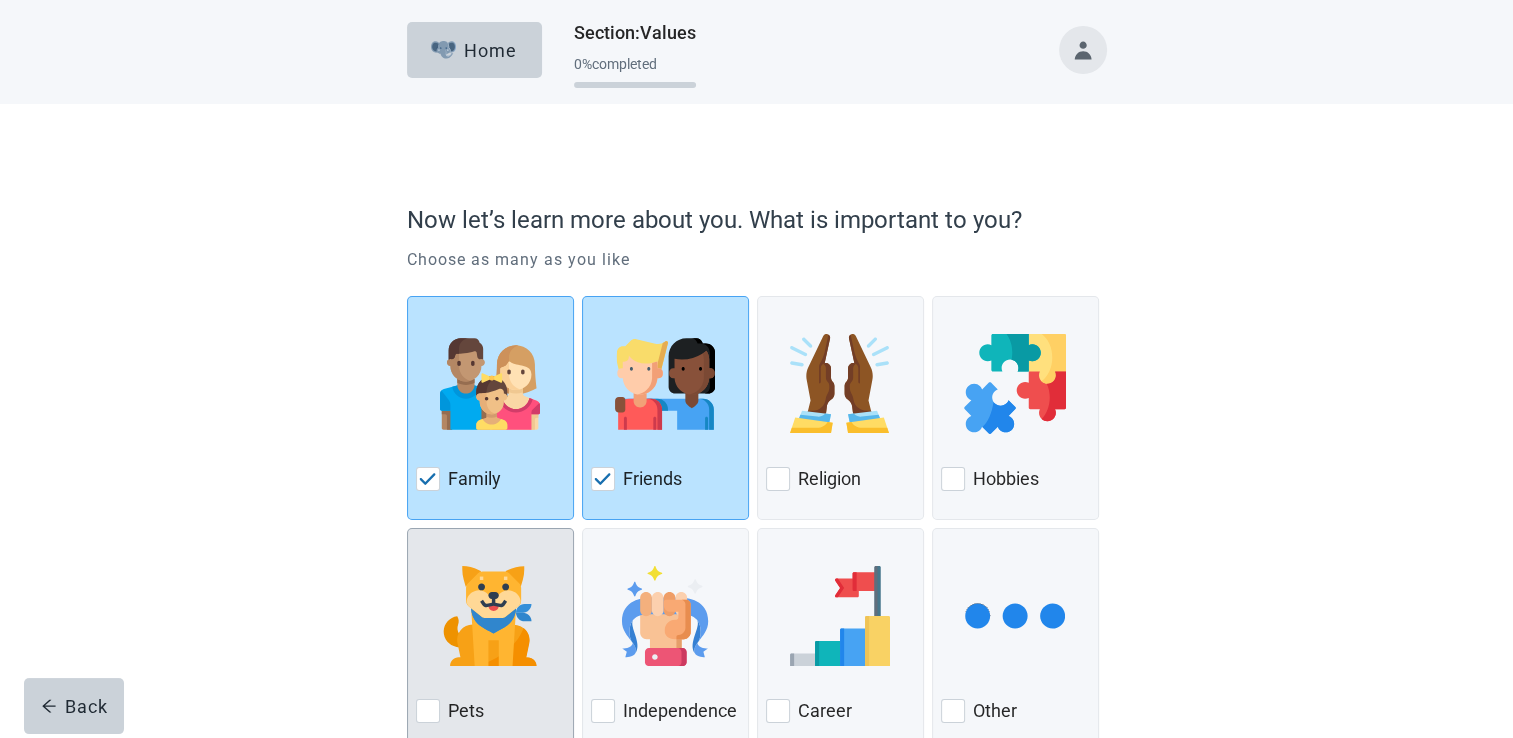 click at bounding box center (428, 711) 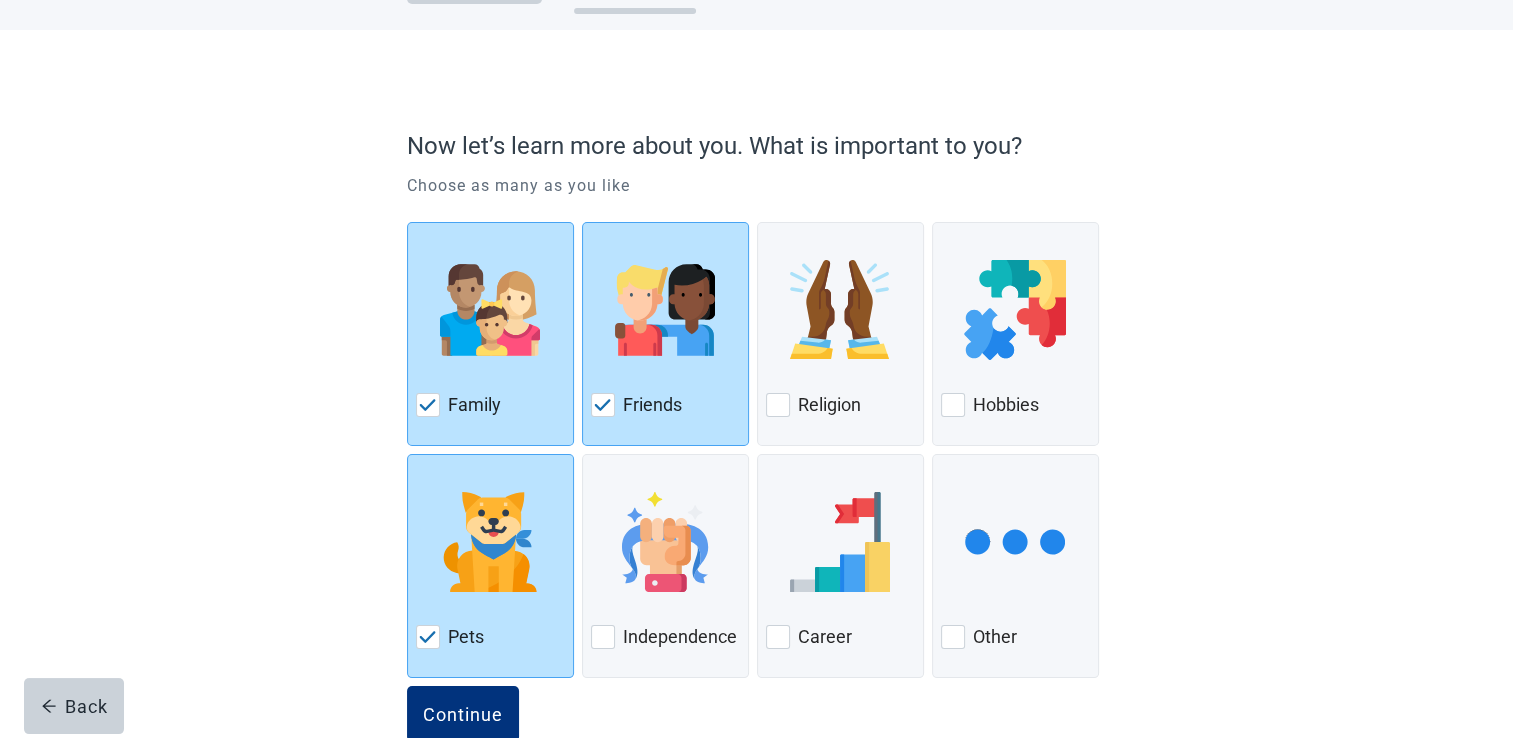 scroll, scrollTop: 120, scrollLeft: 0, axis: vertical 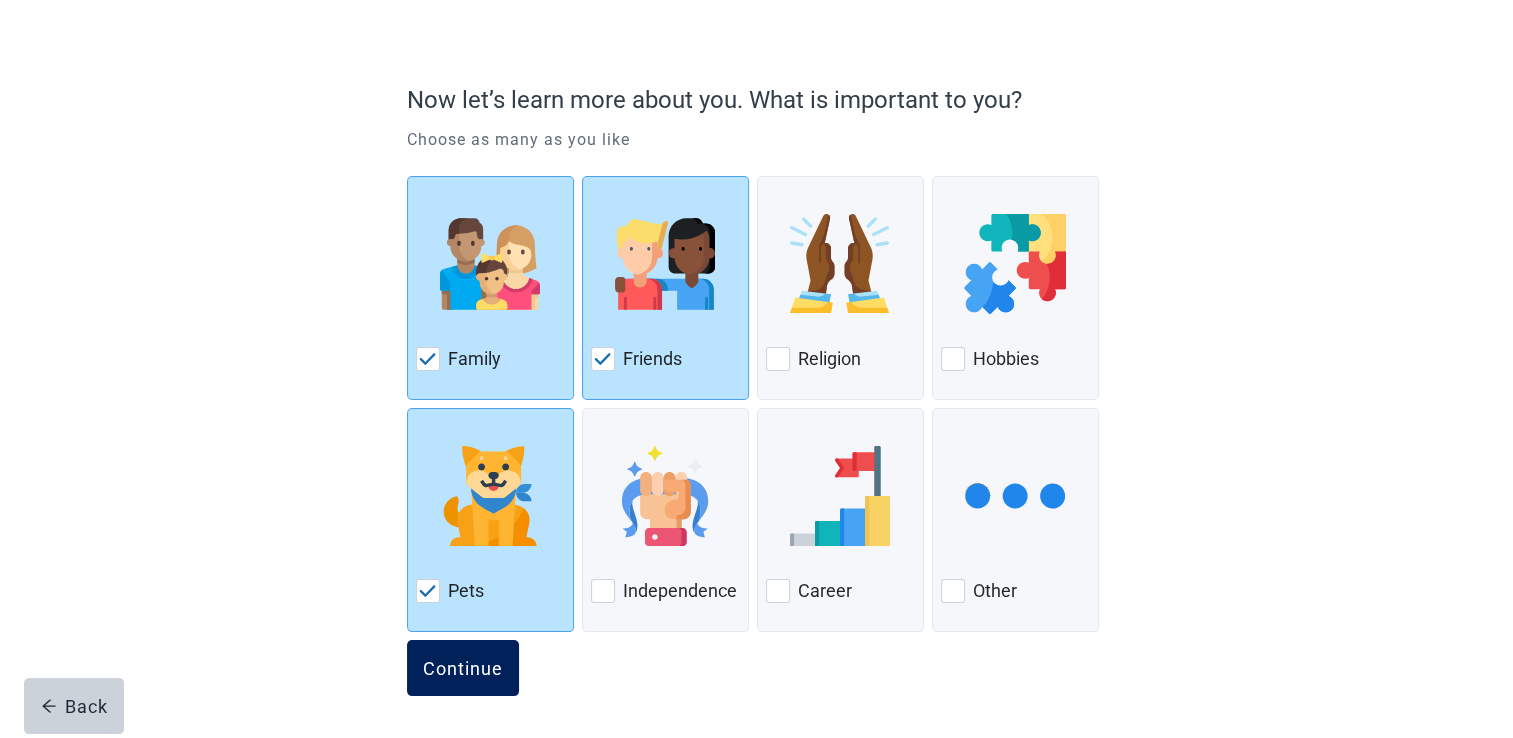 click on "Continue" at bounding box center [463, 668] 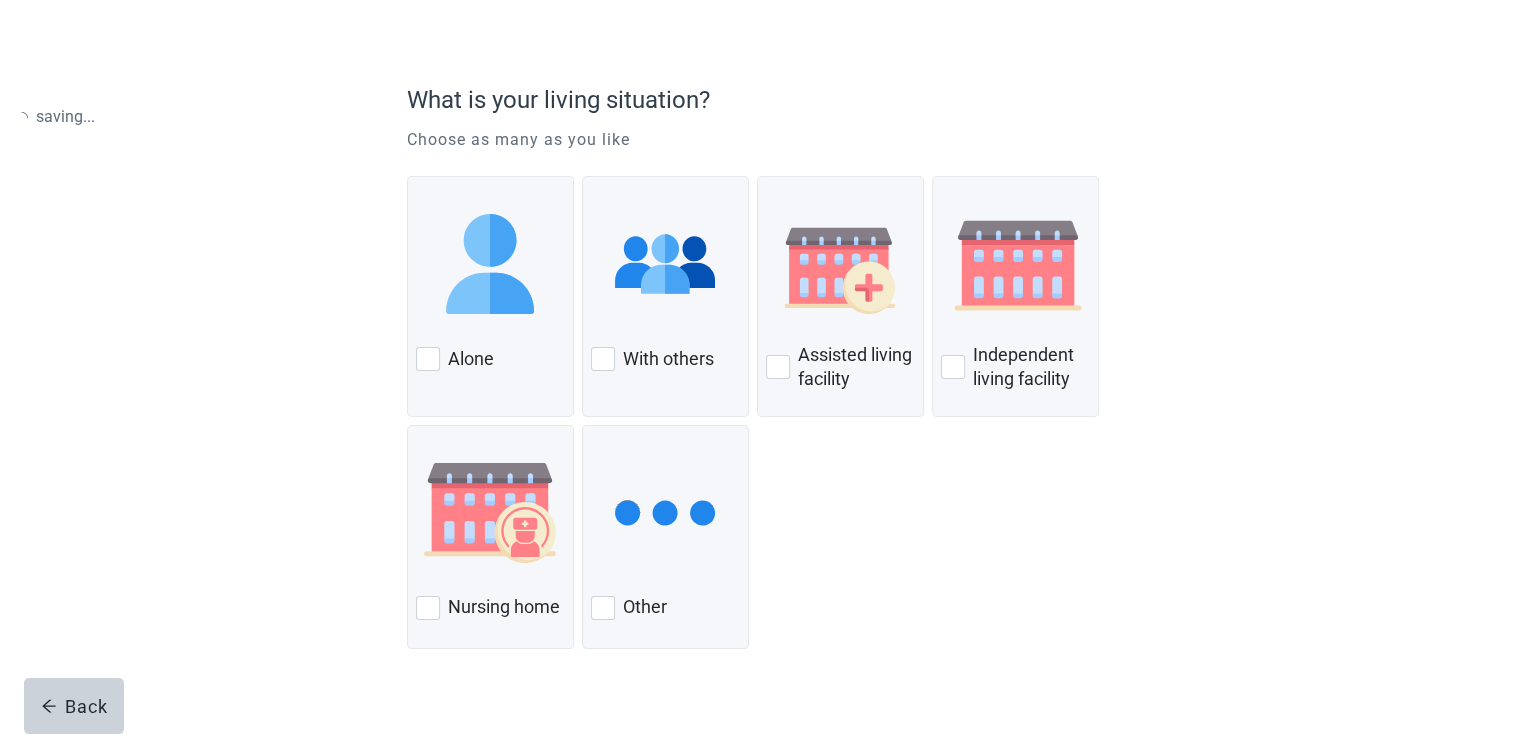 scroll, scrollTop: 0, scrollLeft: 0, axis: both 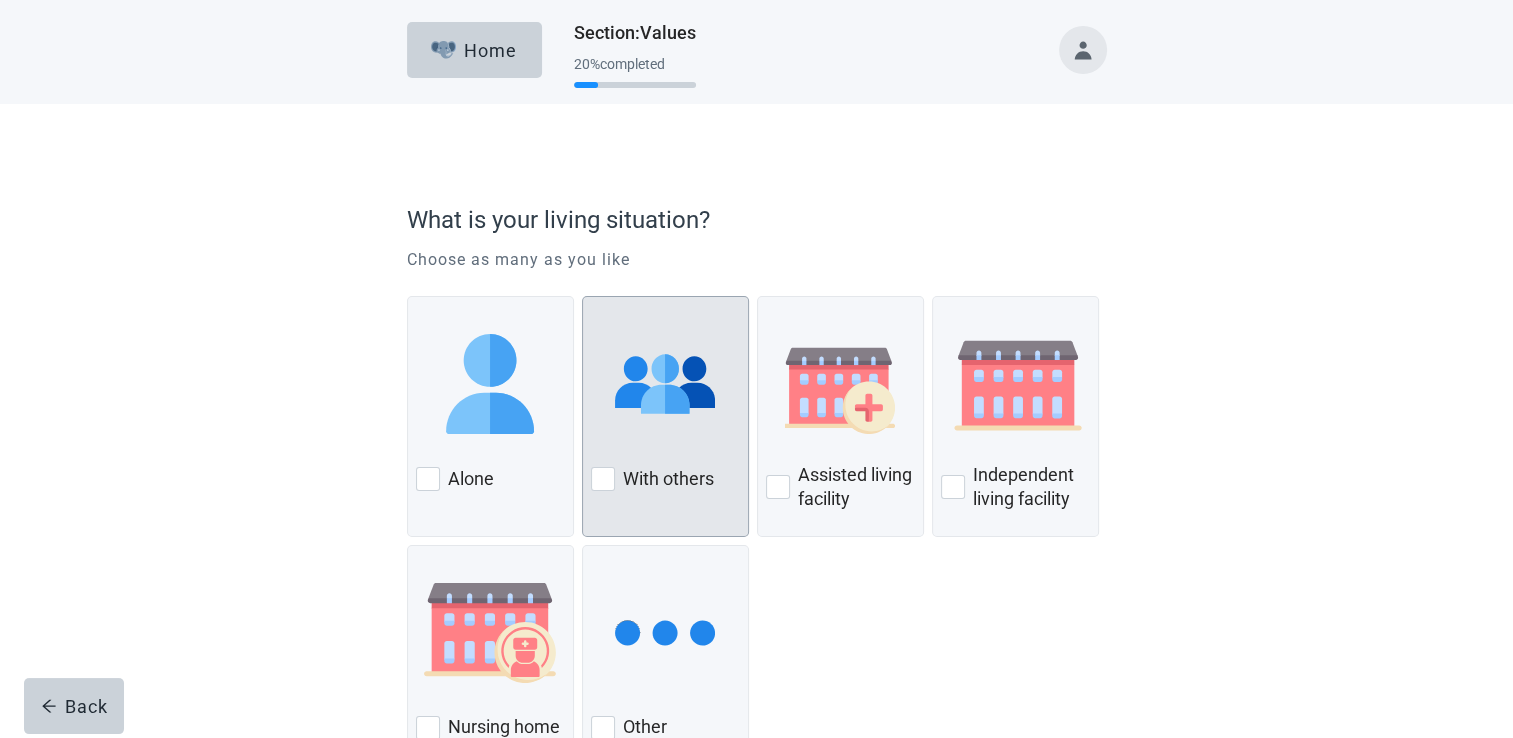 click on "With others" at bounding box center [665, 416] 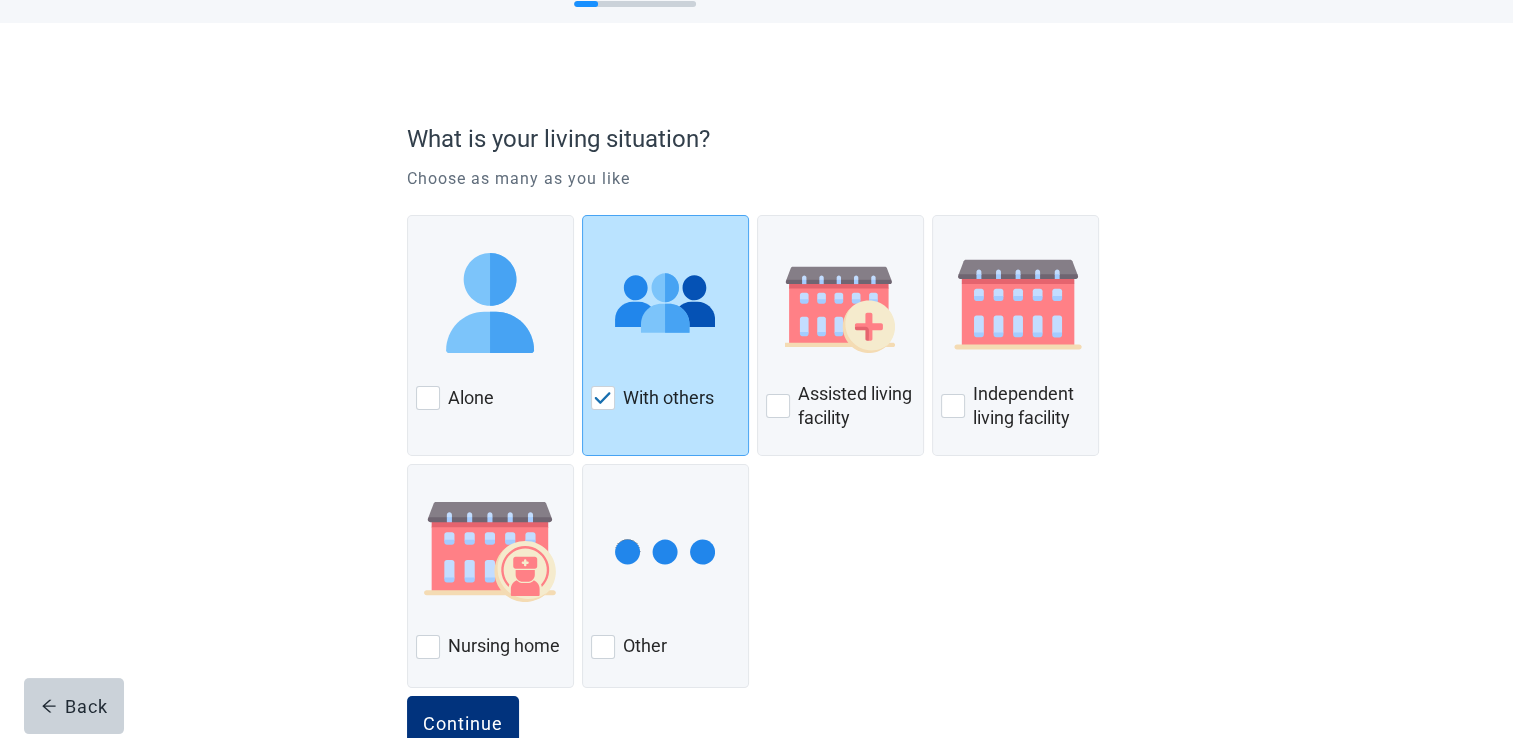 scroll, scrollTop: 137, scrollLeft: 0, axis: vertical 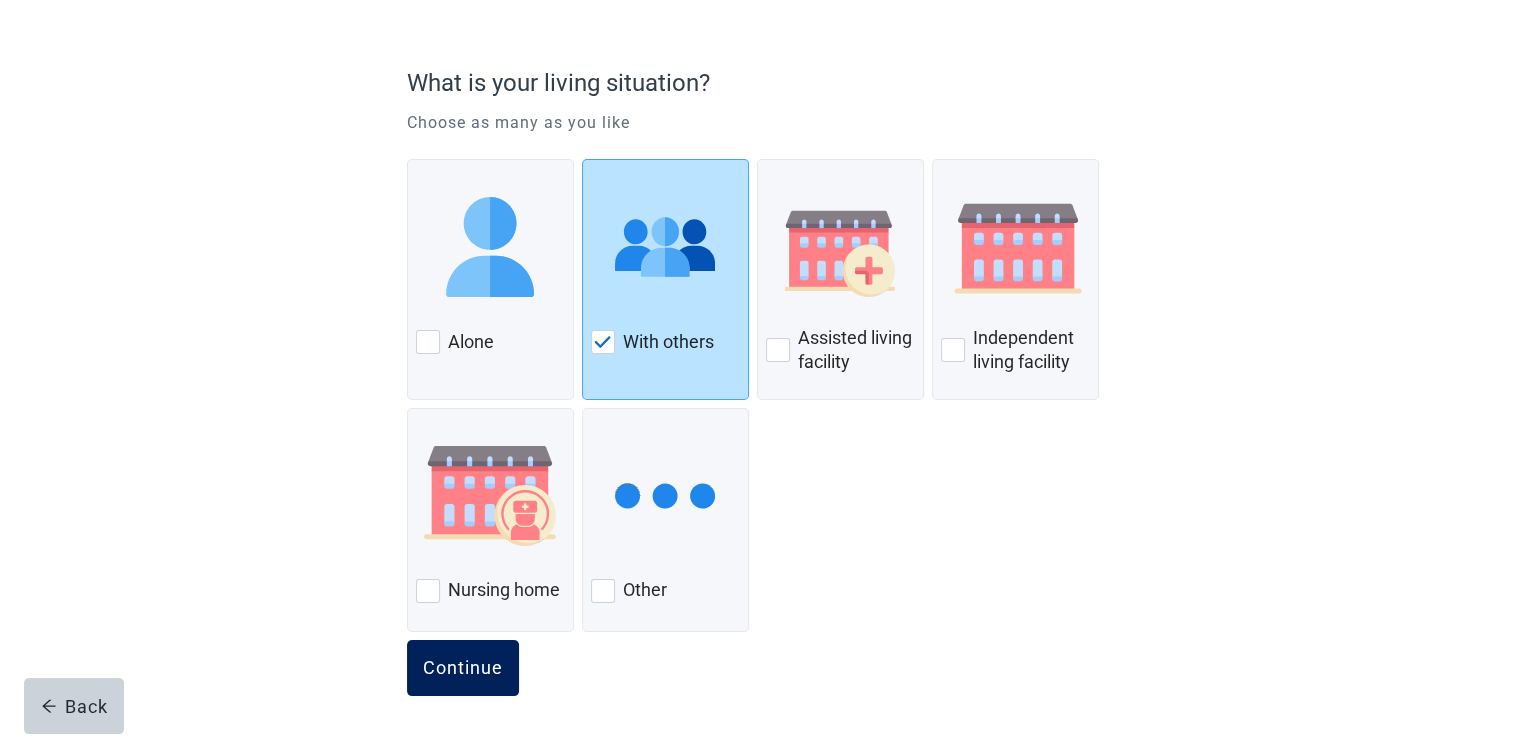 click on "Continue" at bounding box center (463, 668) 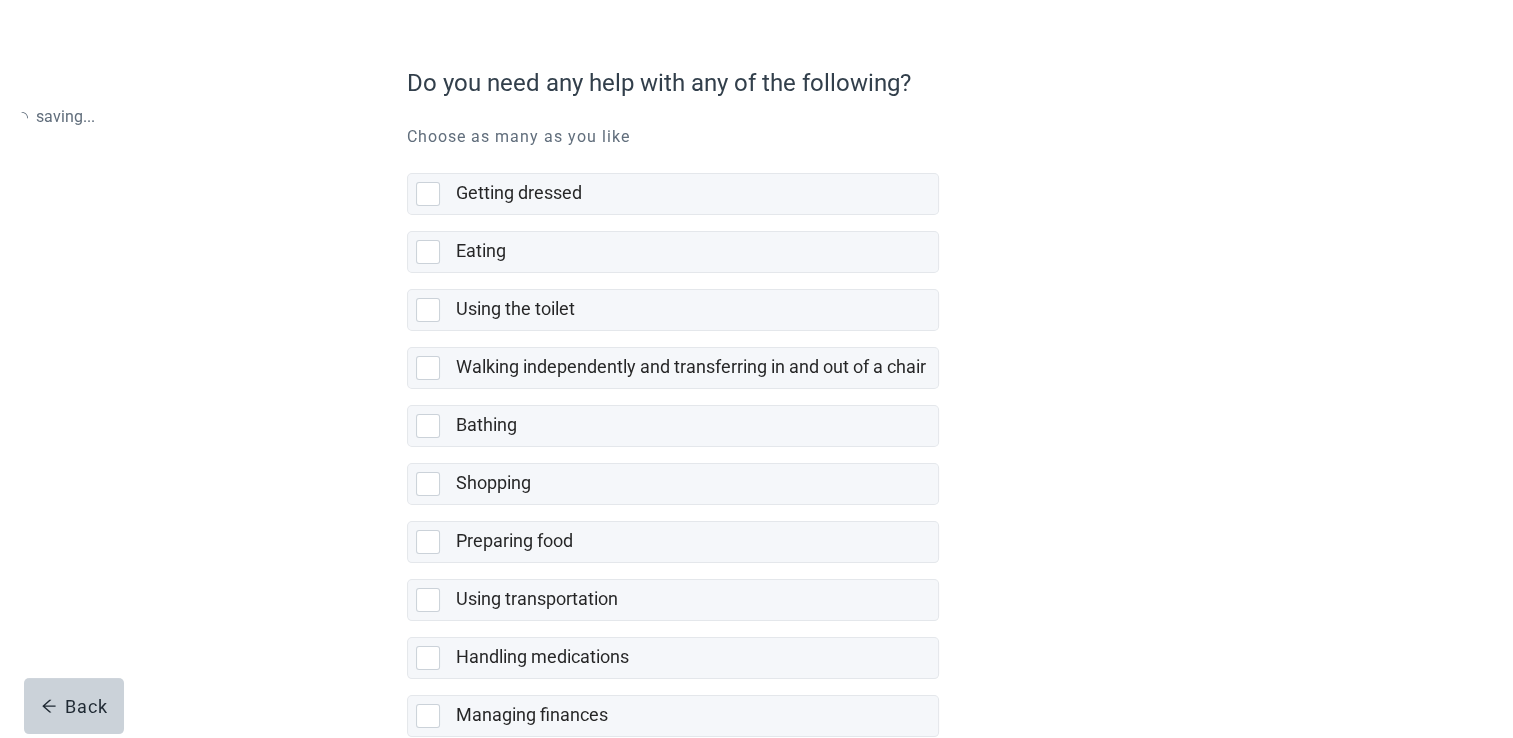 scroll, scrollTop: 0, scrollLeft: 0, axis: both 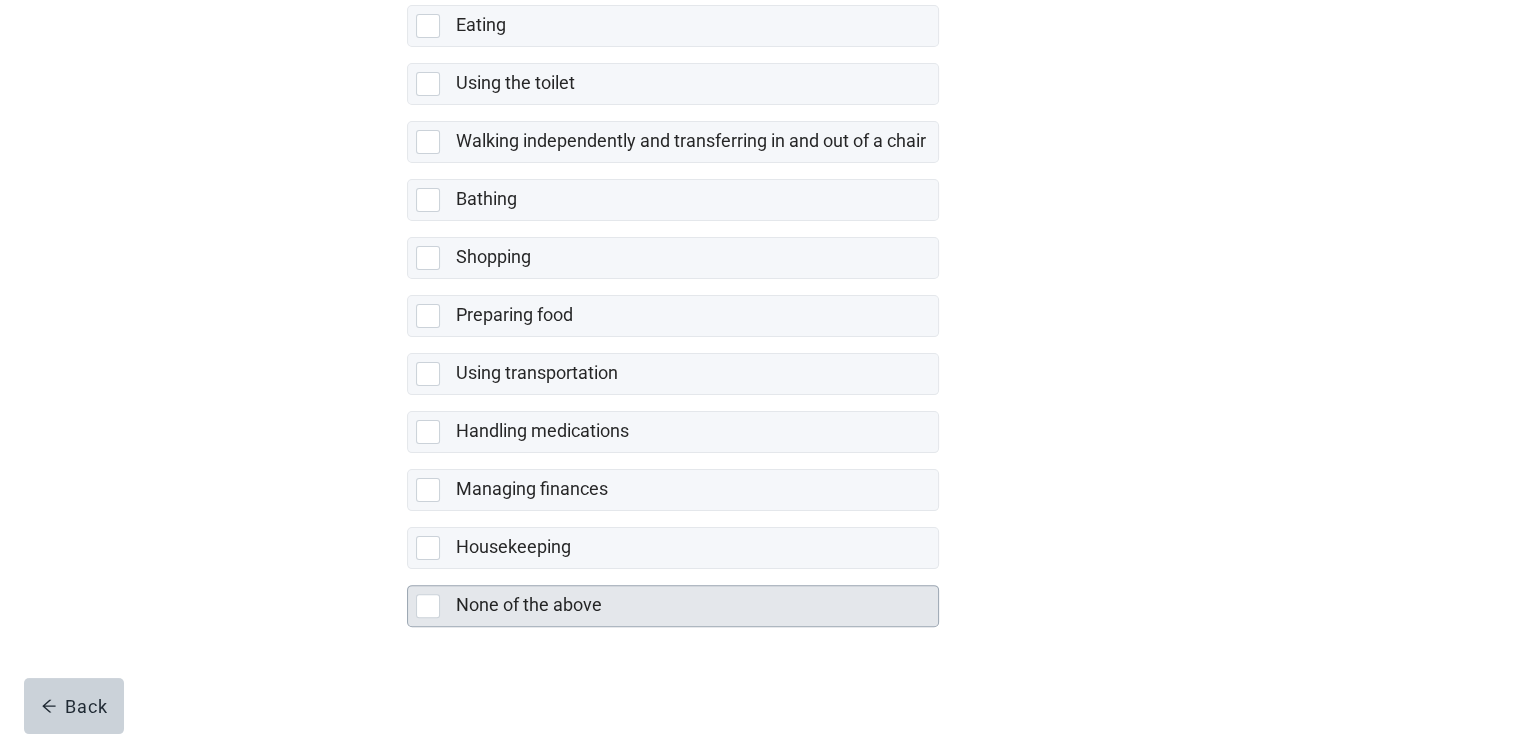 click at bounding box center (428, 606) 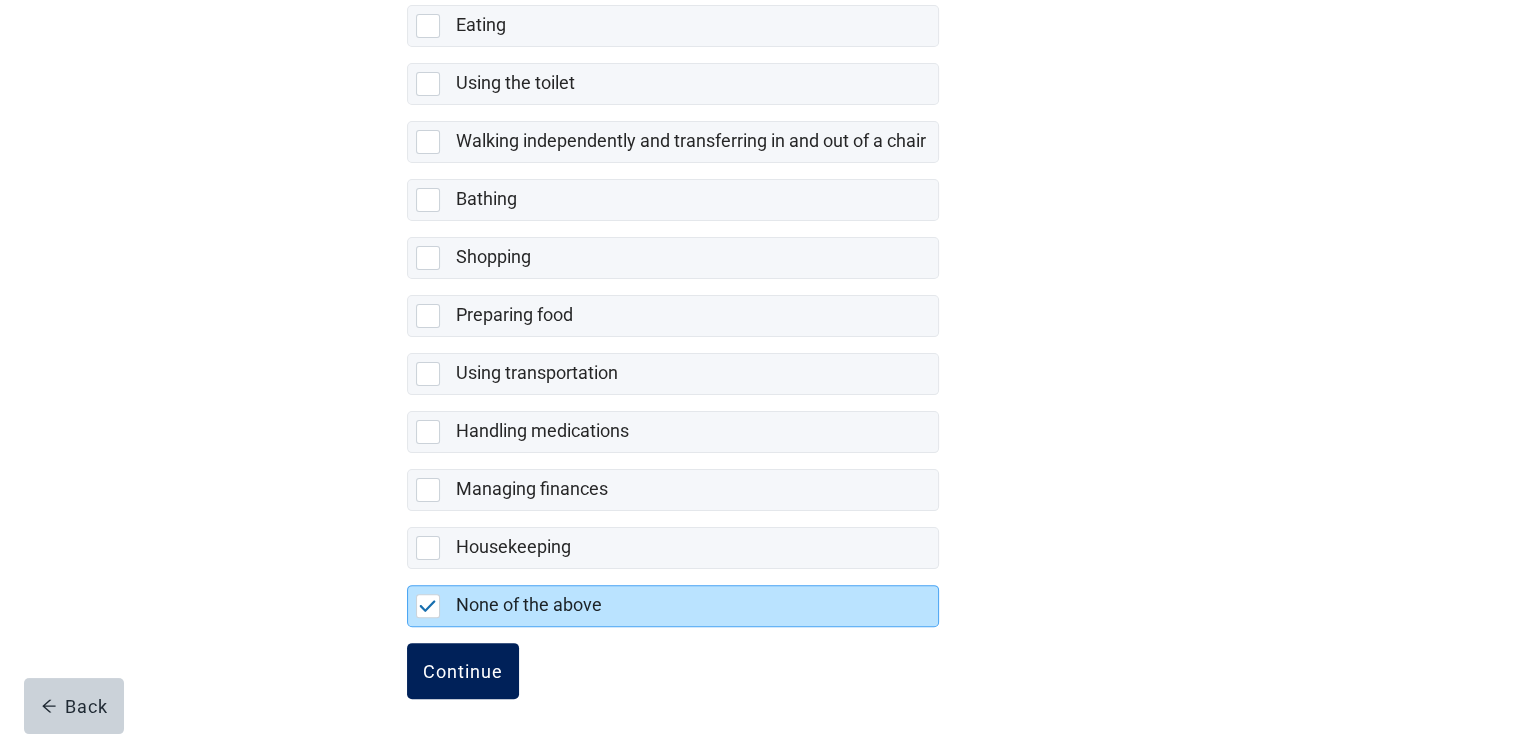 click on "Continue" at bounding box center (463, 671) 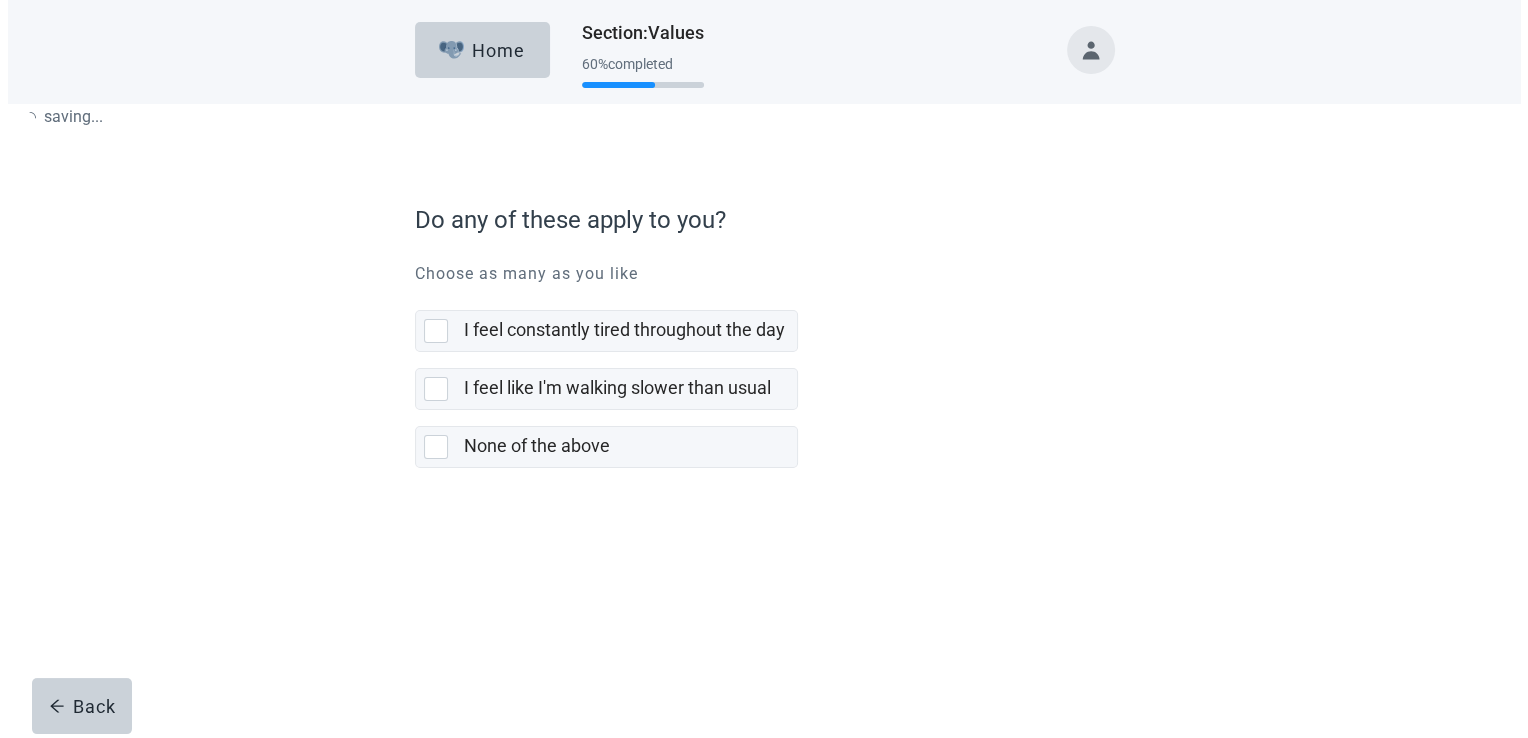 scroll, scrollTop: 0, scrollLeft: 0, axis: both 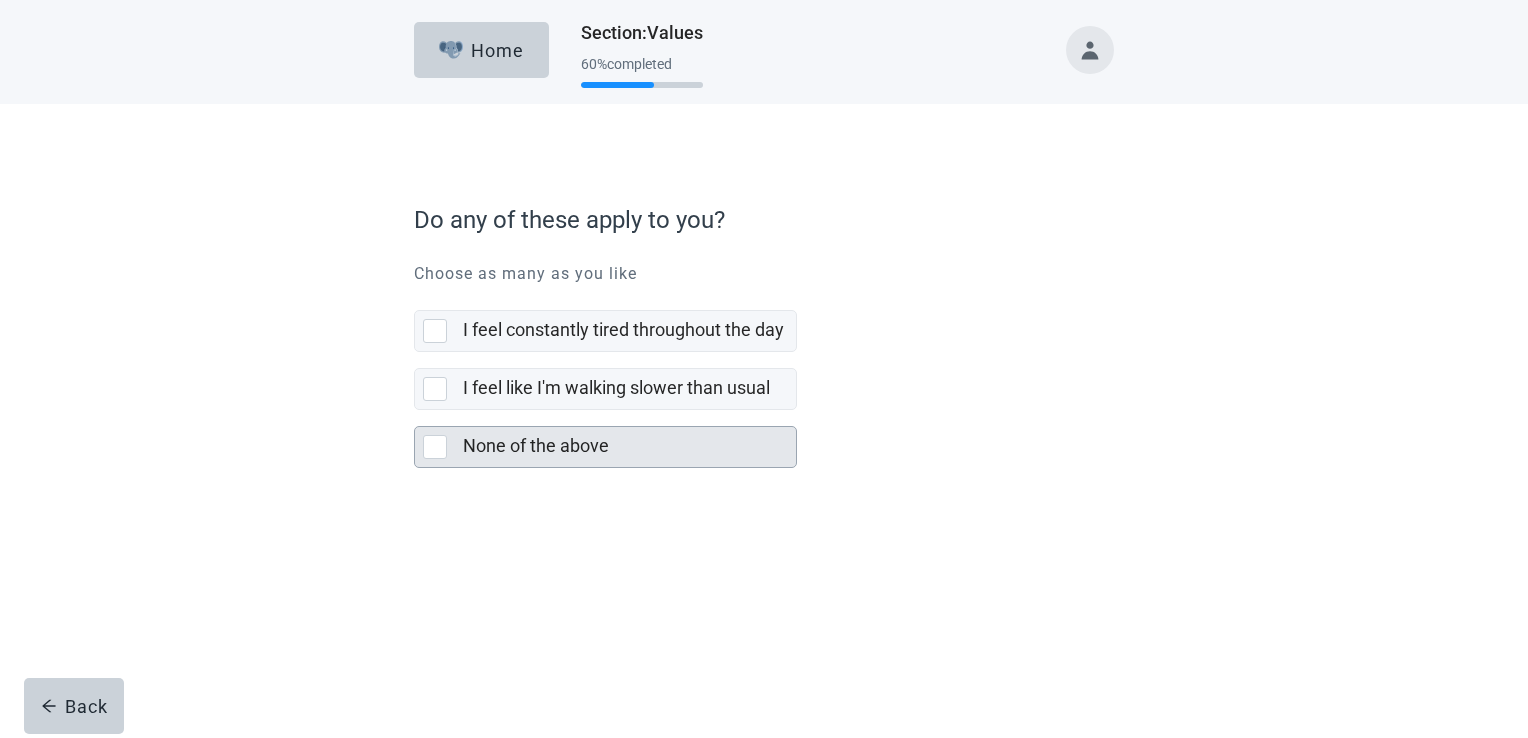 click at bounding box center [435, 447] 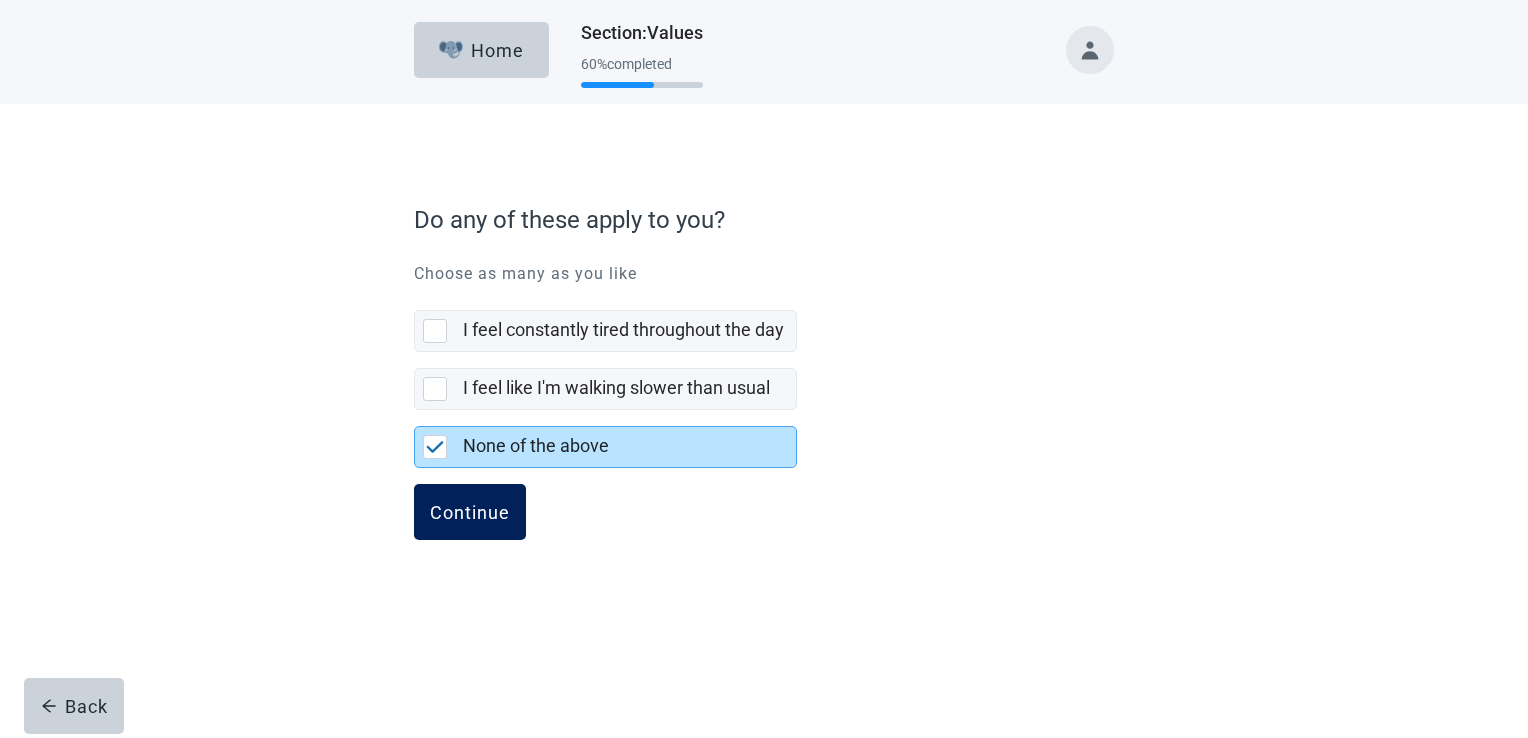 click on "Continue" at bounding box center [470, 512] 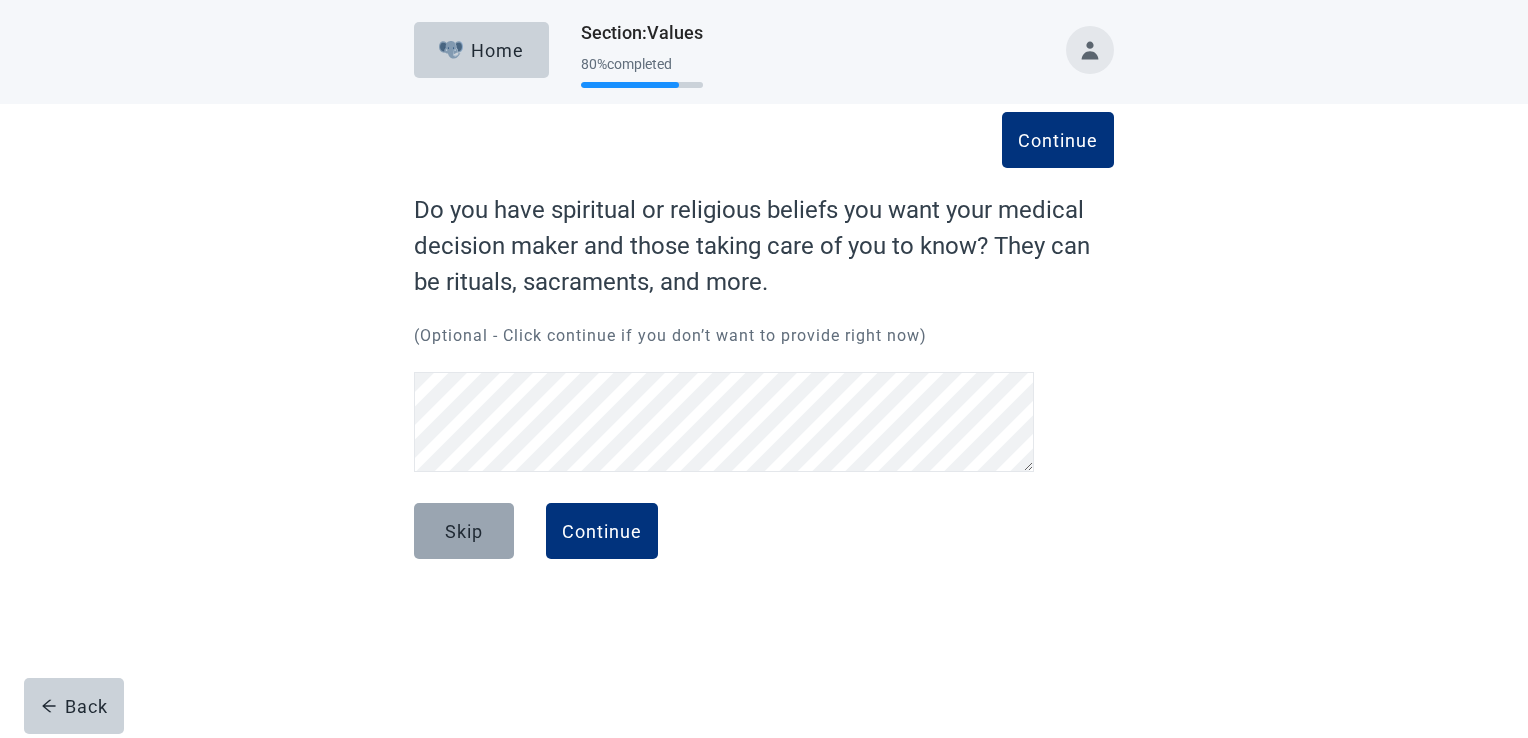 click on "Skip" at bounding box center [464, 531] 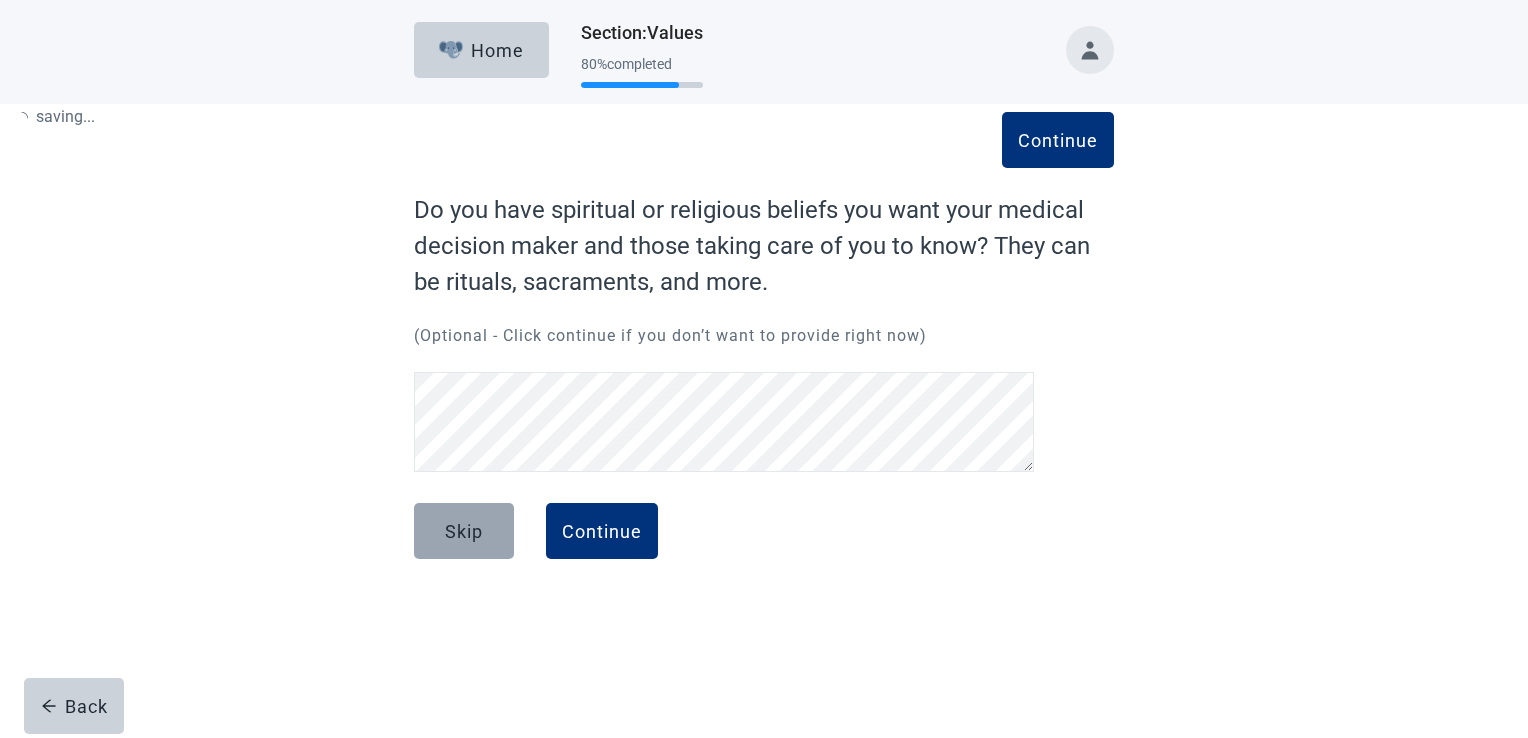 click on "Skip" at bounding box center [464, 531] 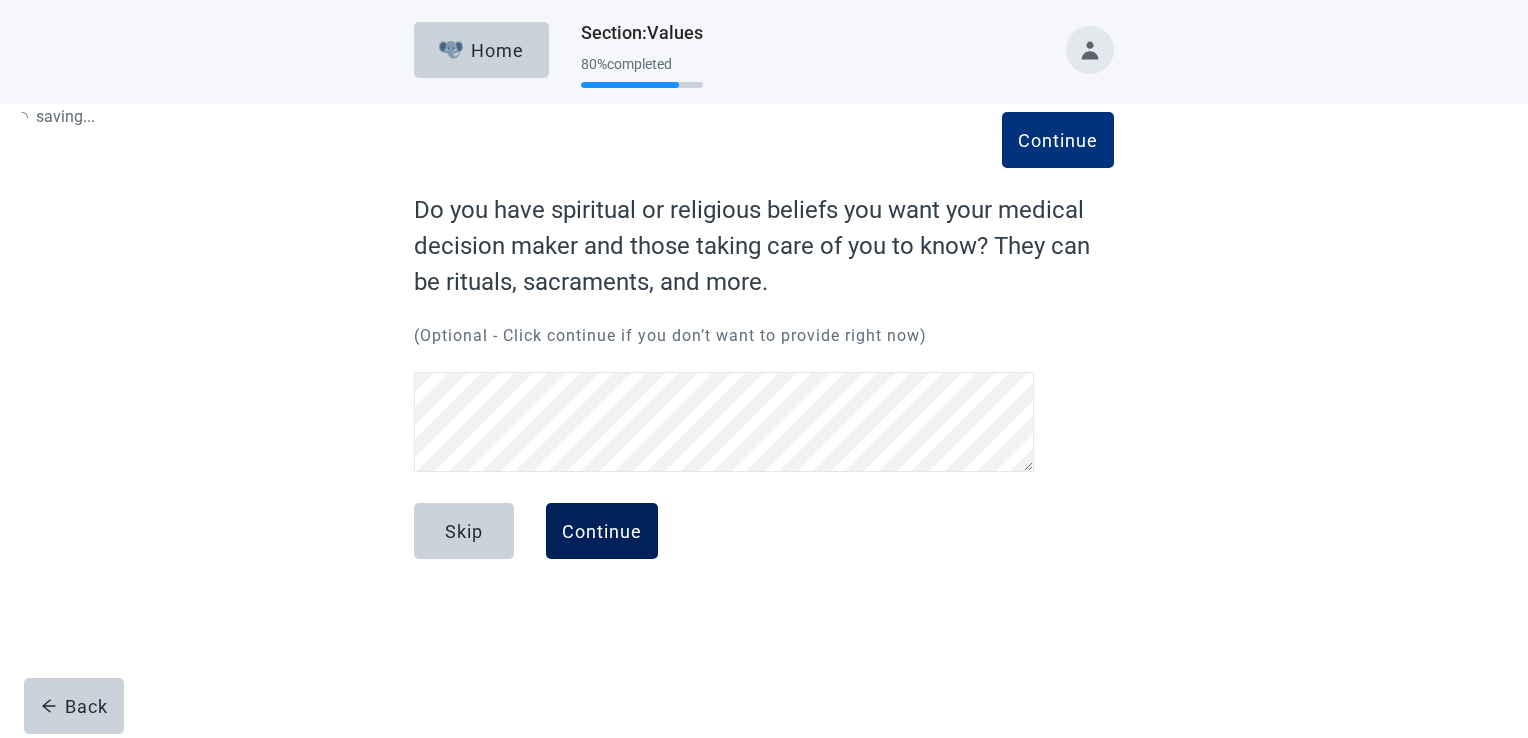 click on "Continue" at bounding box center (602, 531) 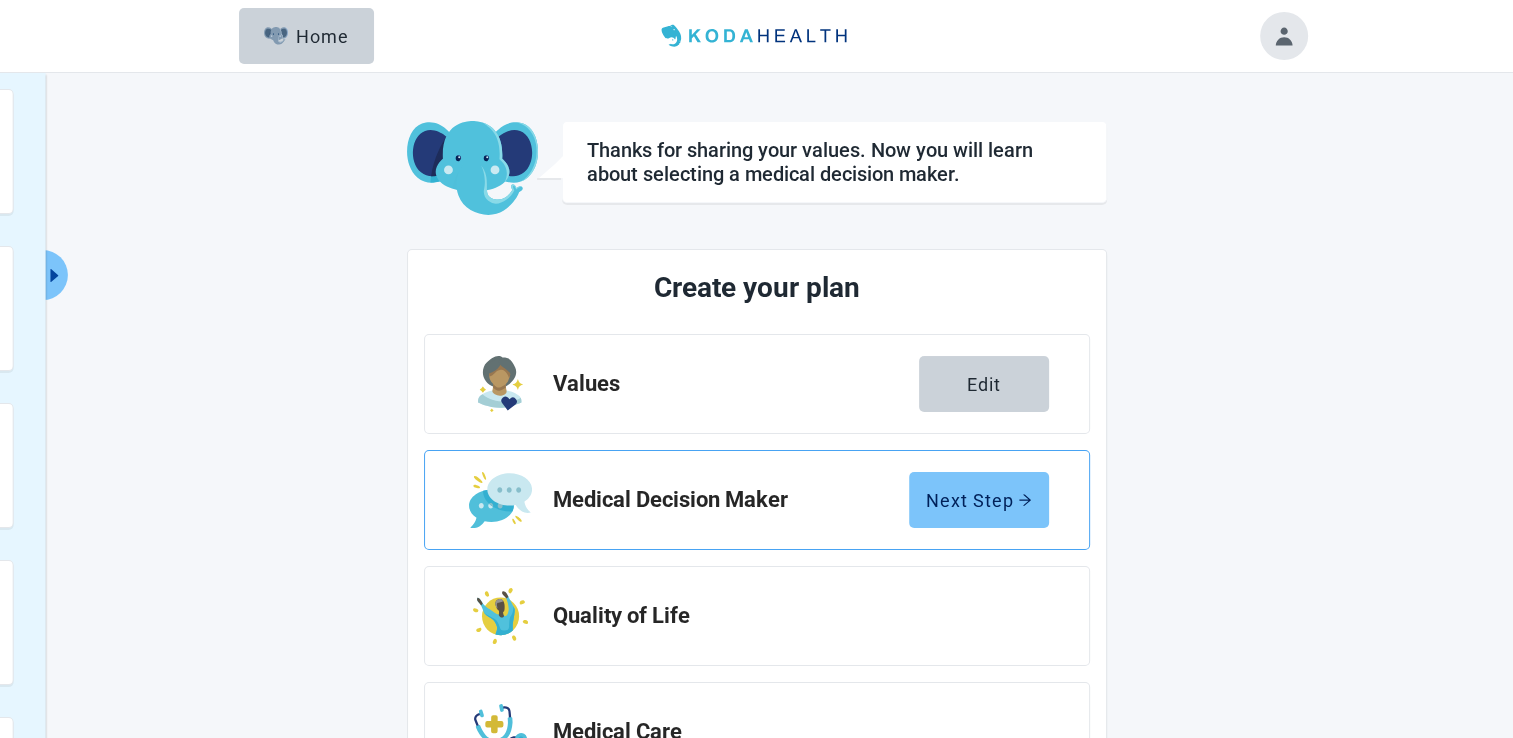 click on "Next Step" at bounding box center (979, 500) 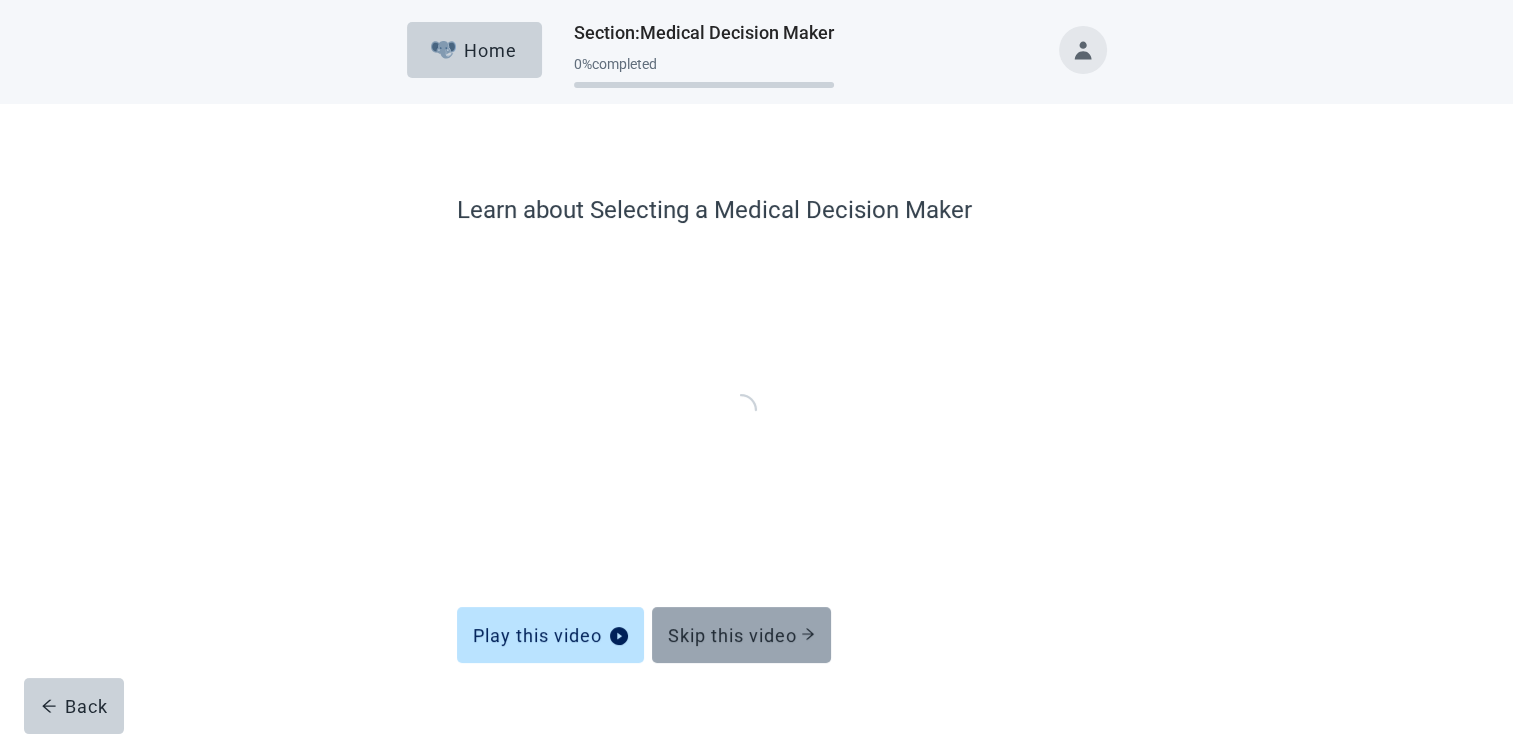 click on "Skip this video" at bounding box center (741, 635) 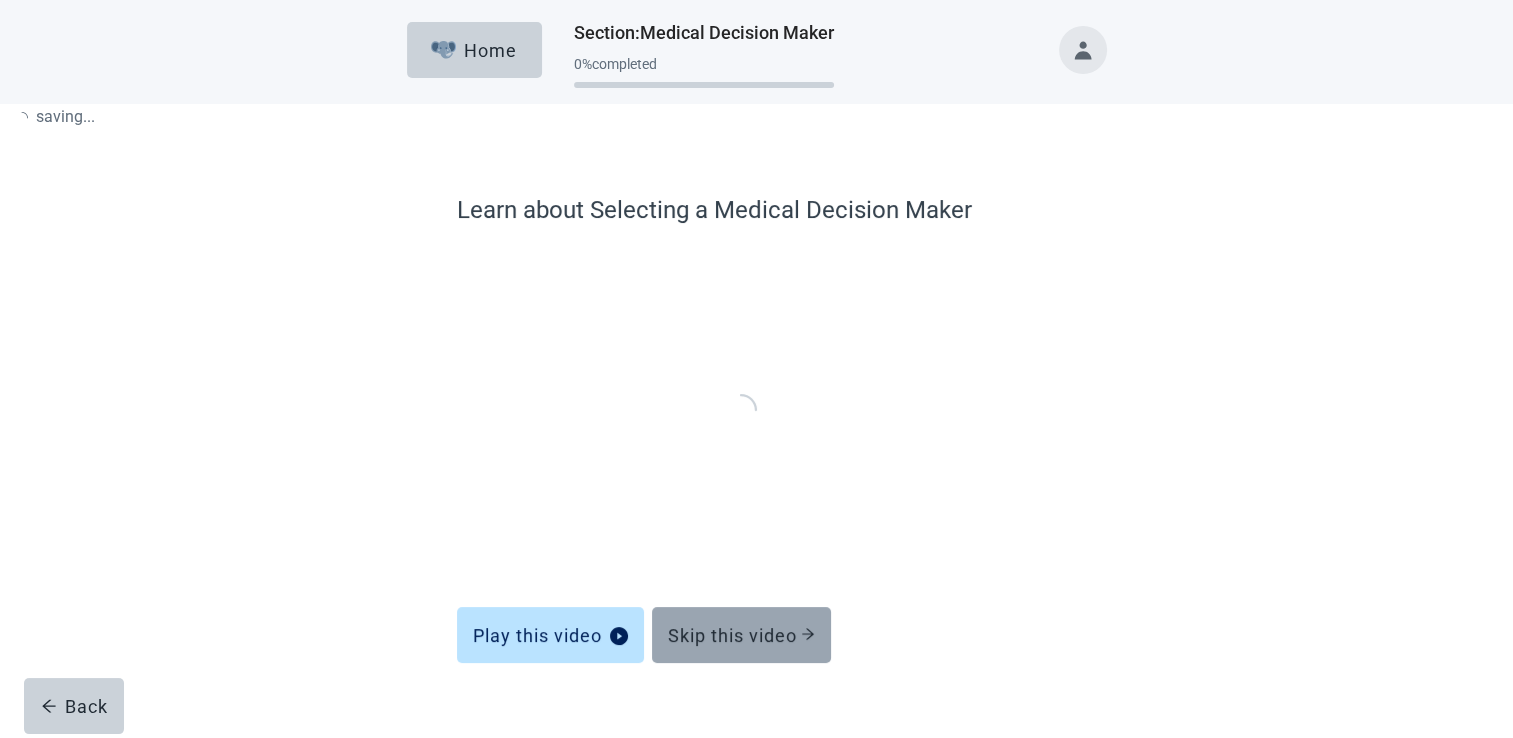 click on "Skip this video" at bounding box center [741, 635] 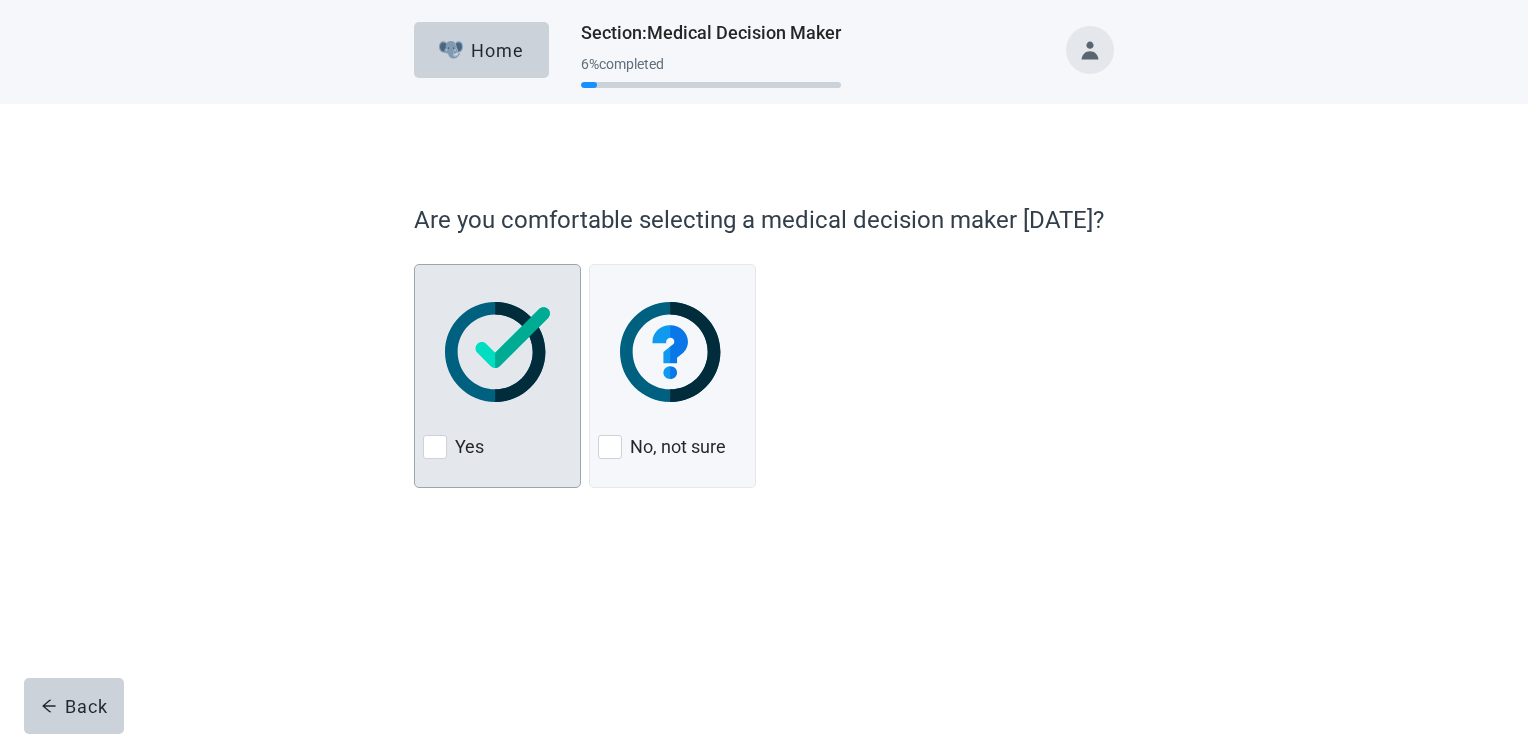 click at bounding box center [435, 447] 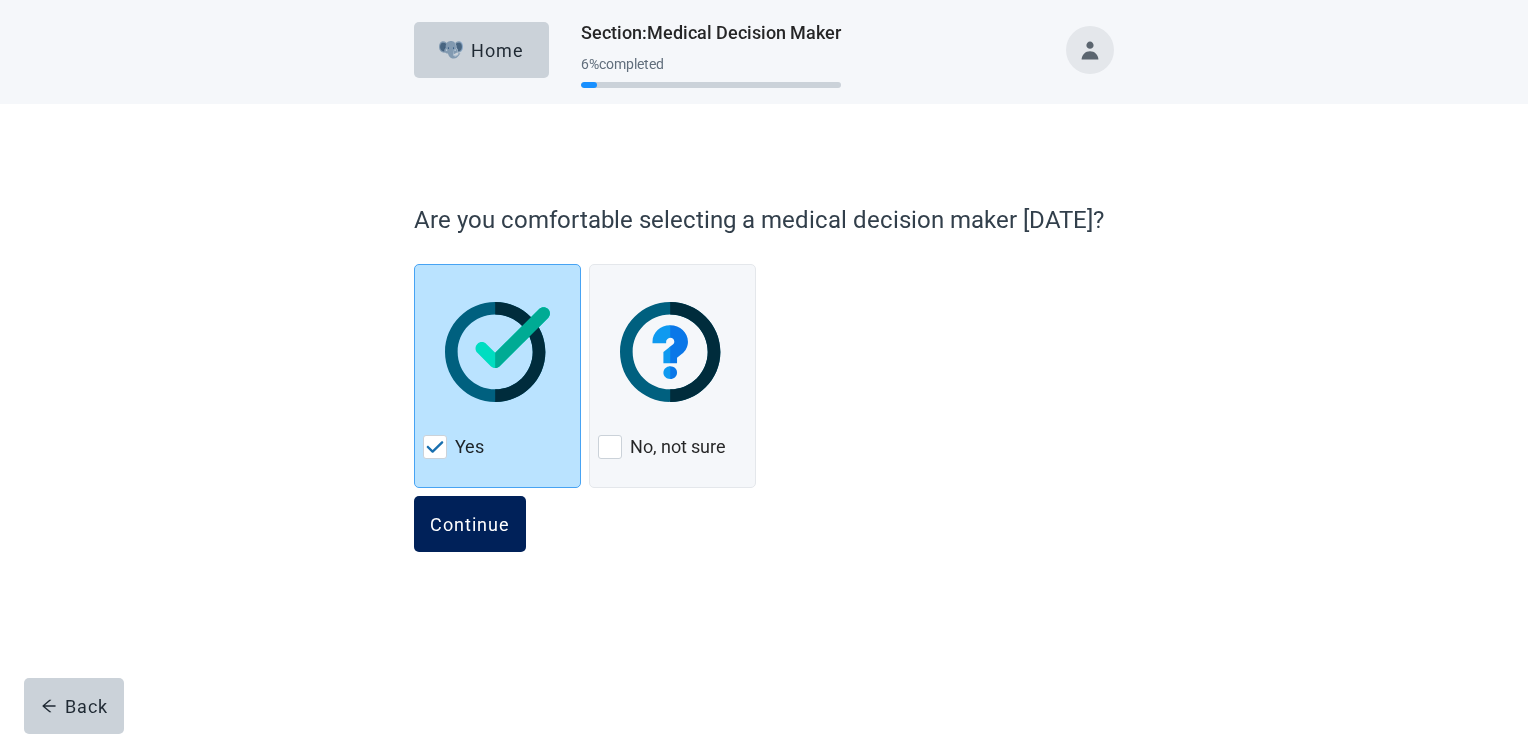 click on "Continue" at bounding box center [470, 524] 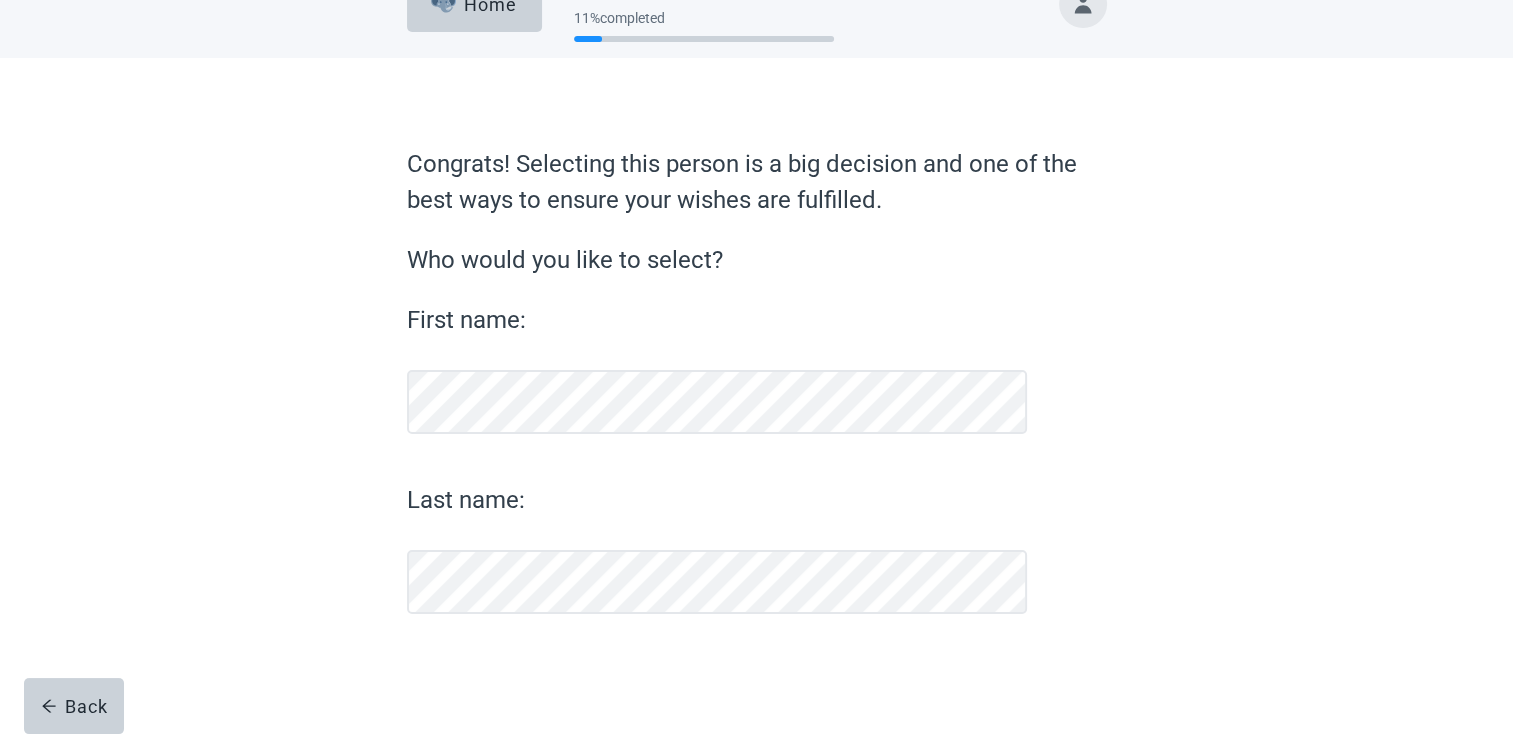 click on "Congrats! Selecting this person is a big decision and one of the best ways to ensure your wishes are fulfilled. Who would you like to select? First name: Last name: Back" at bounding box center (757, 442) 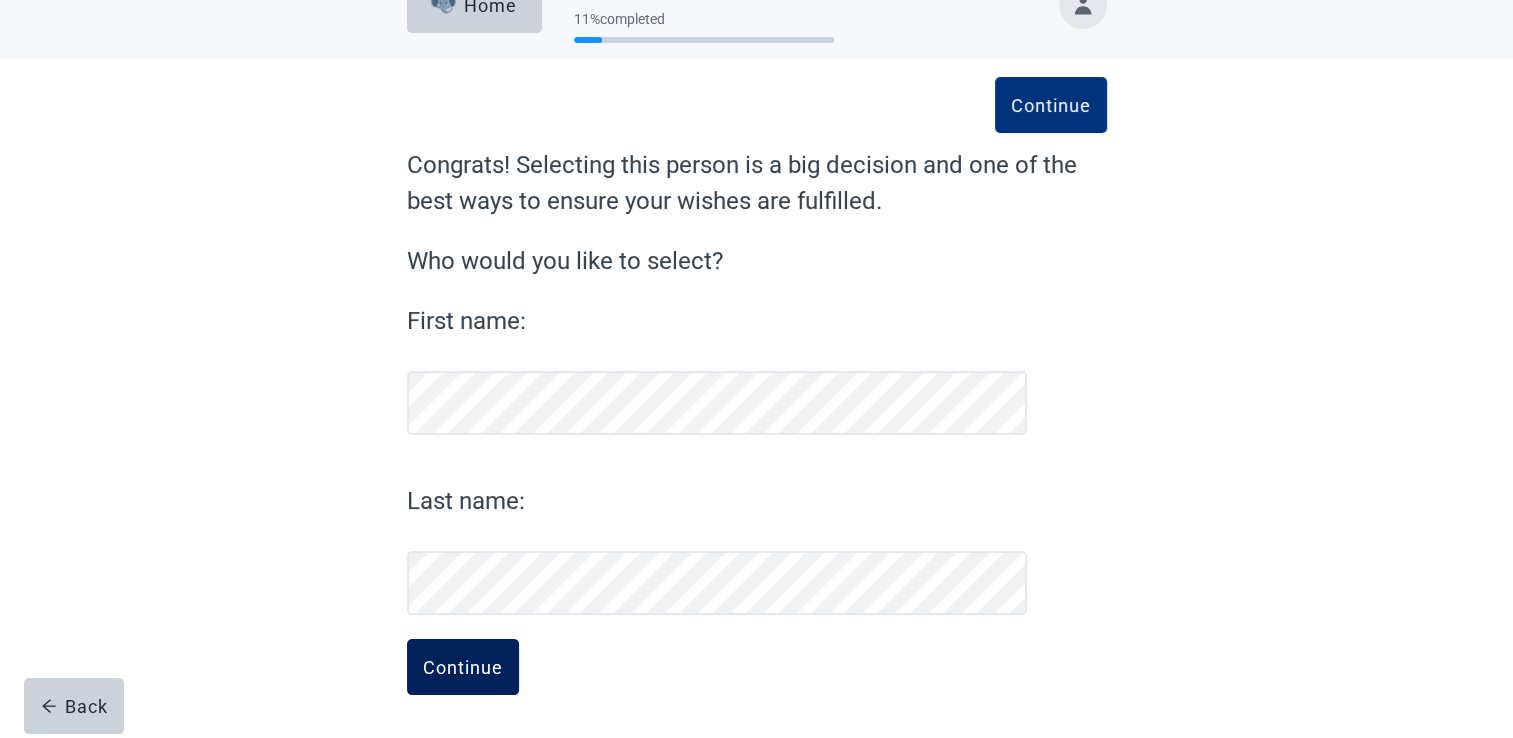 click on "Continue" at bounding box center (463, 667) 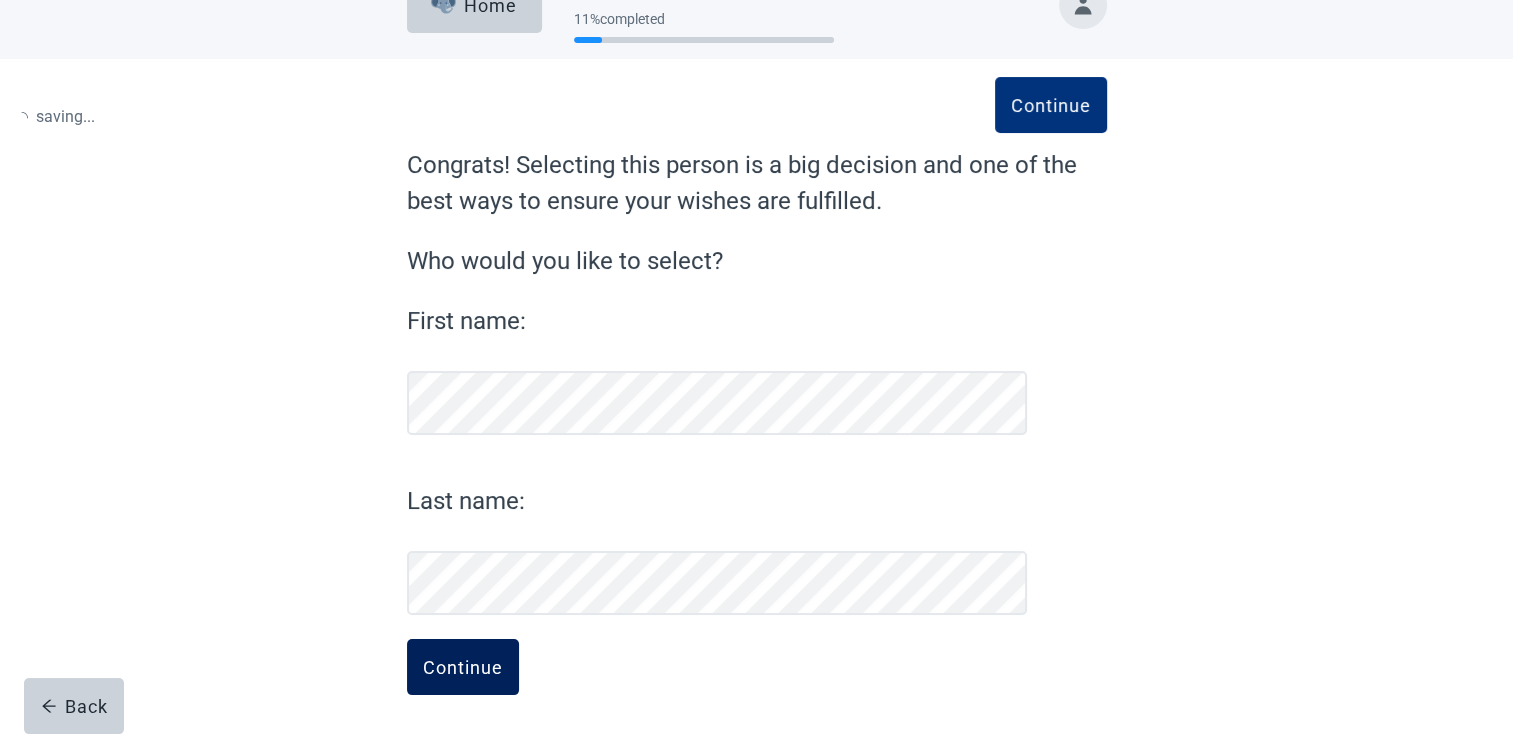 click on "Continue" at bounding box center (463, 667) 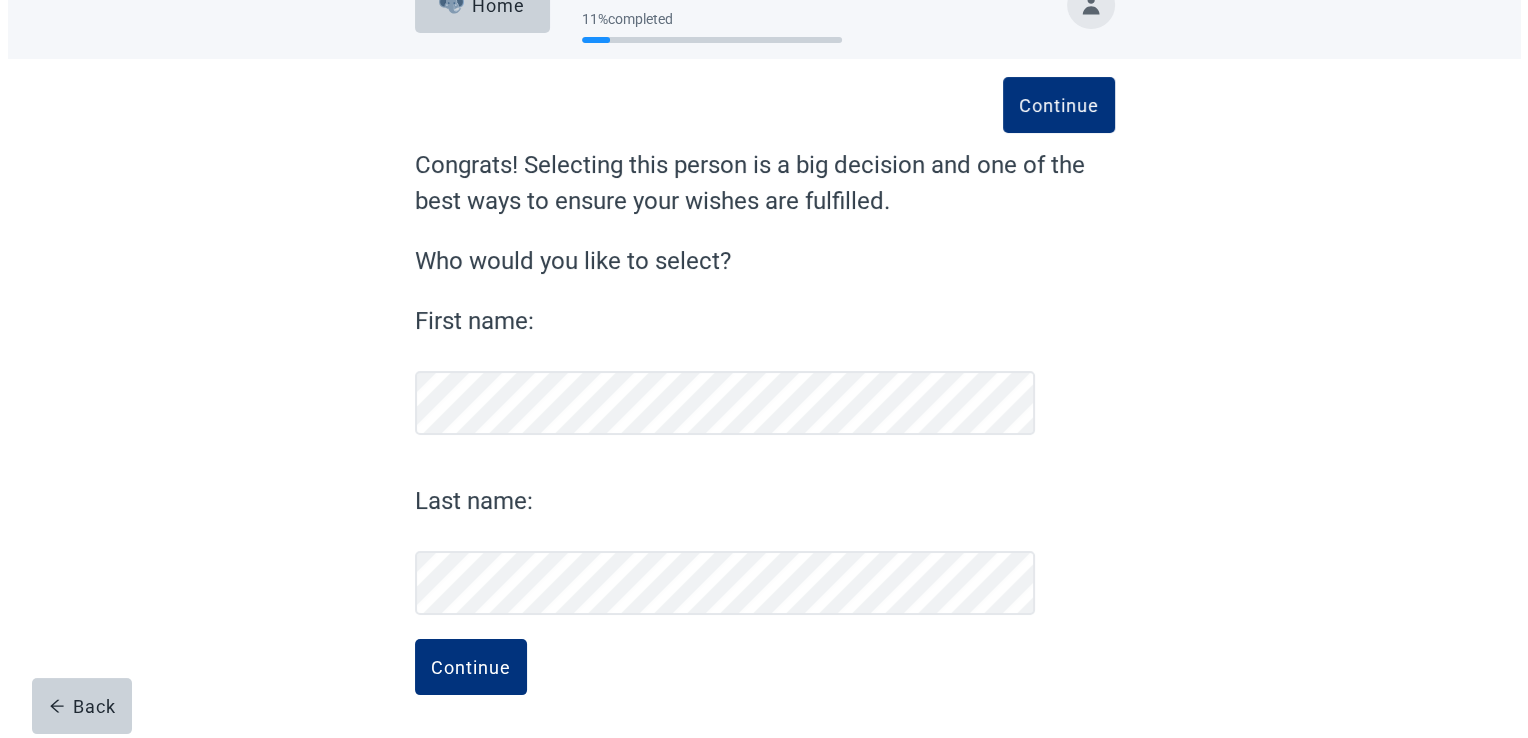 scroll, scrollTop: 0, scrollLeft: 0, axis: both 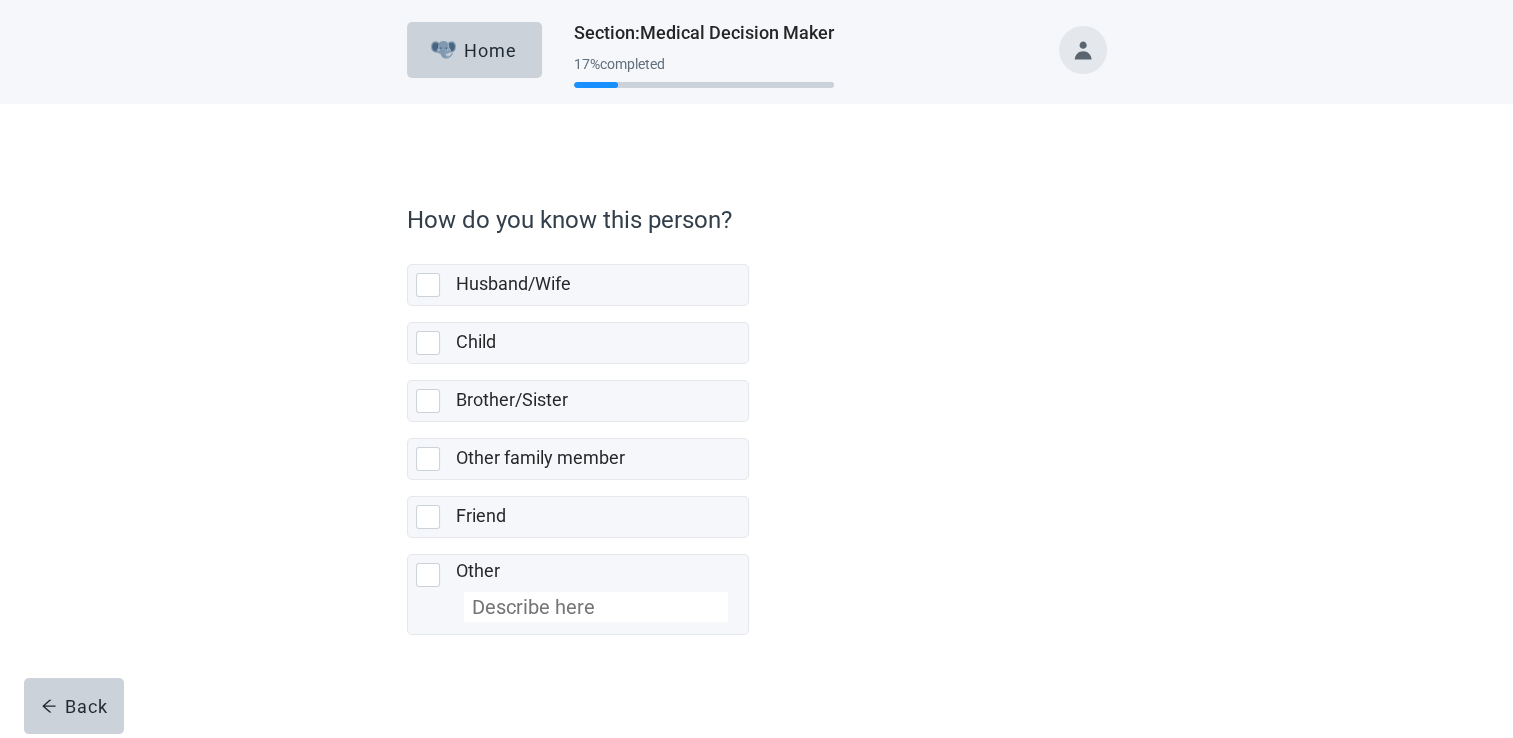 drag, startPoint x: 428, startPoint y: 284, endPoint x: 466, endPoint y: 373, distance: 96.77293 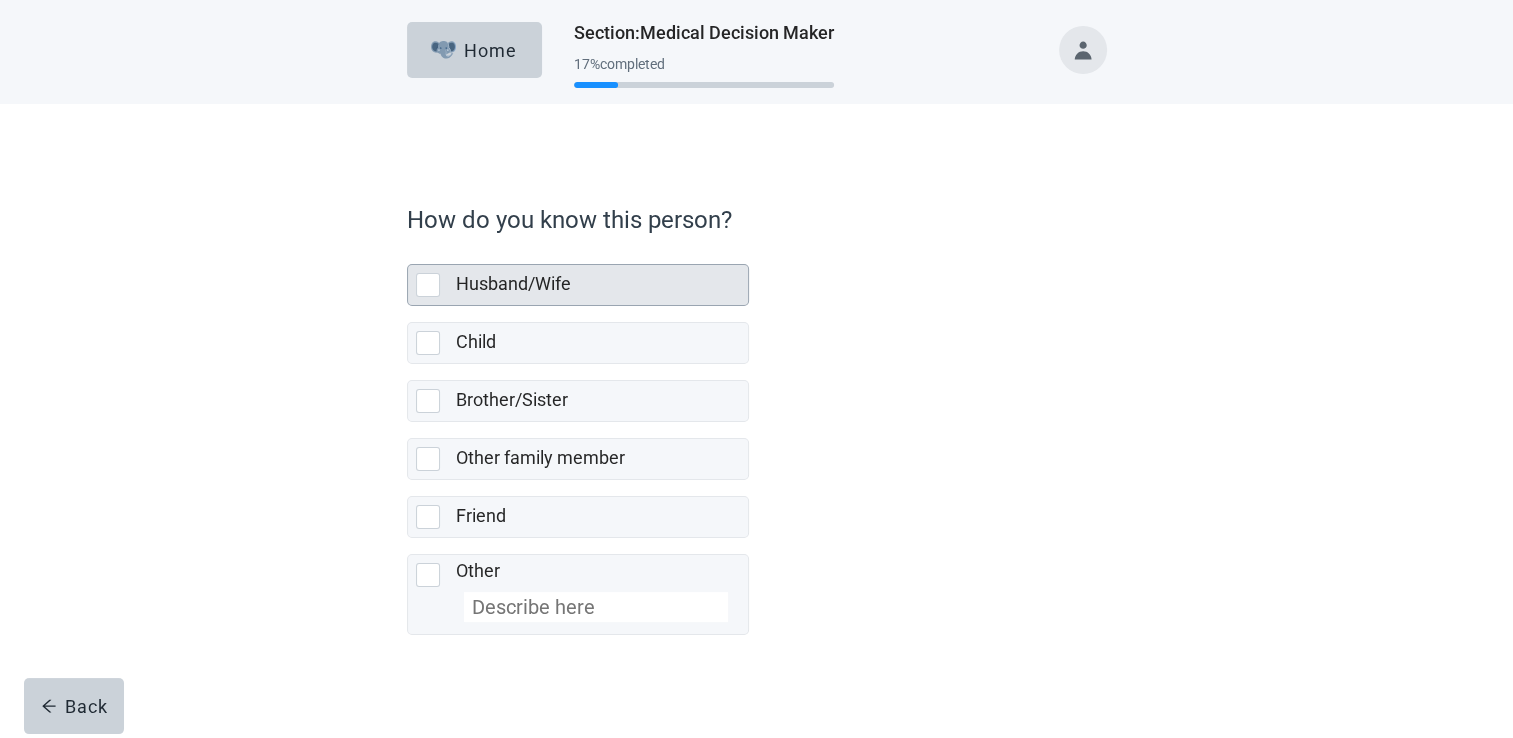 click at bounding box center (428, 285) 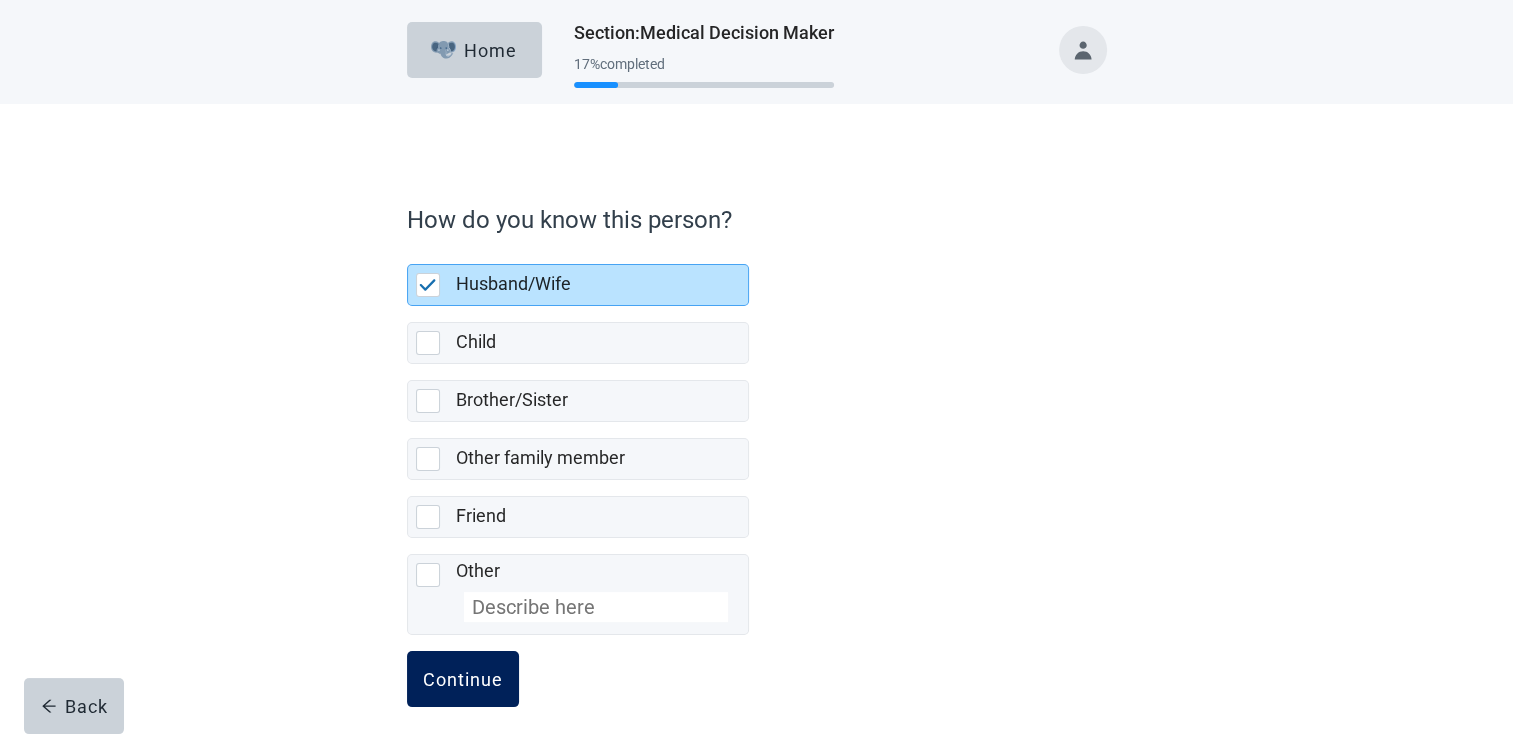 click on "Continue" at bounding box center (463, 679) 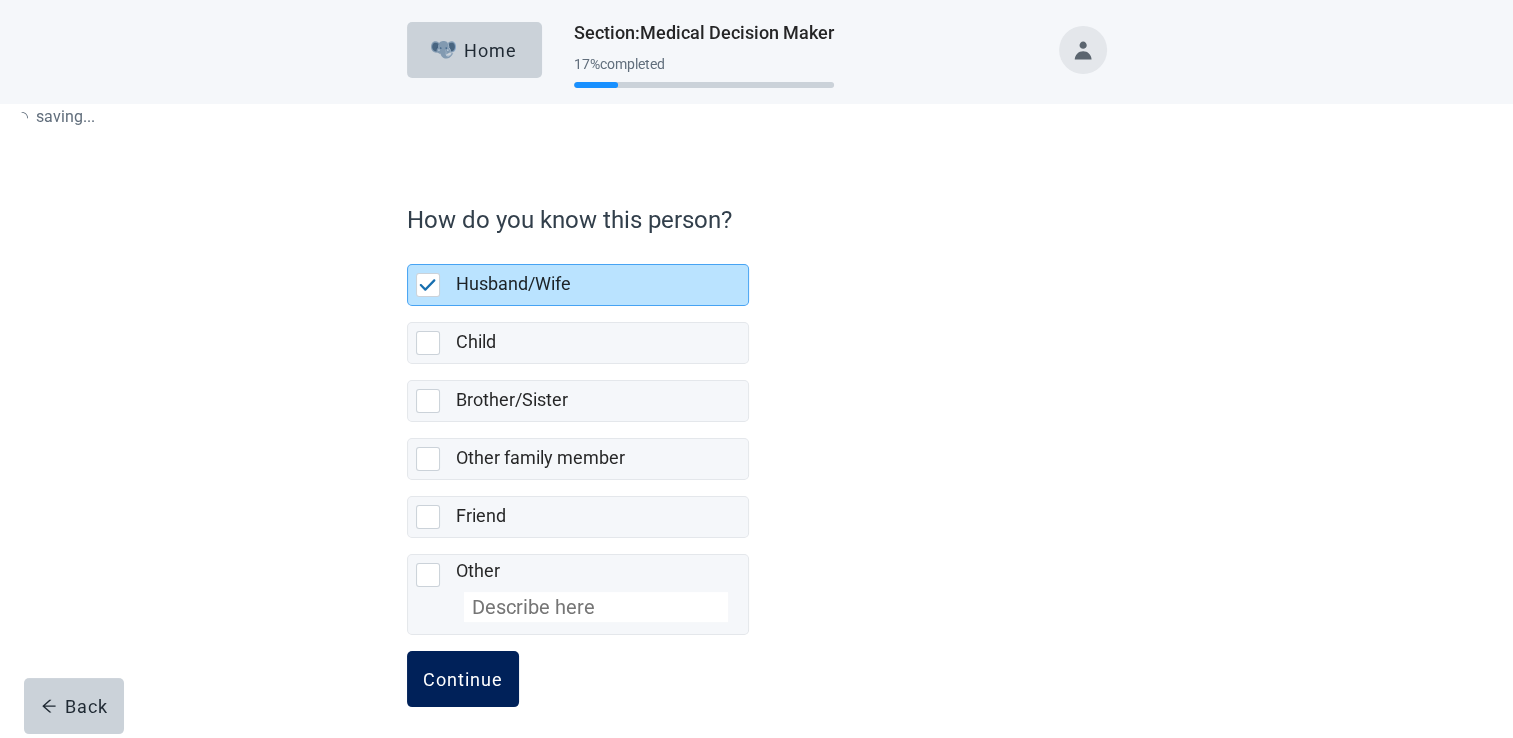 click on "Continue" at bounding box center (463, 679) 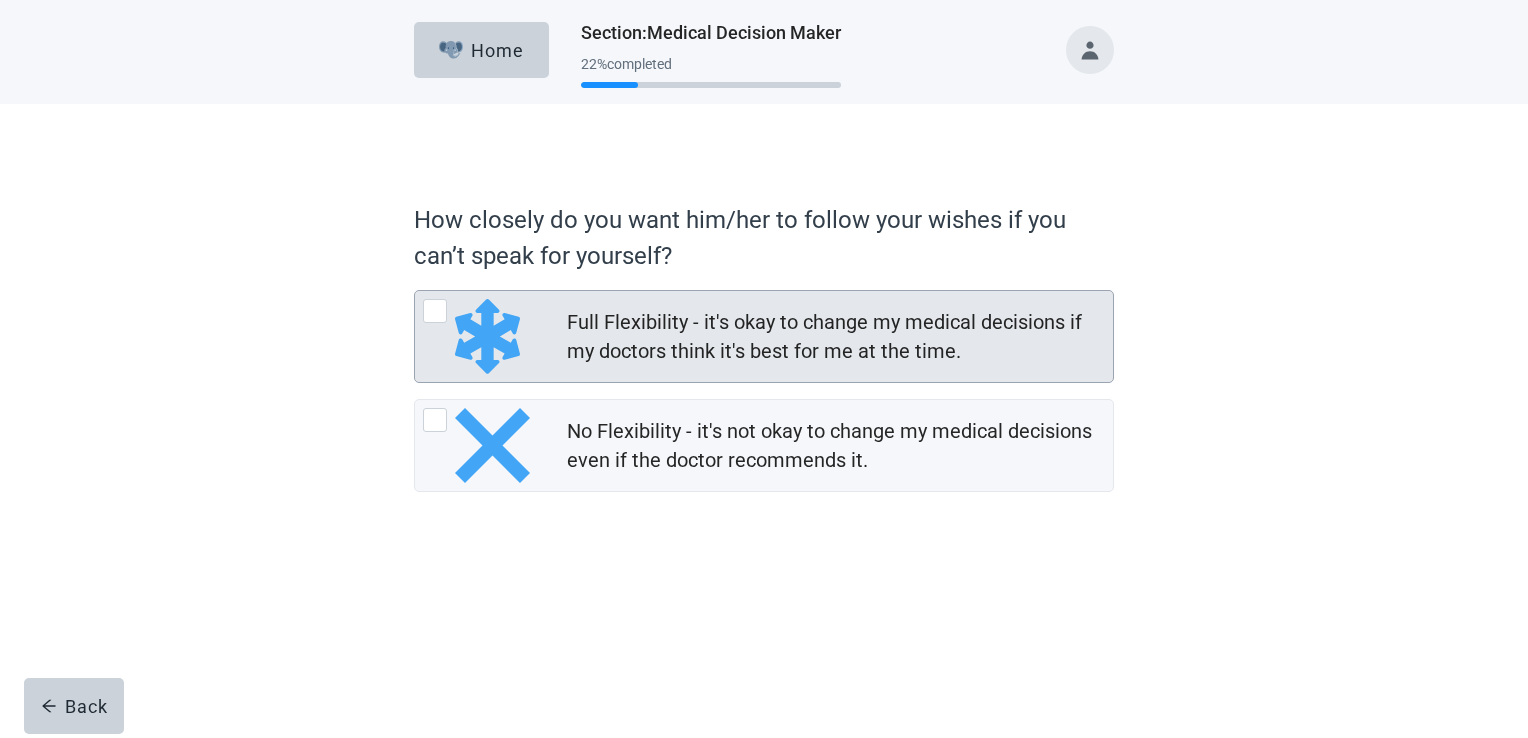 click on "Full Flexibility - it's okay to change my medical decisions if my doctors think it's best for me at the time." at bounding box center [834, 337] 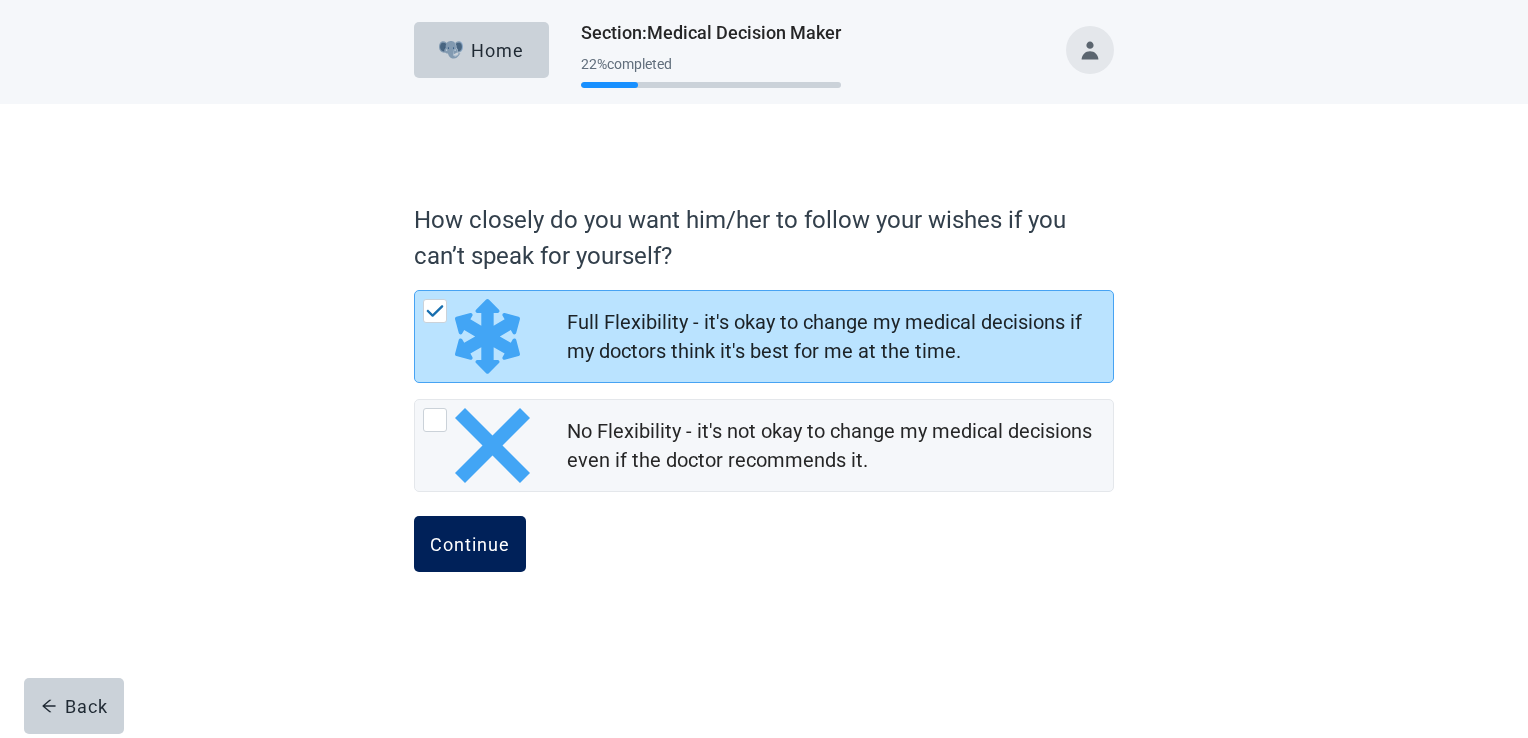 click on "Continue" at bounding box center (470, 544) 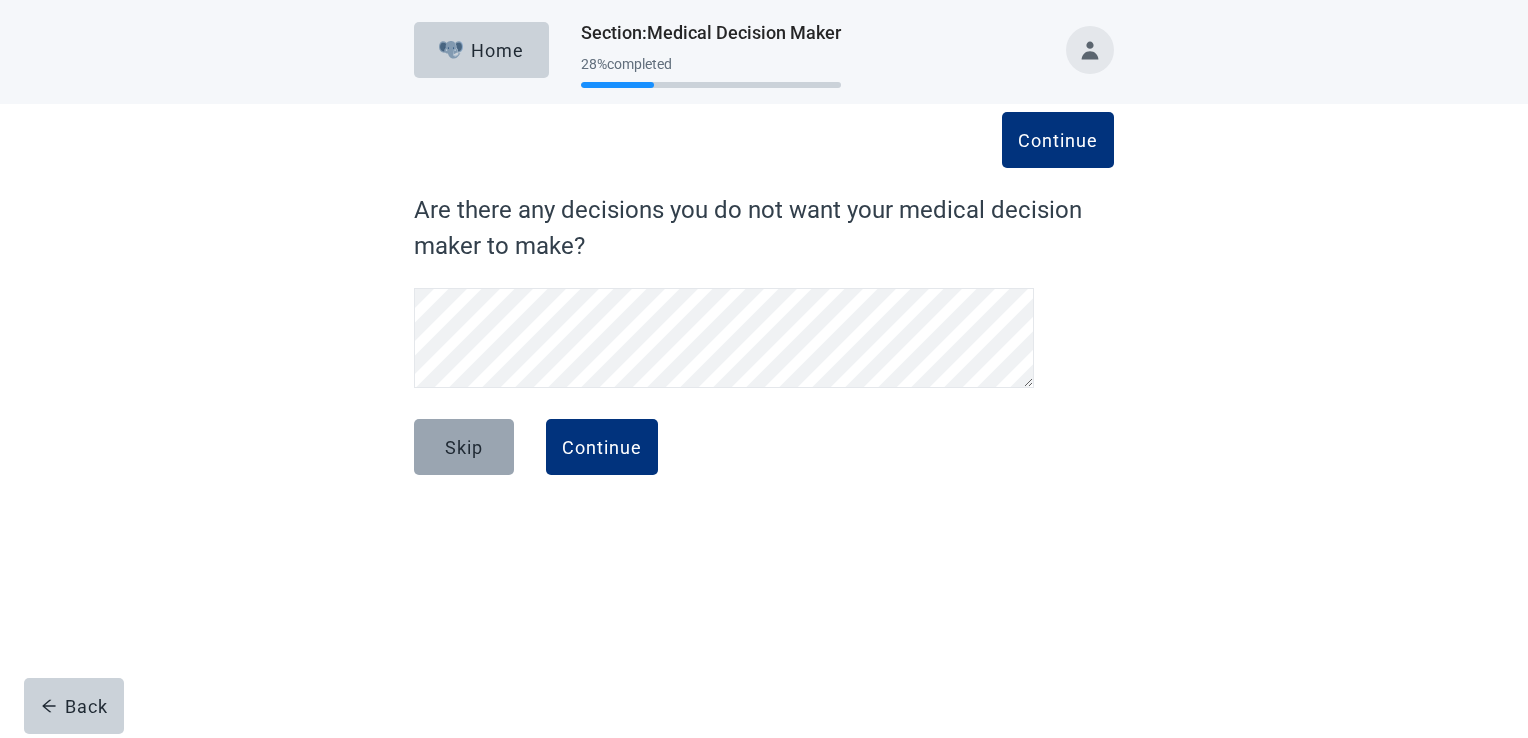 click on "Skip" at bounding box center (464, 447) 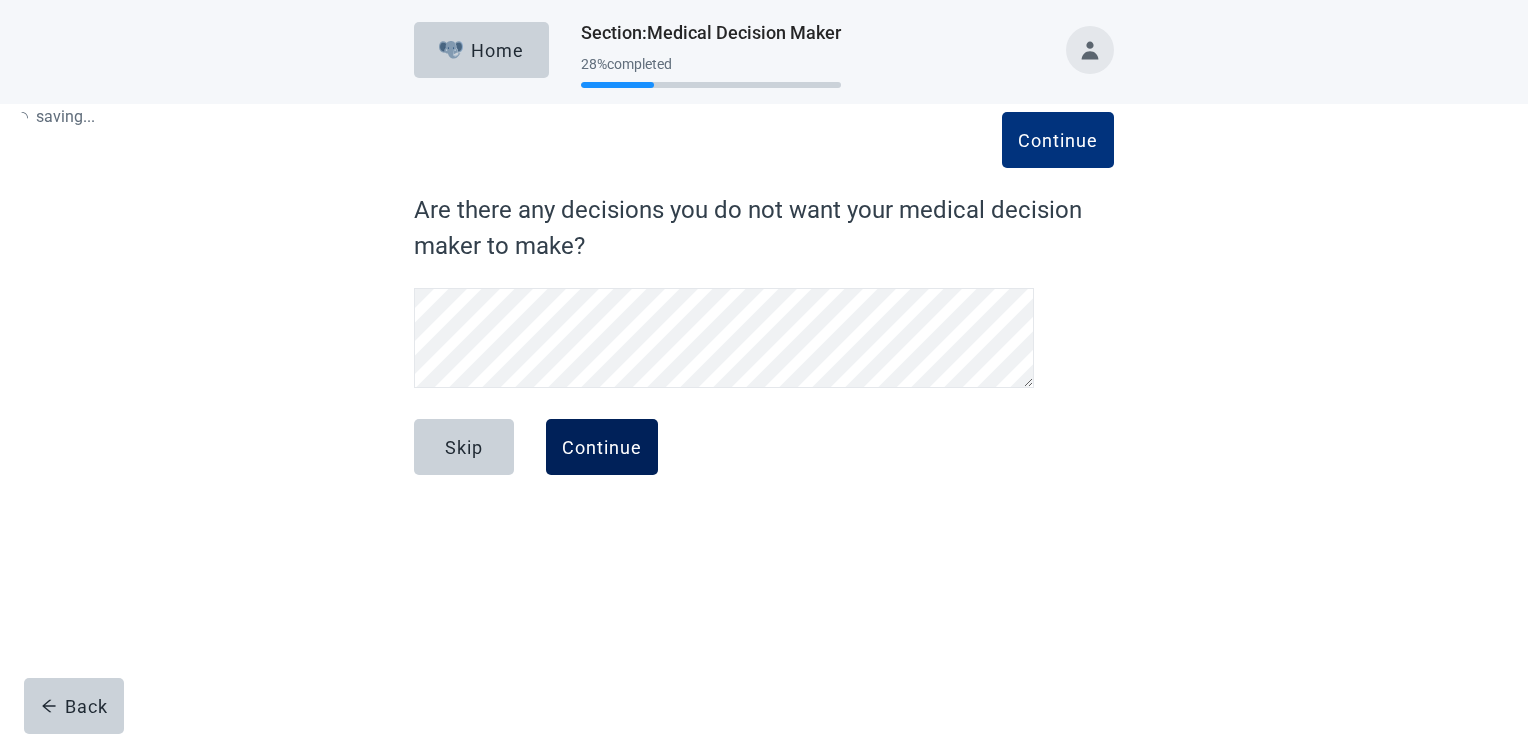 click on "Continue" at bounding box center [602, 447] 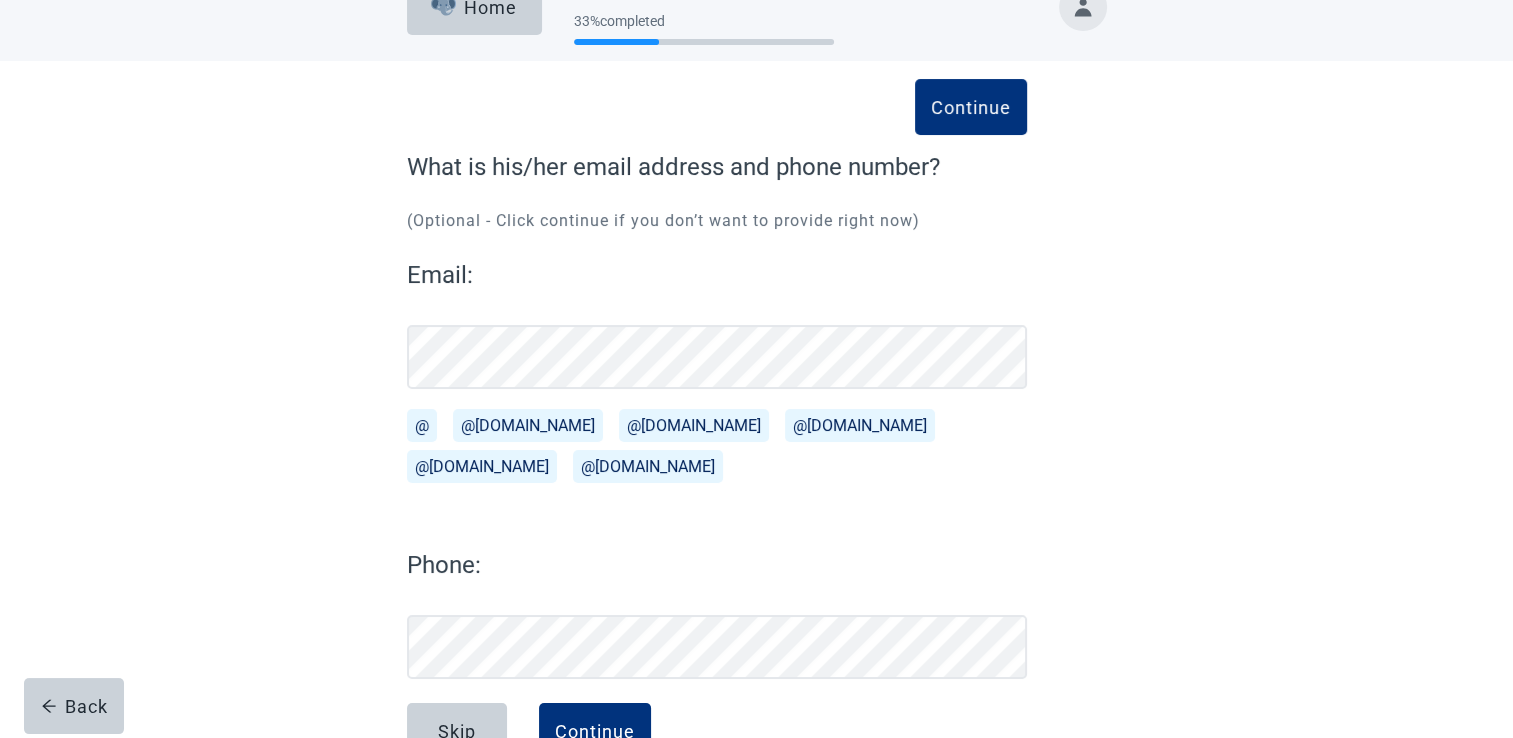 scroll, scrollTop: 8, scrollLeft: 0, axis: vertical 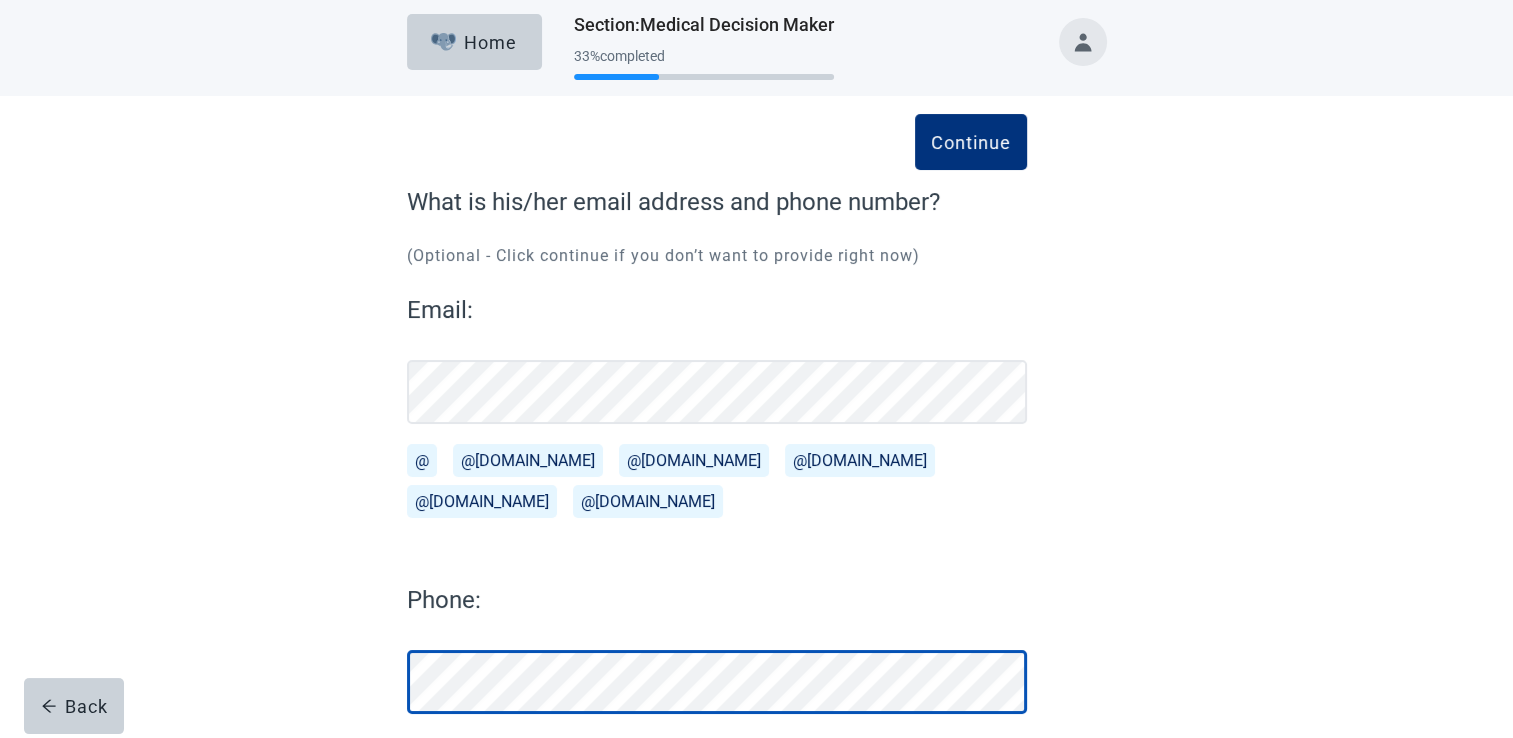 click on "Continue What is his/her email address and phone number? (Optional - Click continue if you don’t want to provide right now) Email: @ @[DOMAIN_NAME][EMAIL_ADDRESS][DOMAIN_NAME] @[DOMAIN_NAME][EMAIL_ADDRESS][DOMAIN_NAME] @[DOMAIN_NAME] Phone: Back Skip Continue" at bounding box center [717, 511] 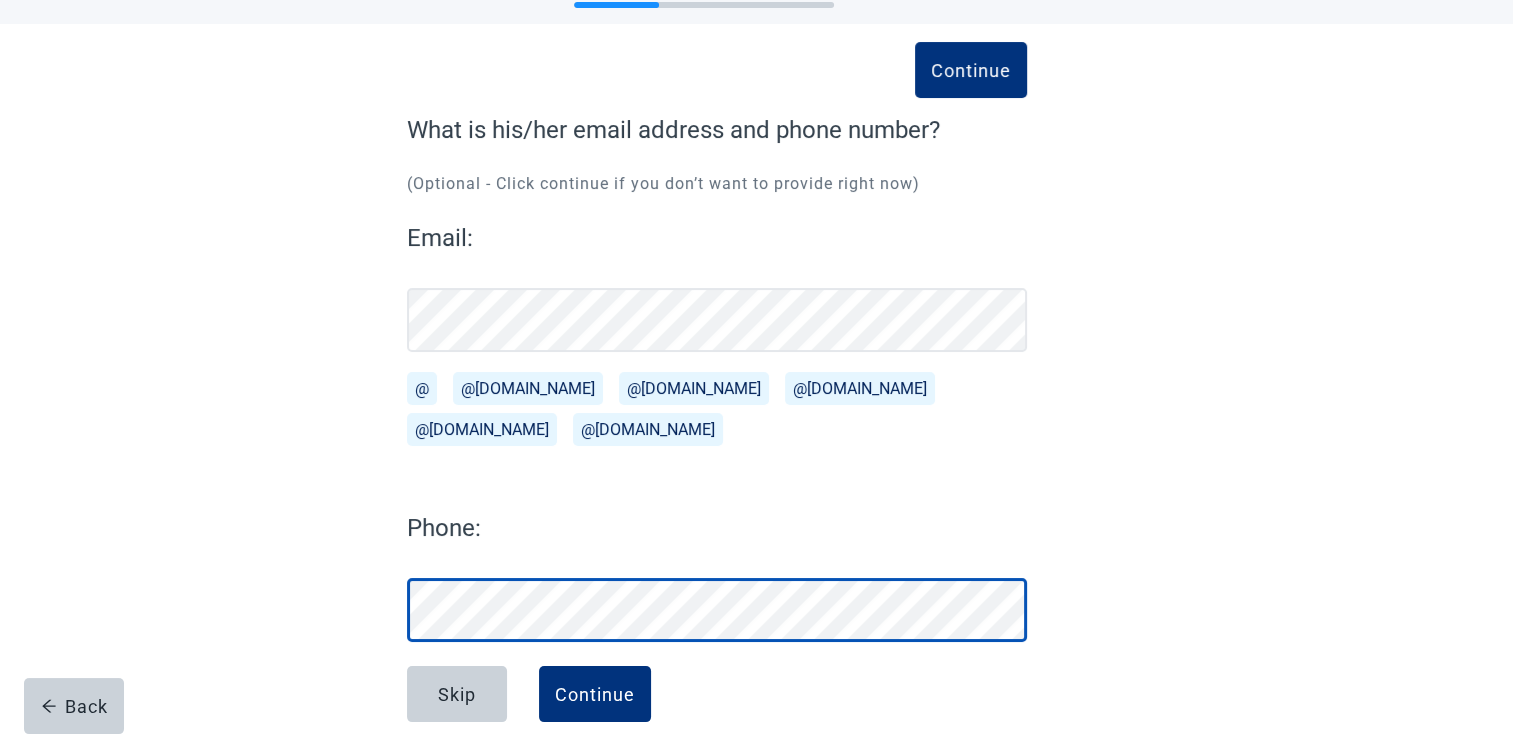 scroll, scrollTop: 108, scrollLeft: 0, axis: vertical 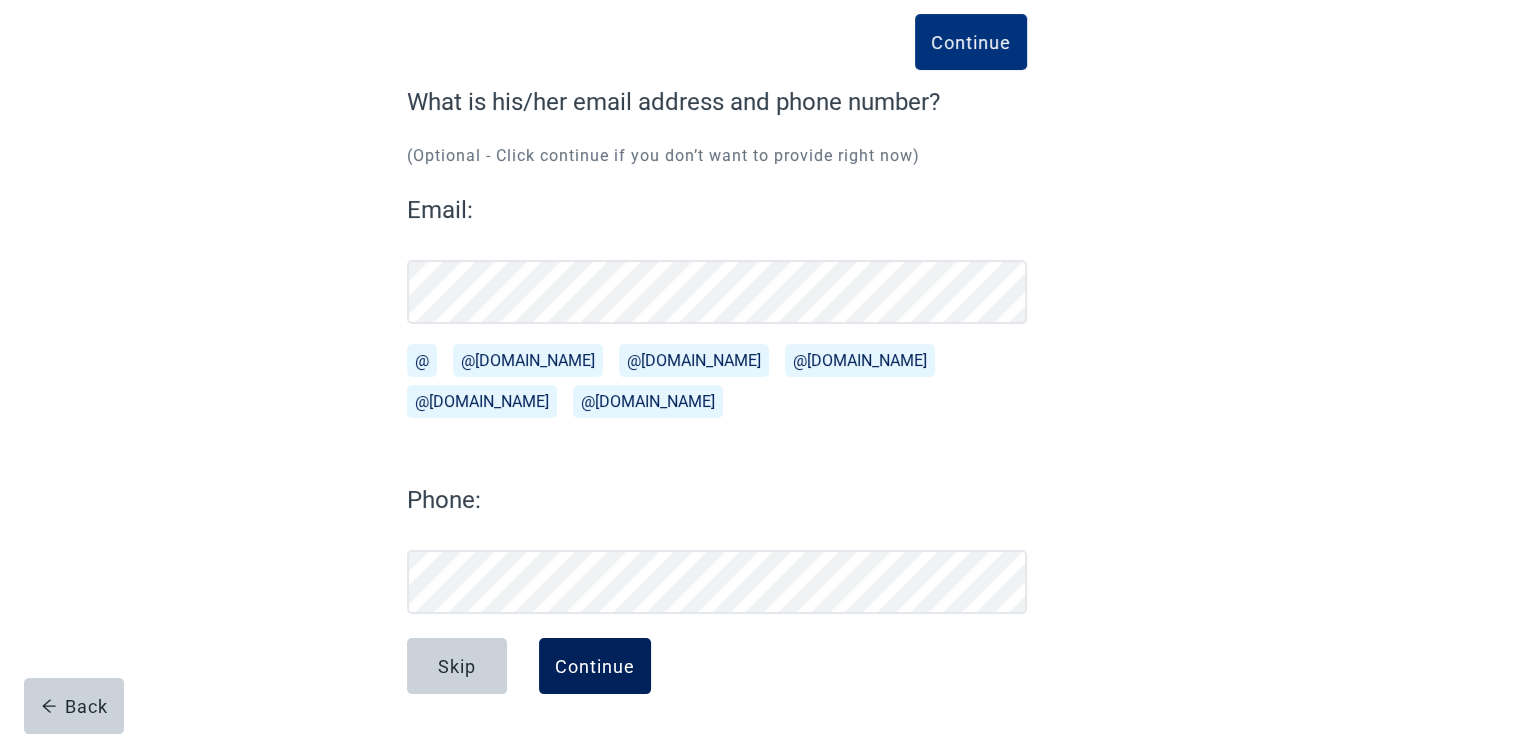 click on "Continue" at bounding box center (595, 666) 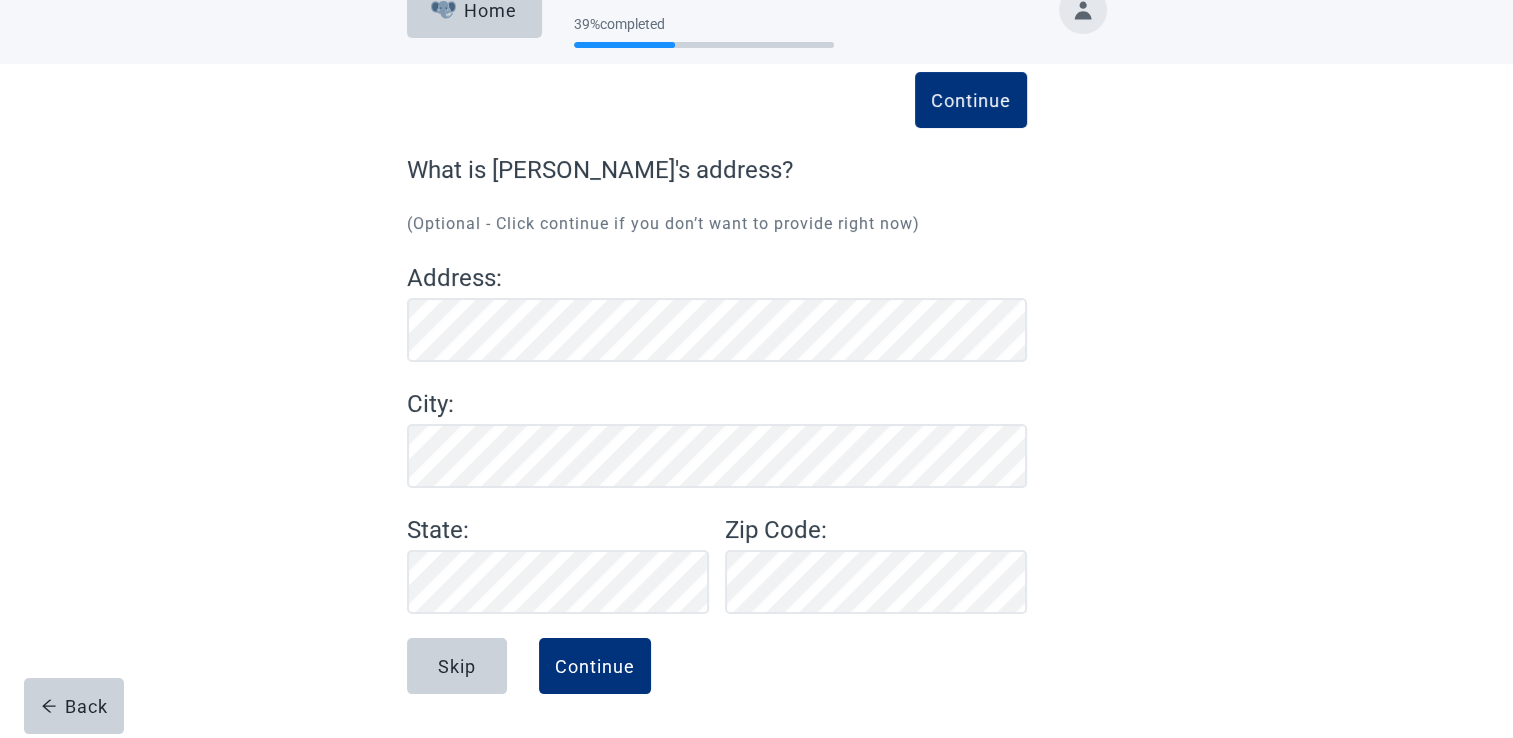 scroll, scrollTop: 40, scrollLeft: 0, axis: vertical 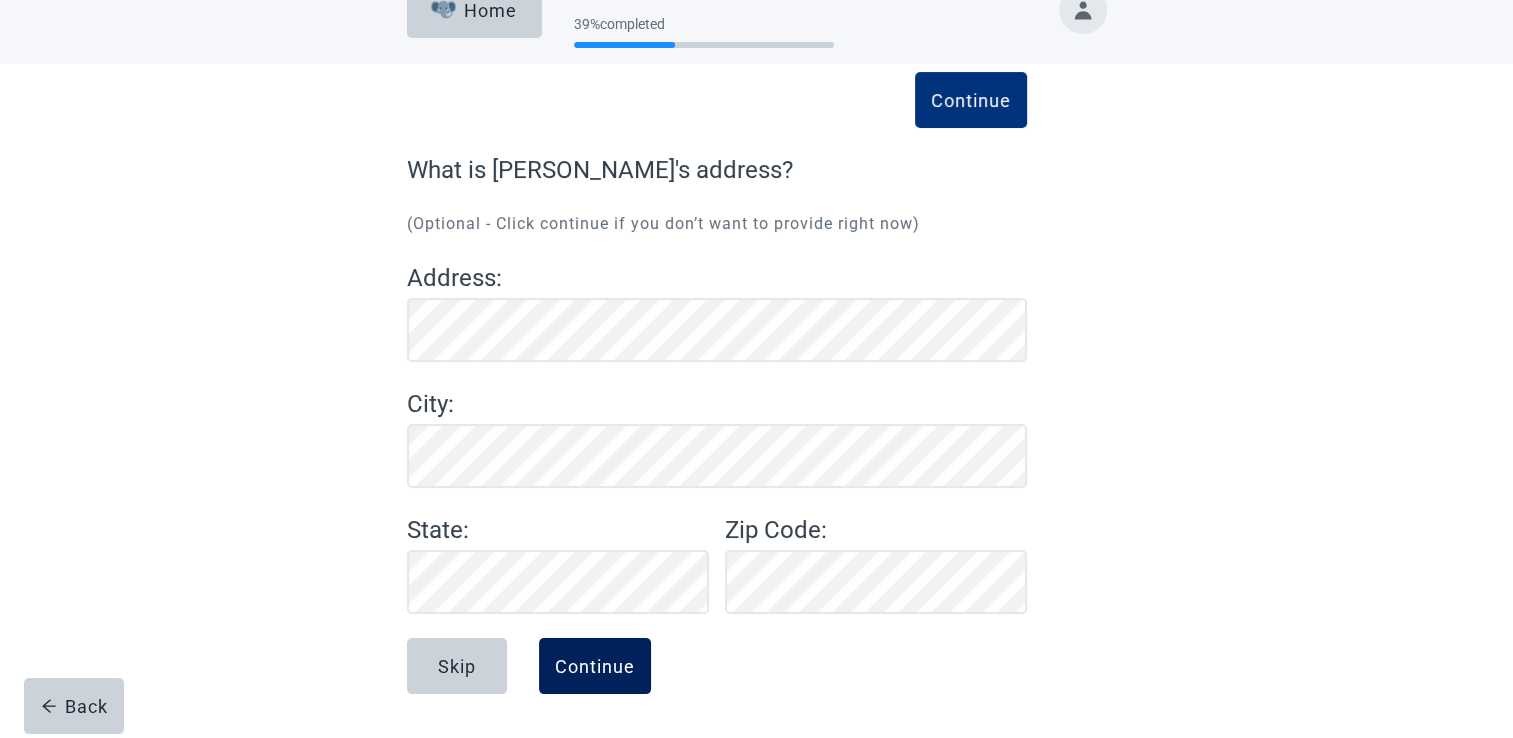 click on "Continue" at bounding box center [595, 666] 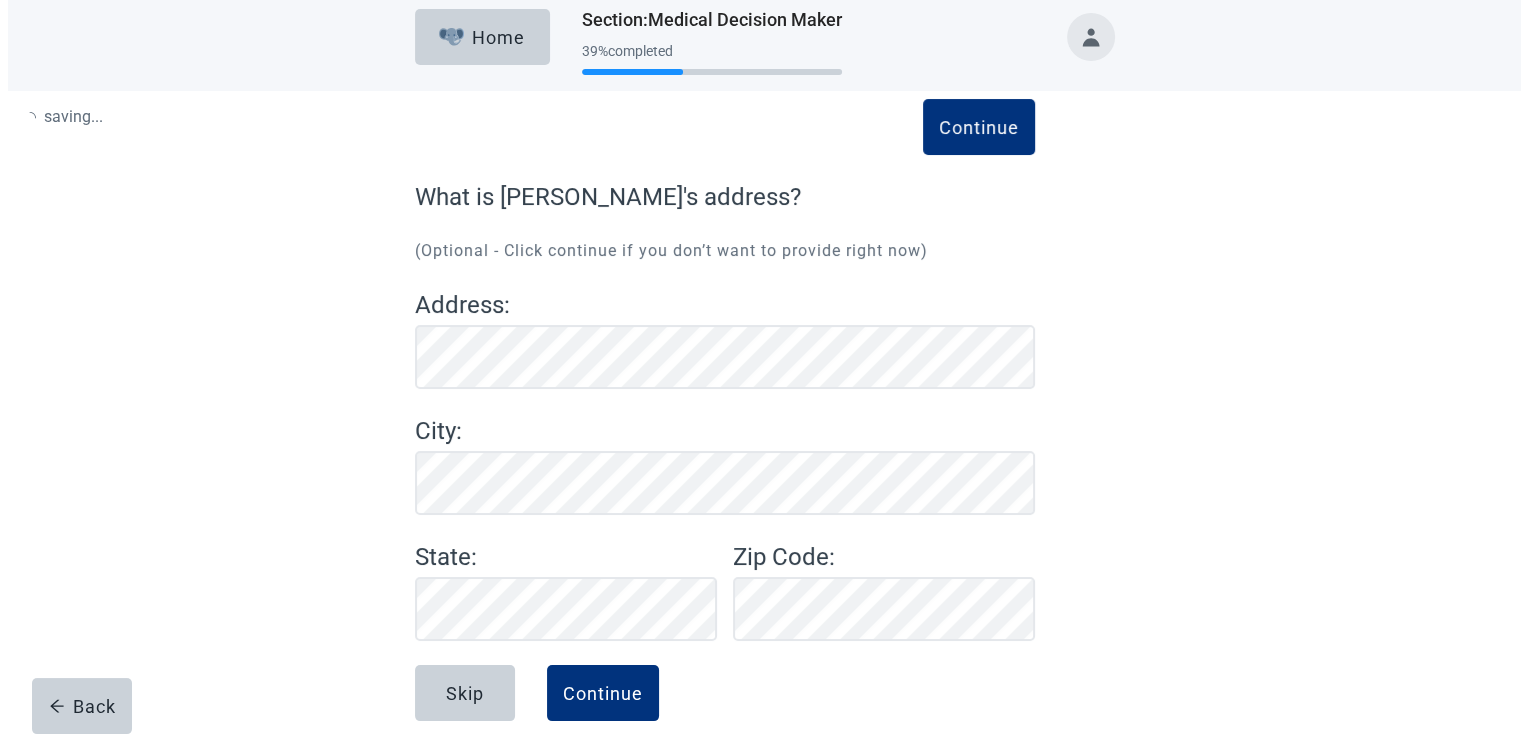 scroll, scrollTop: 0, scrollLeft: 0, axis: both 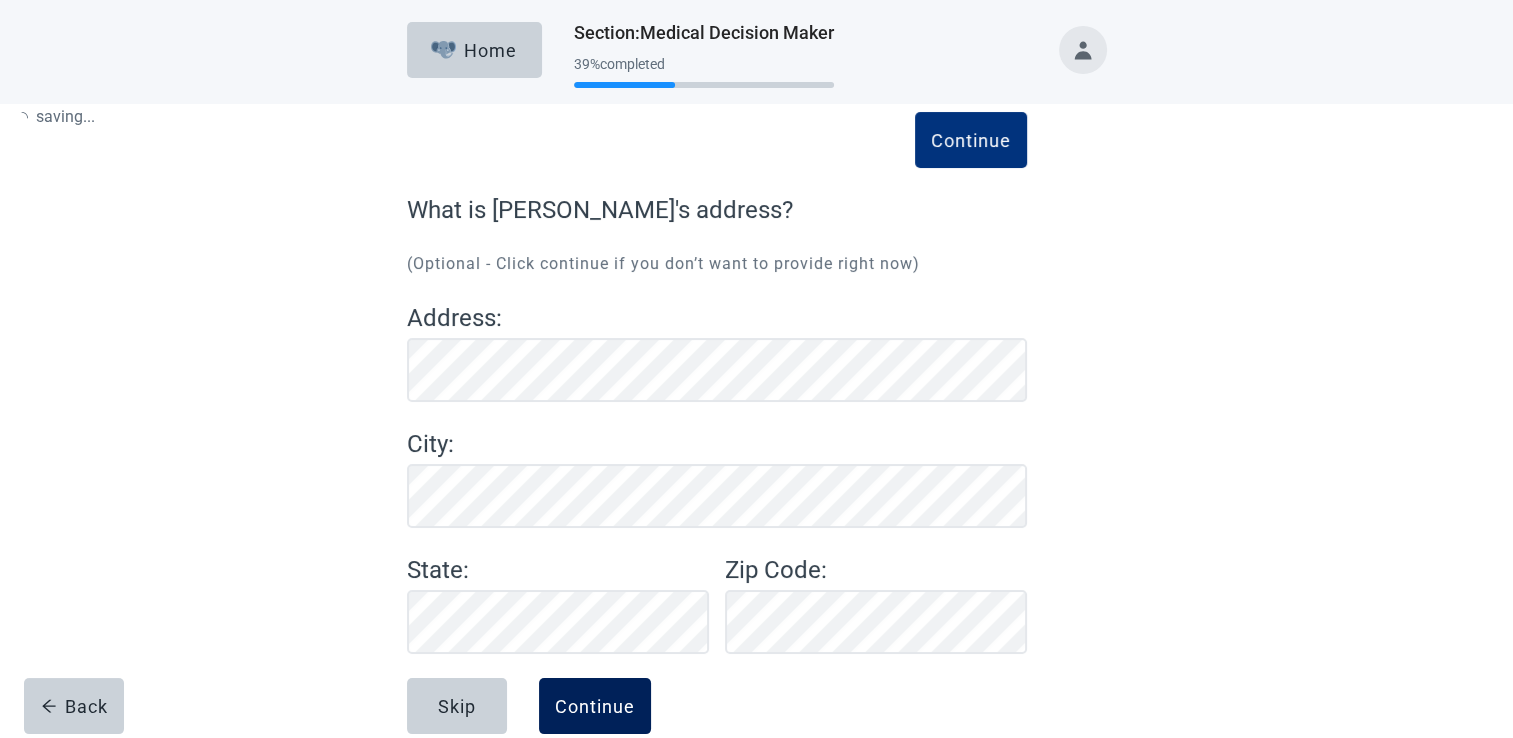 click on "Continue" at bounding box center [595, 706] 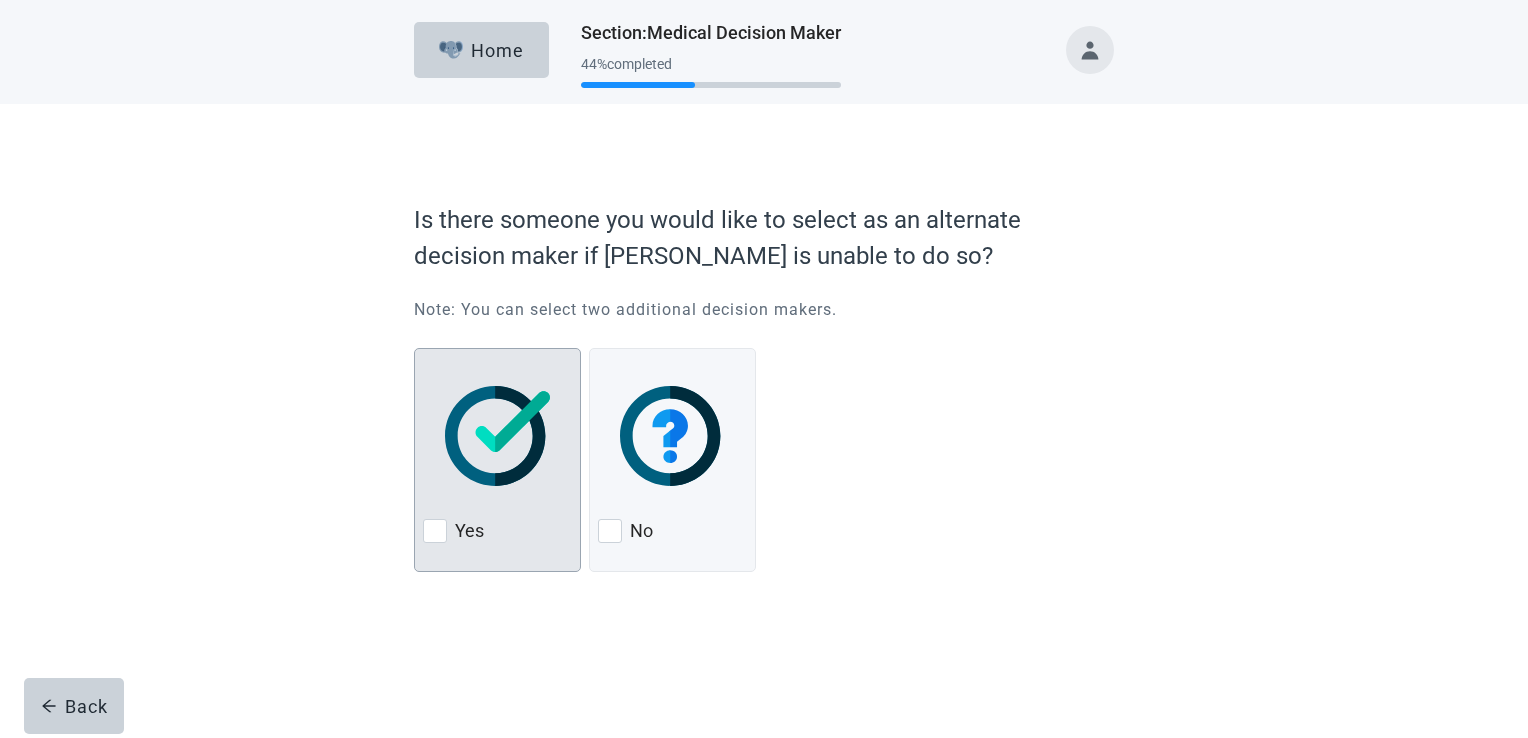 click at bounding box center (435, 531) 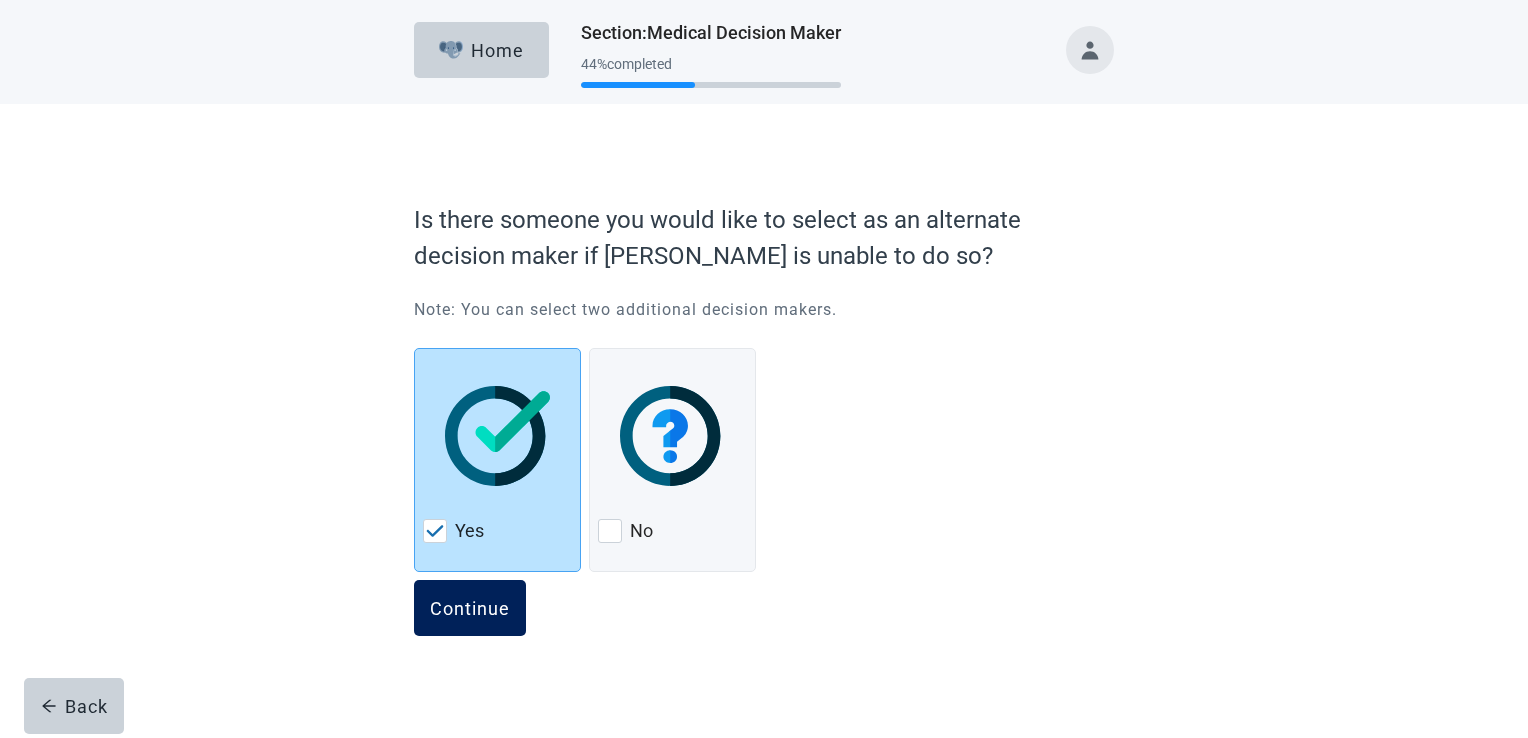 click on "Continue" at bounding box center (470, 608) 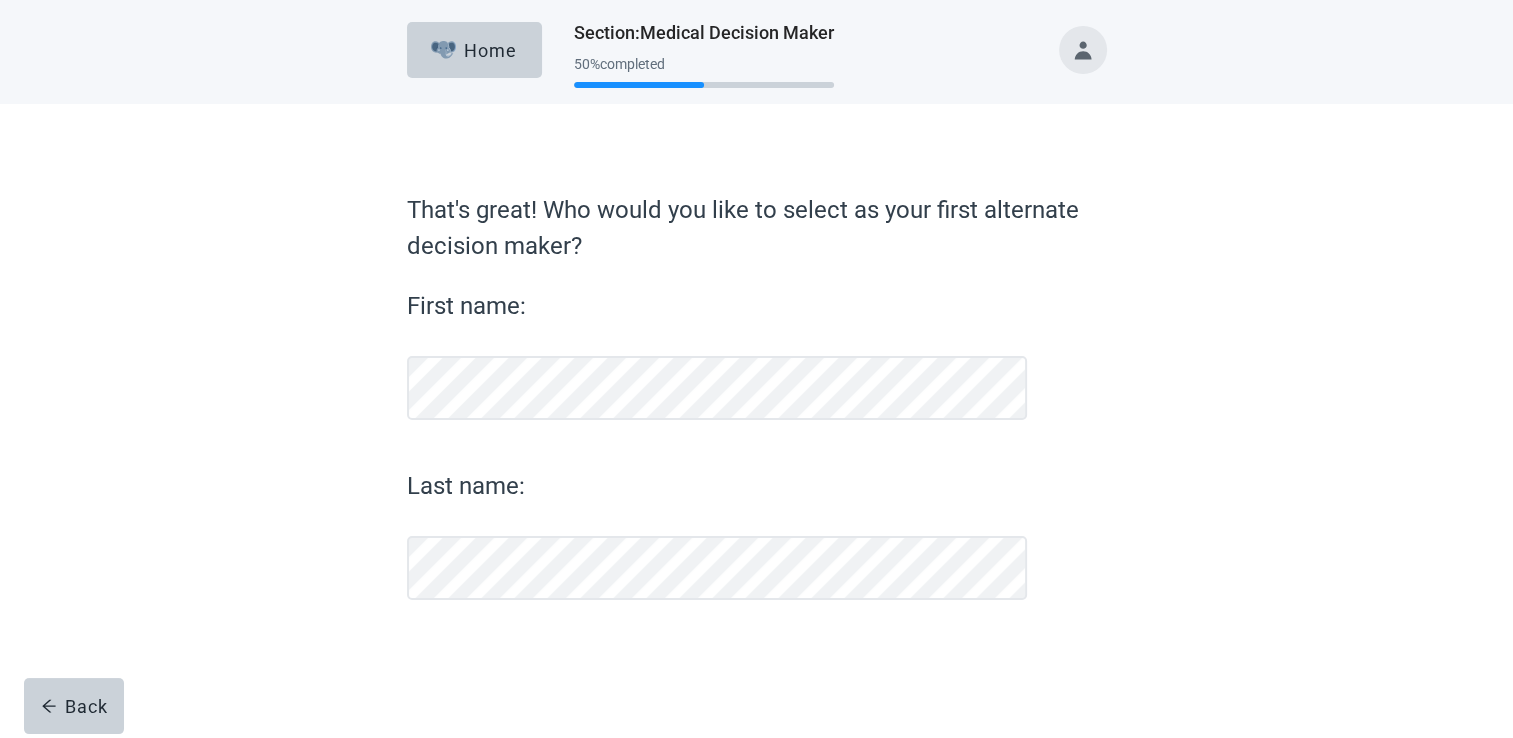 scroll, scrollTop: 0, scrollLeft: 0, axis: both 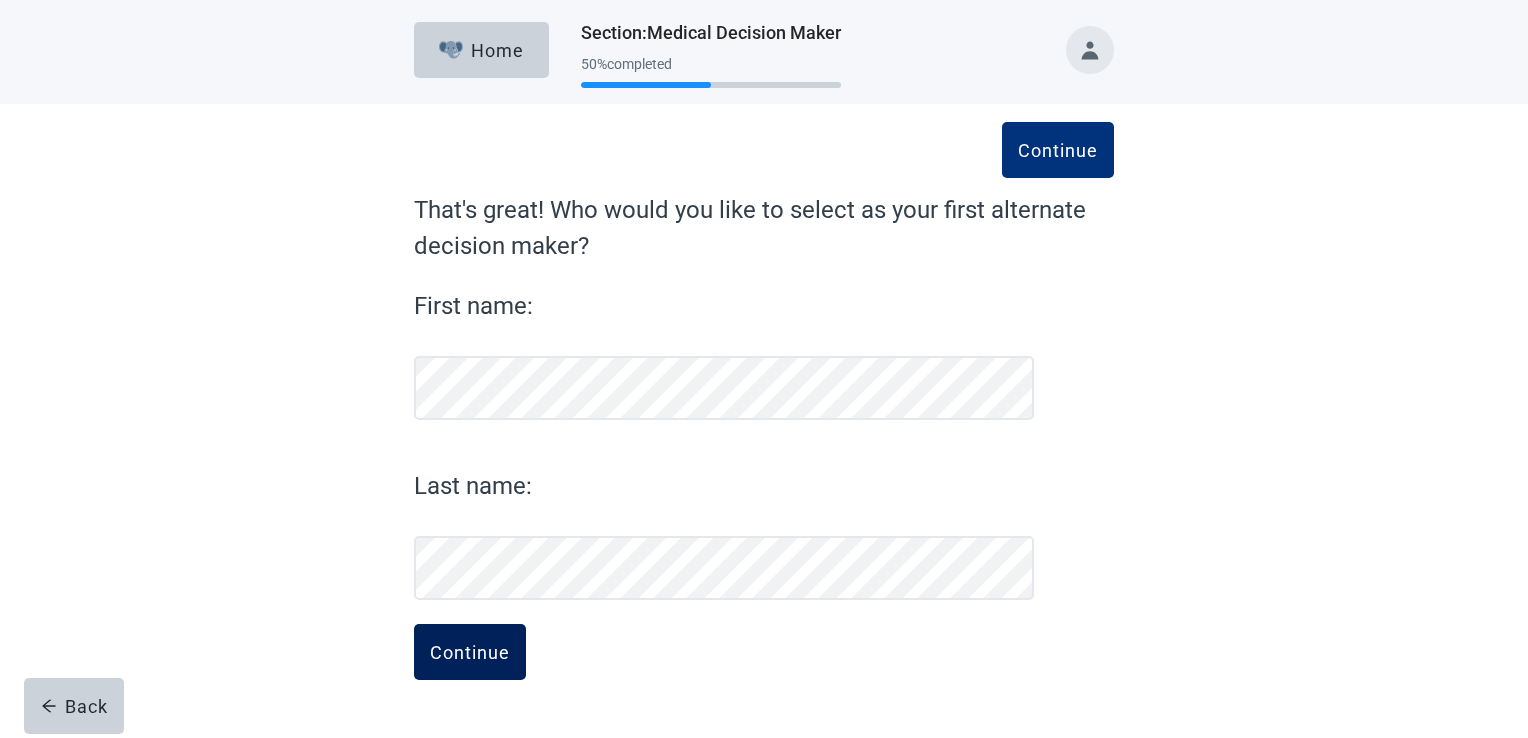 click on "Continue" at bounding box center (470, 652) 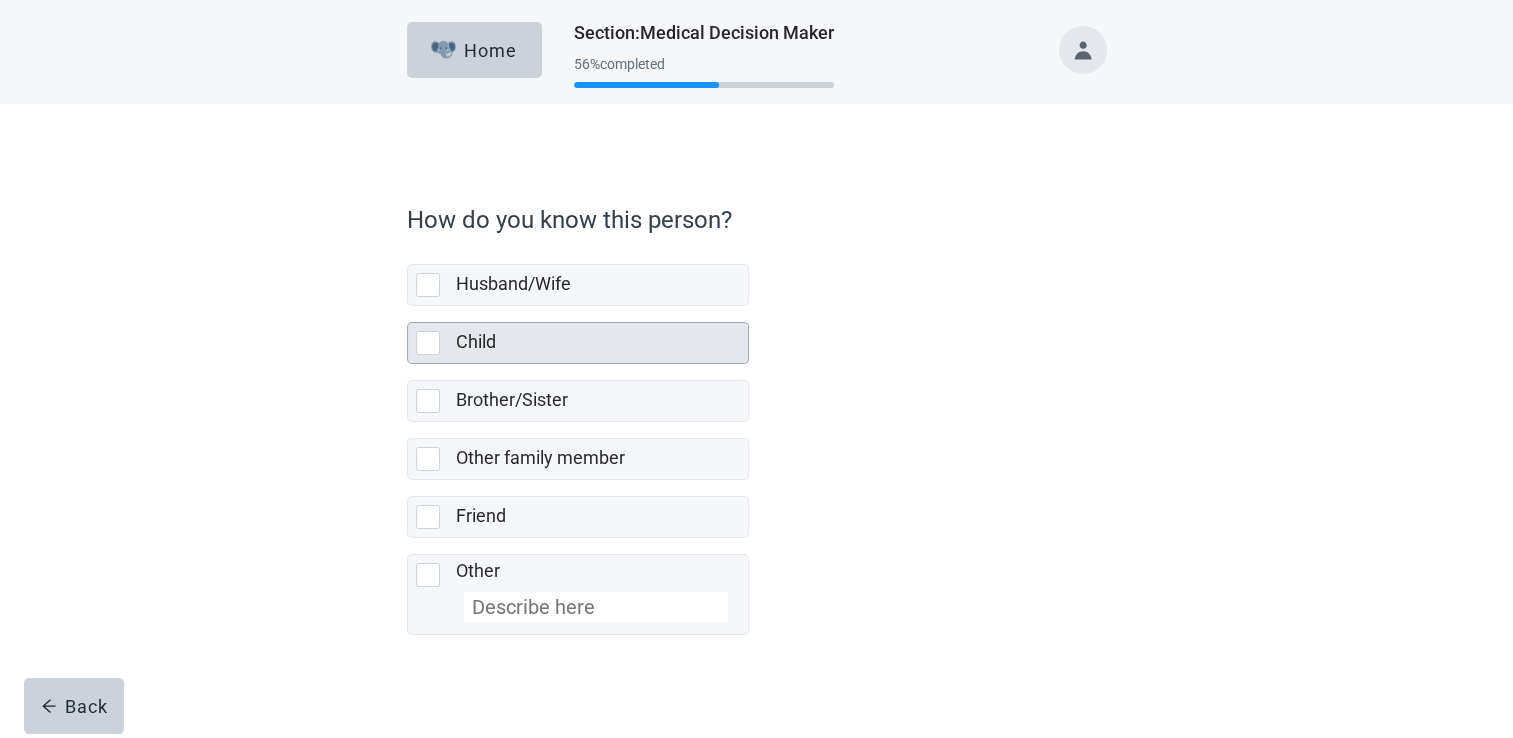 click at bounding box center [428, 343] 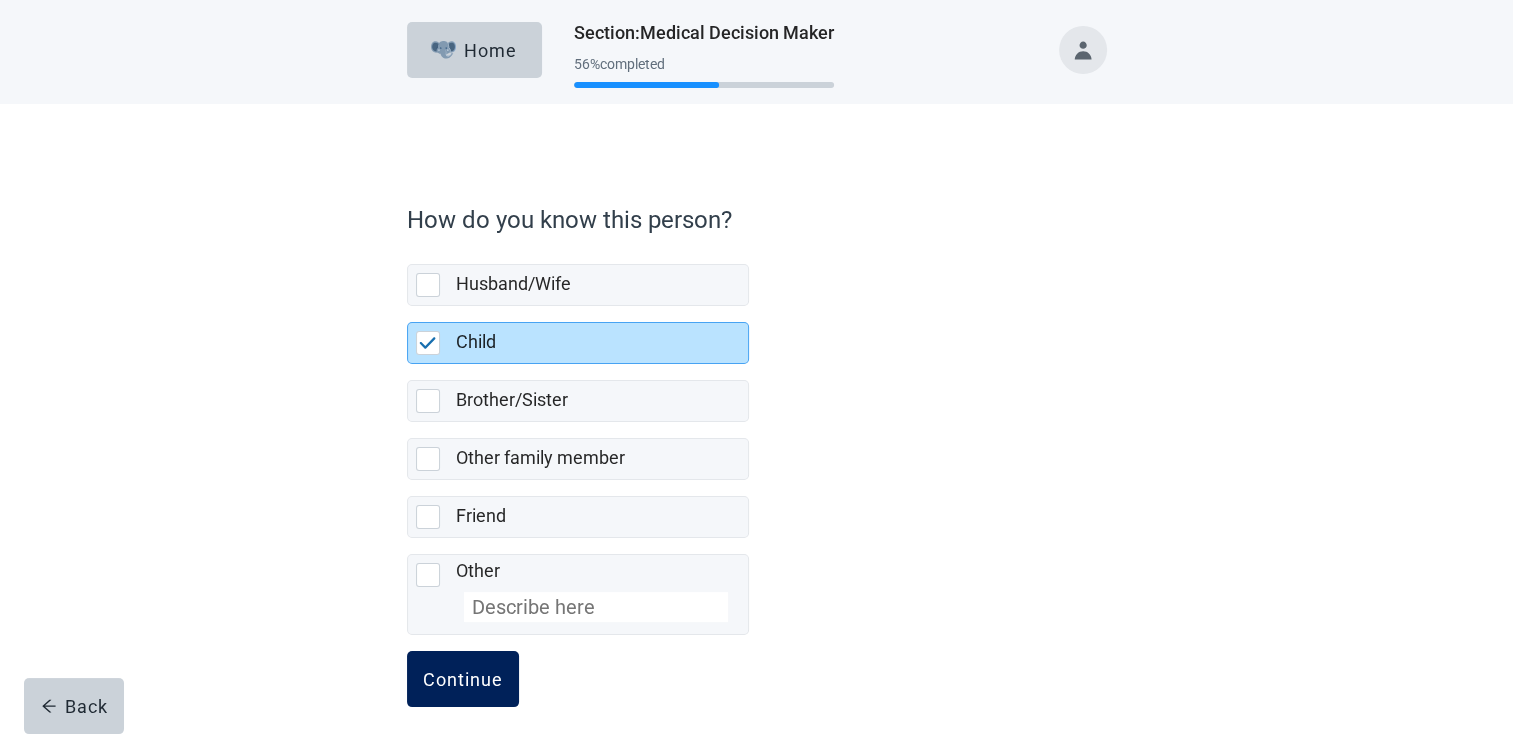 click on "Continue" at bounding box center [463, 679] 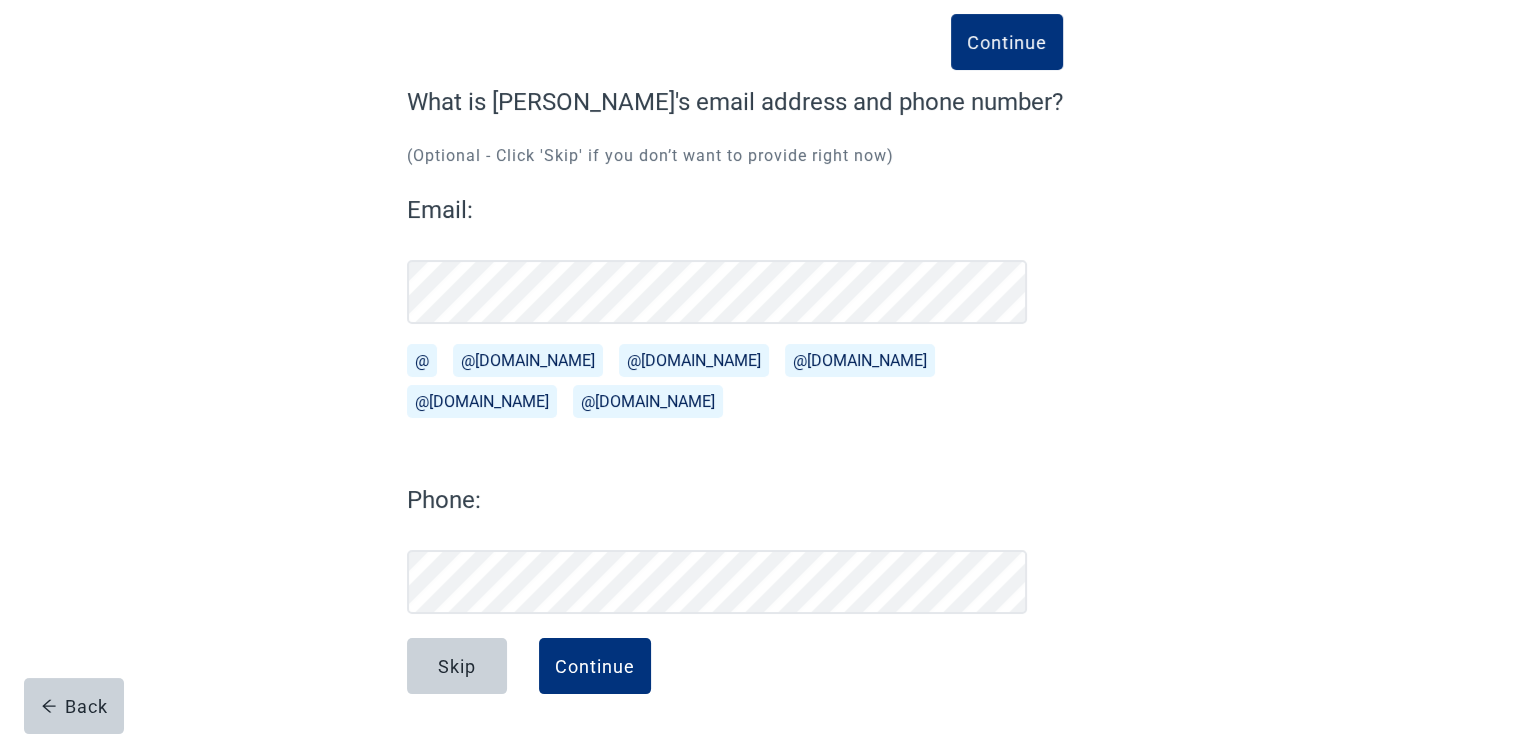 scroll, scrollTop: 108, scrollLeft: 0, axis: vertical 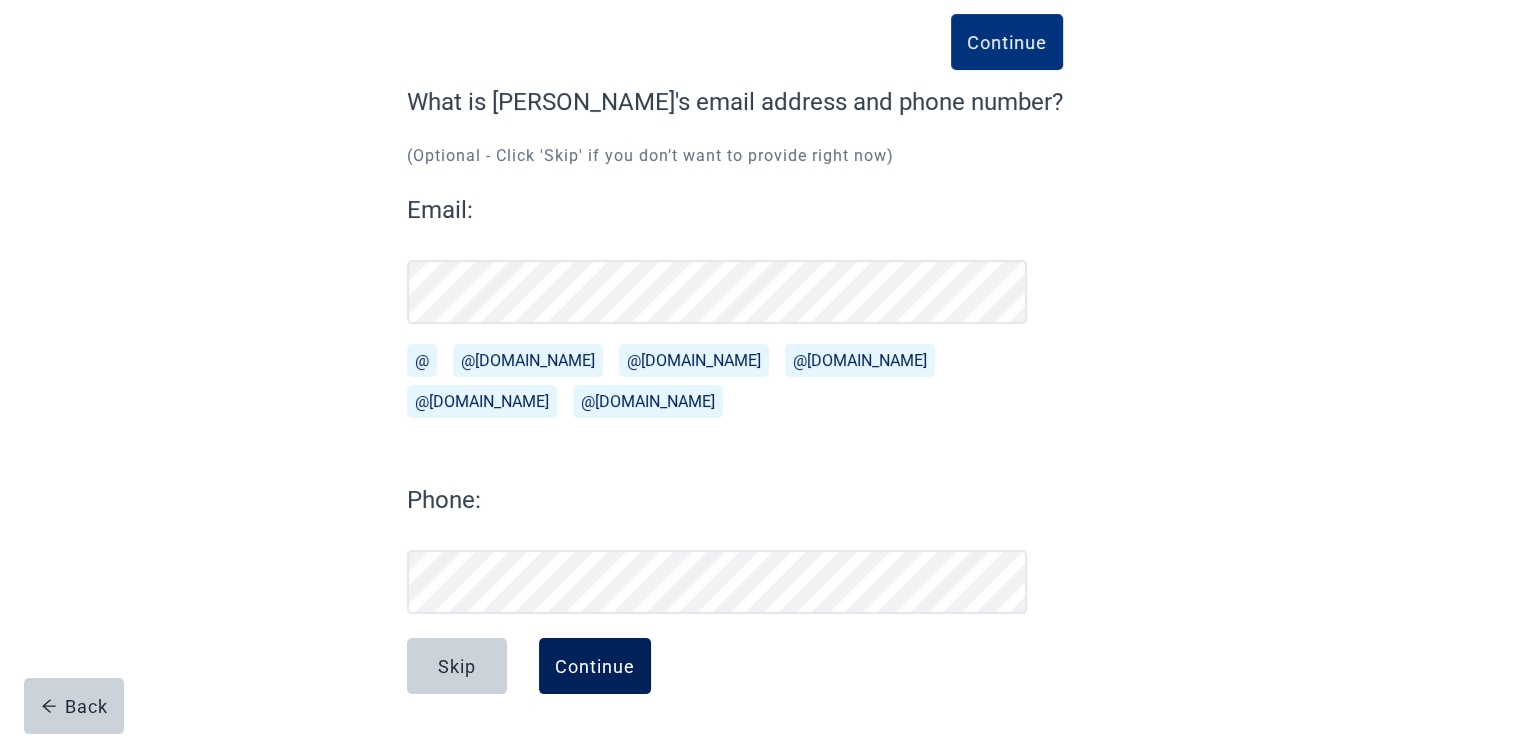 click on "Continue" at bounding box center [595, 666] 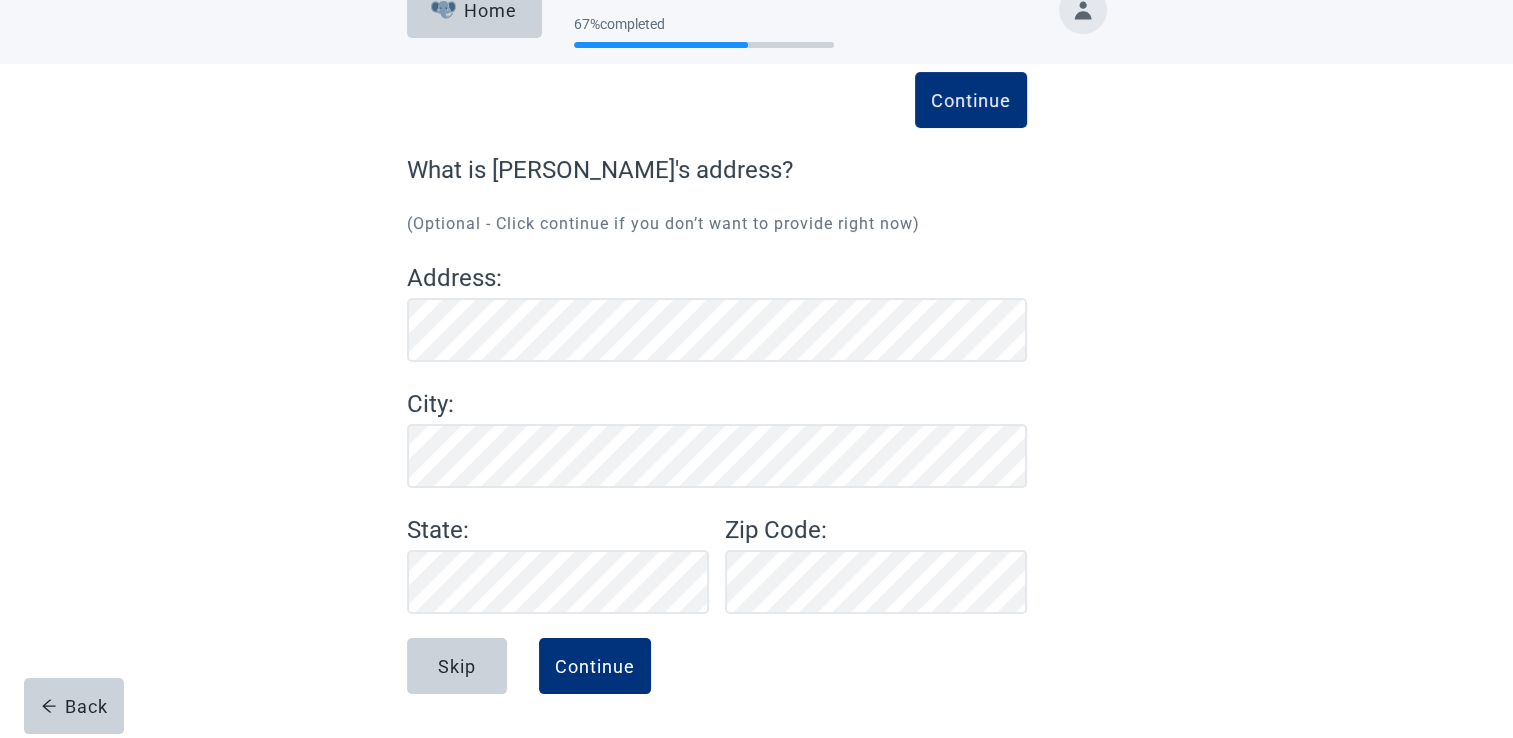 scroll, scrollTop: 40, scrollLeft: 0, axis: vertical 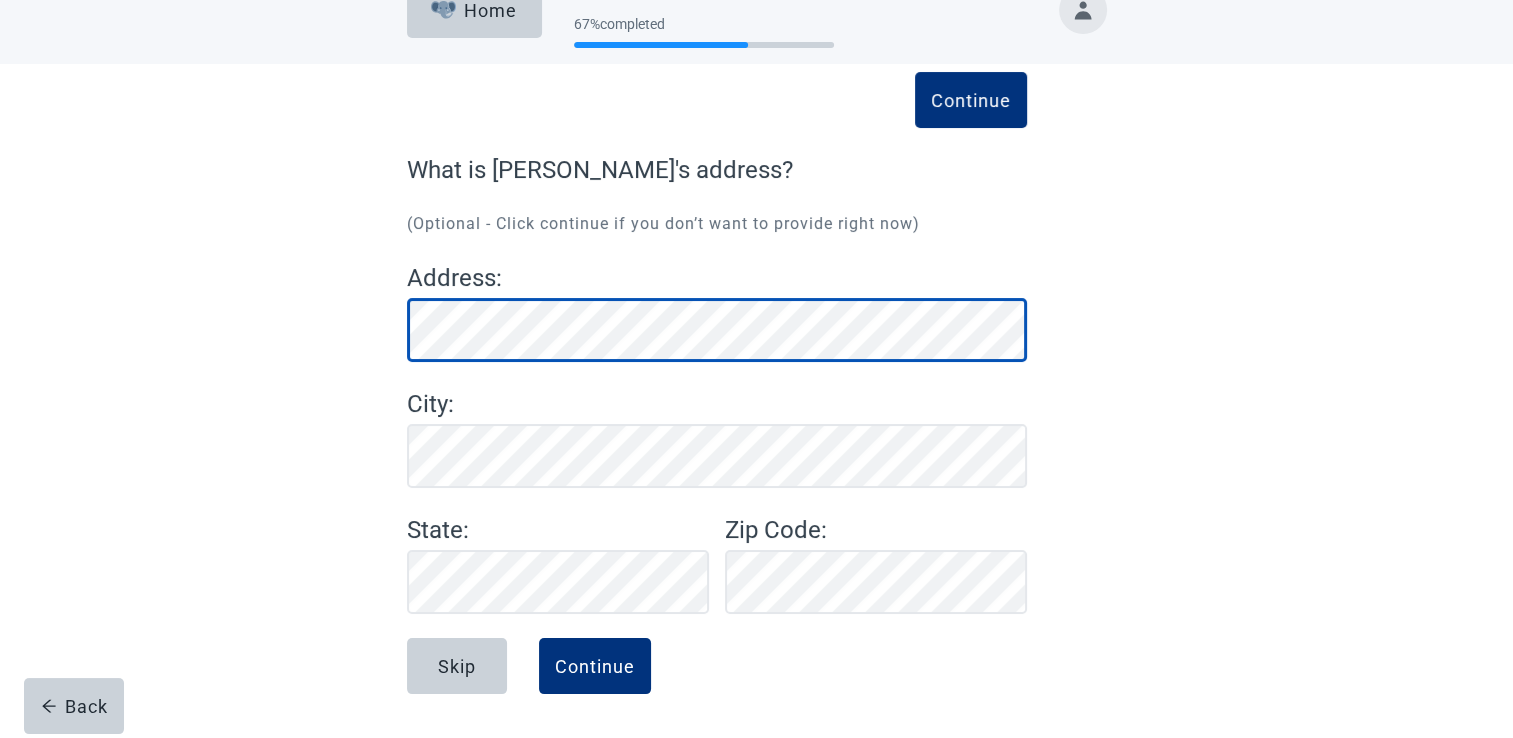 click on "Continue What is [PERSON_NAME]'s address? (Optional - Click continue if you don’t want to provide right now) Address : City : State : Zip Code : Back Skip Continue" at bounding box center (757, 421) 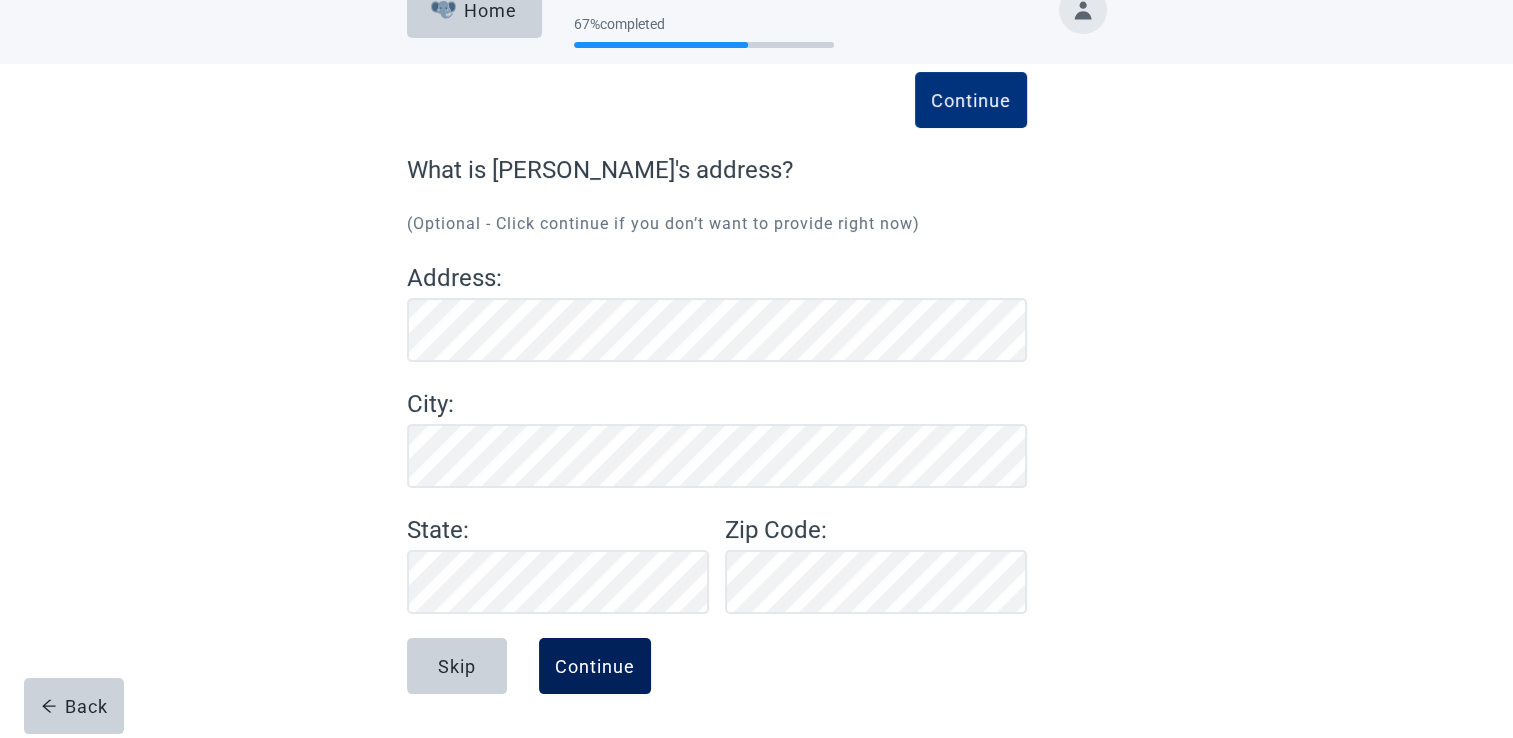 click on "Continue" at bounding box center [595, 666] 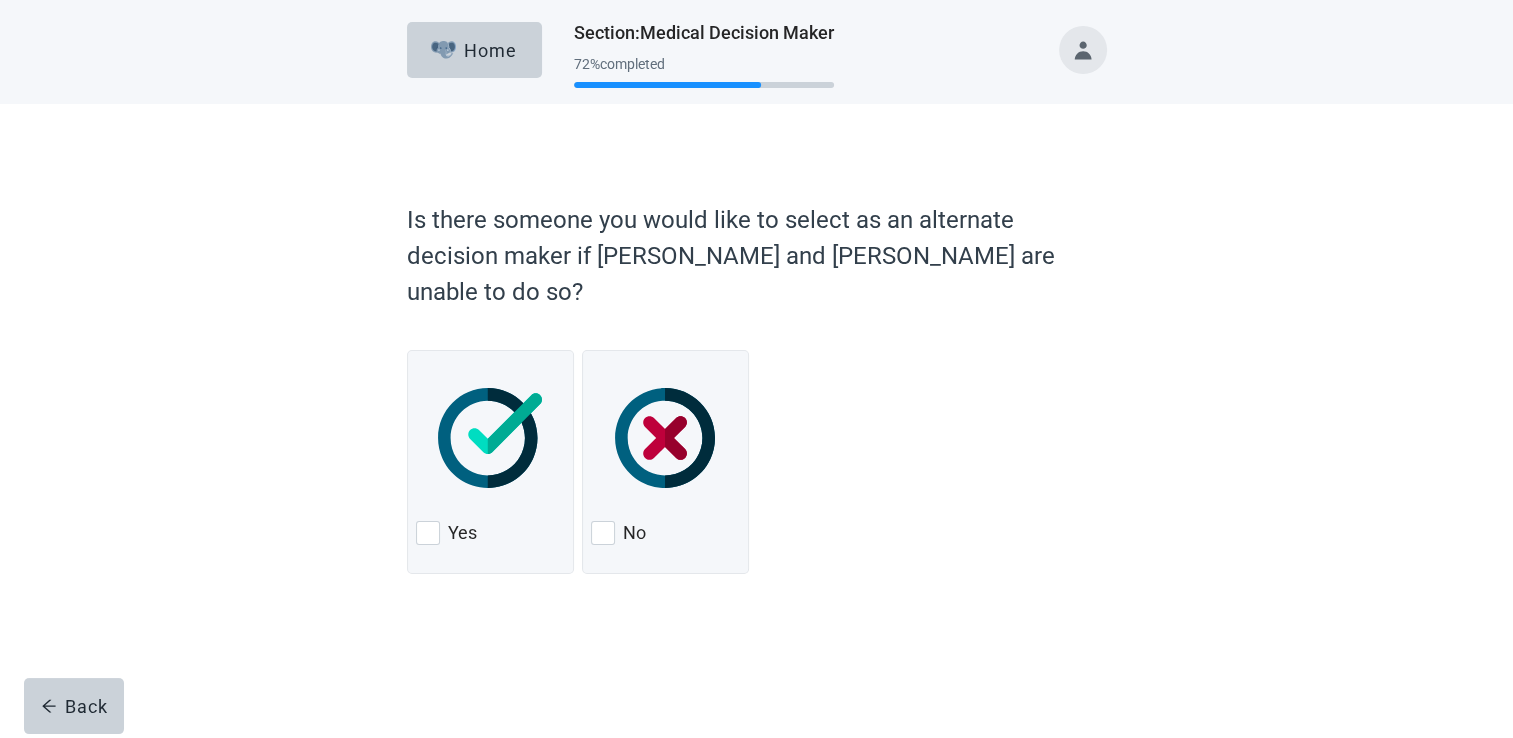 scroll, scrollTop: 0, scrollLeft: 0, axis: both 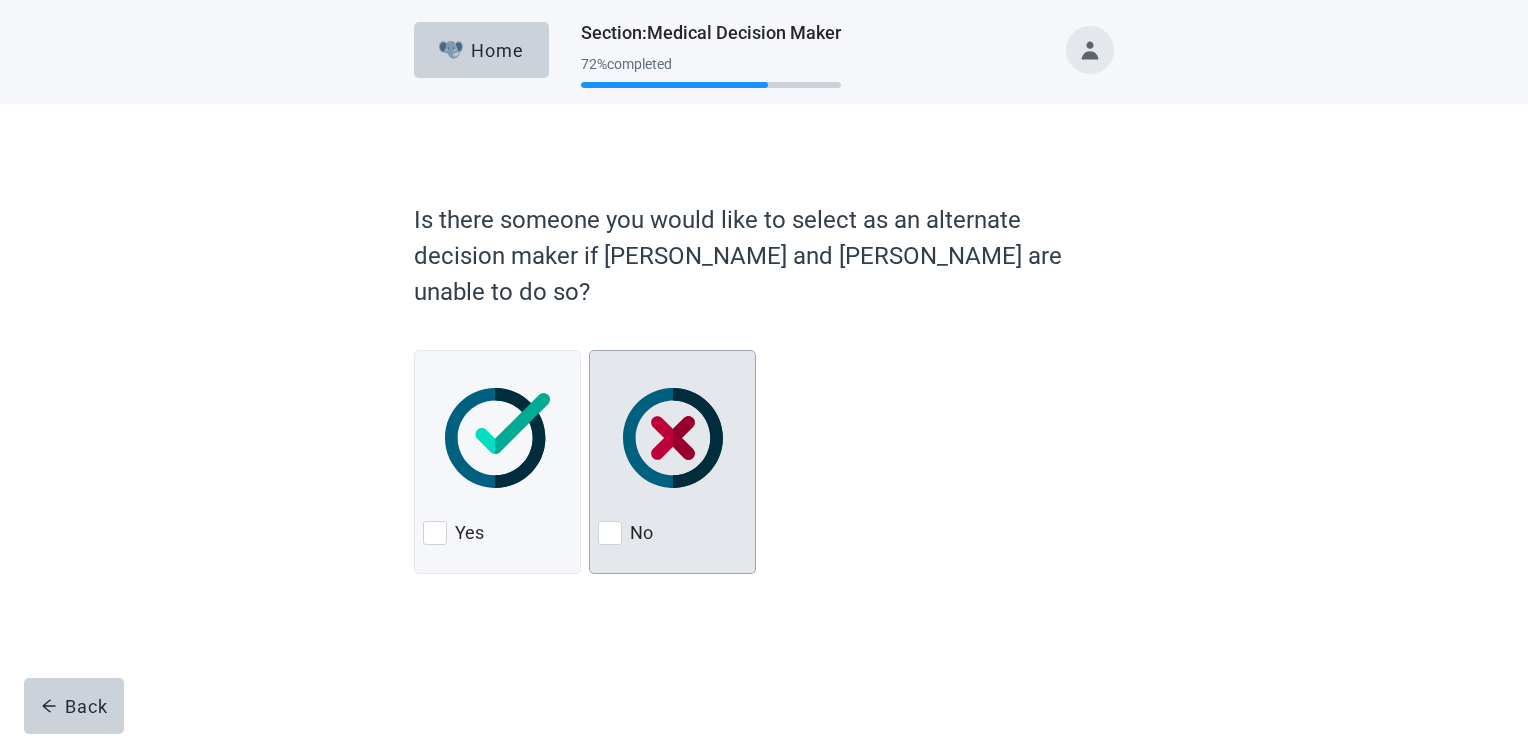 click on "No" at bounding box center [641, 533] 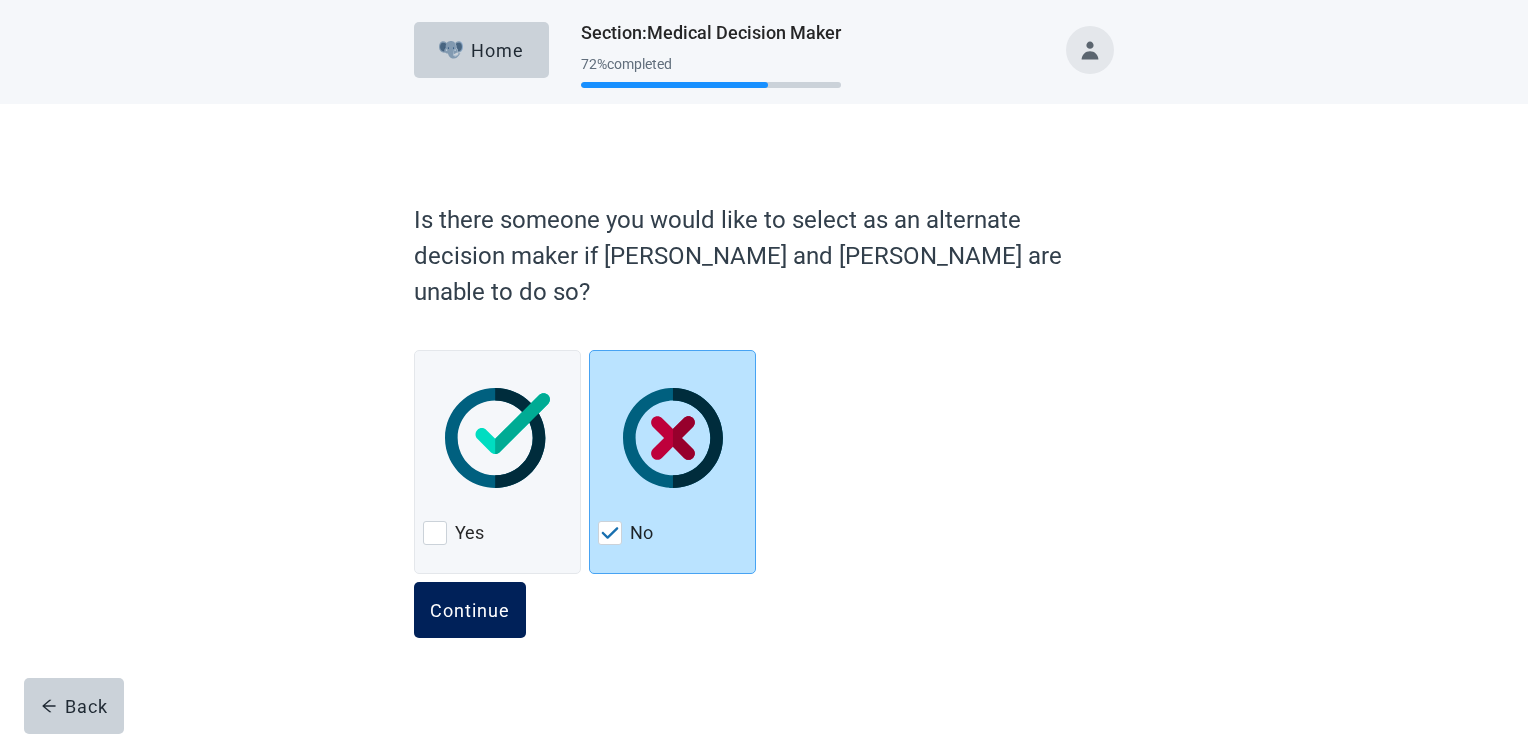 click on "Continue" at bounding box center (470, 610) 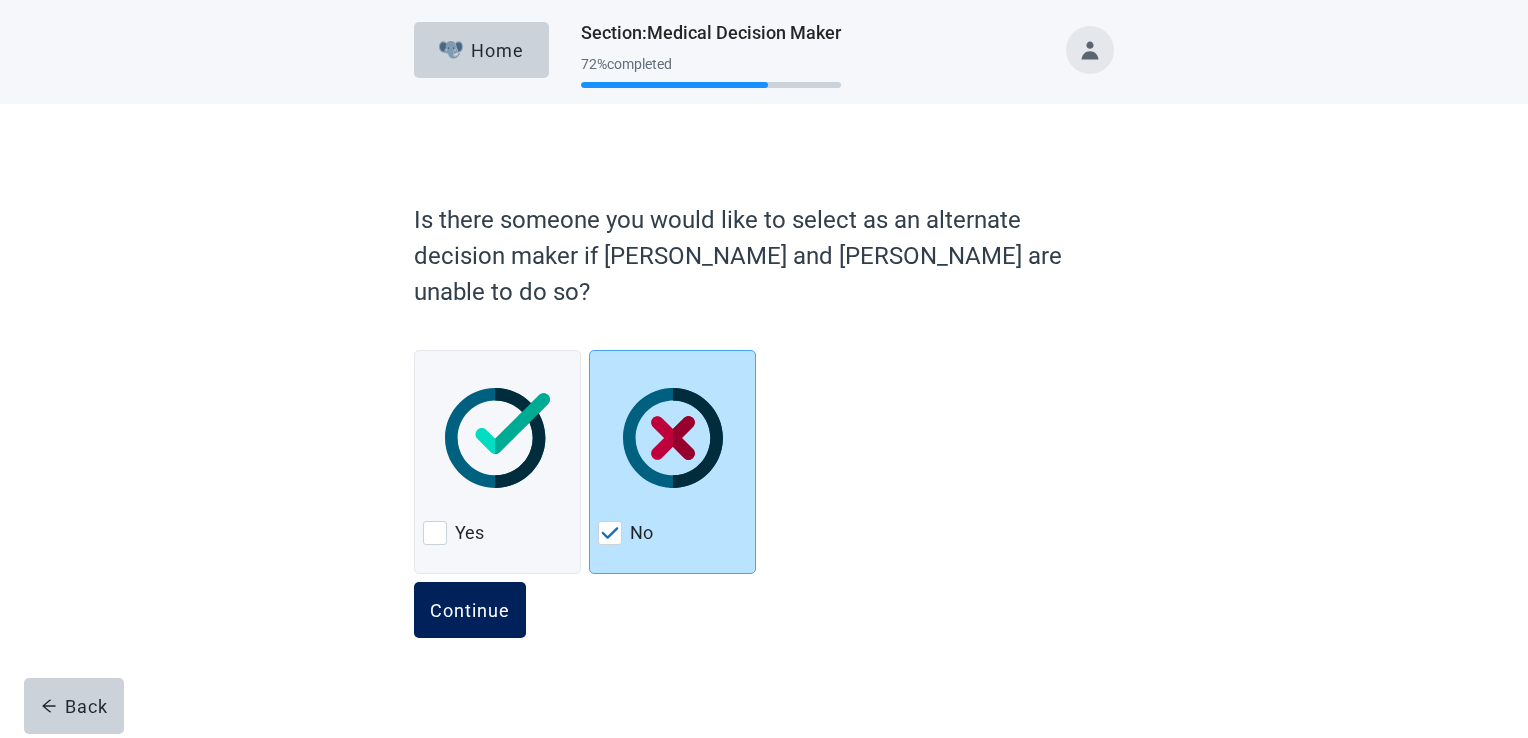 click on "Continue" at bounding box center [470, 610] 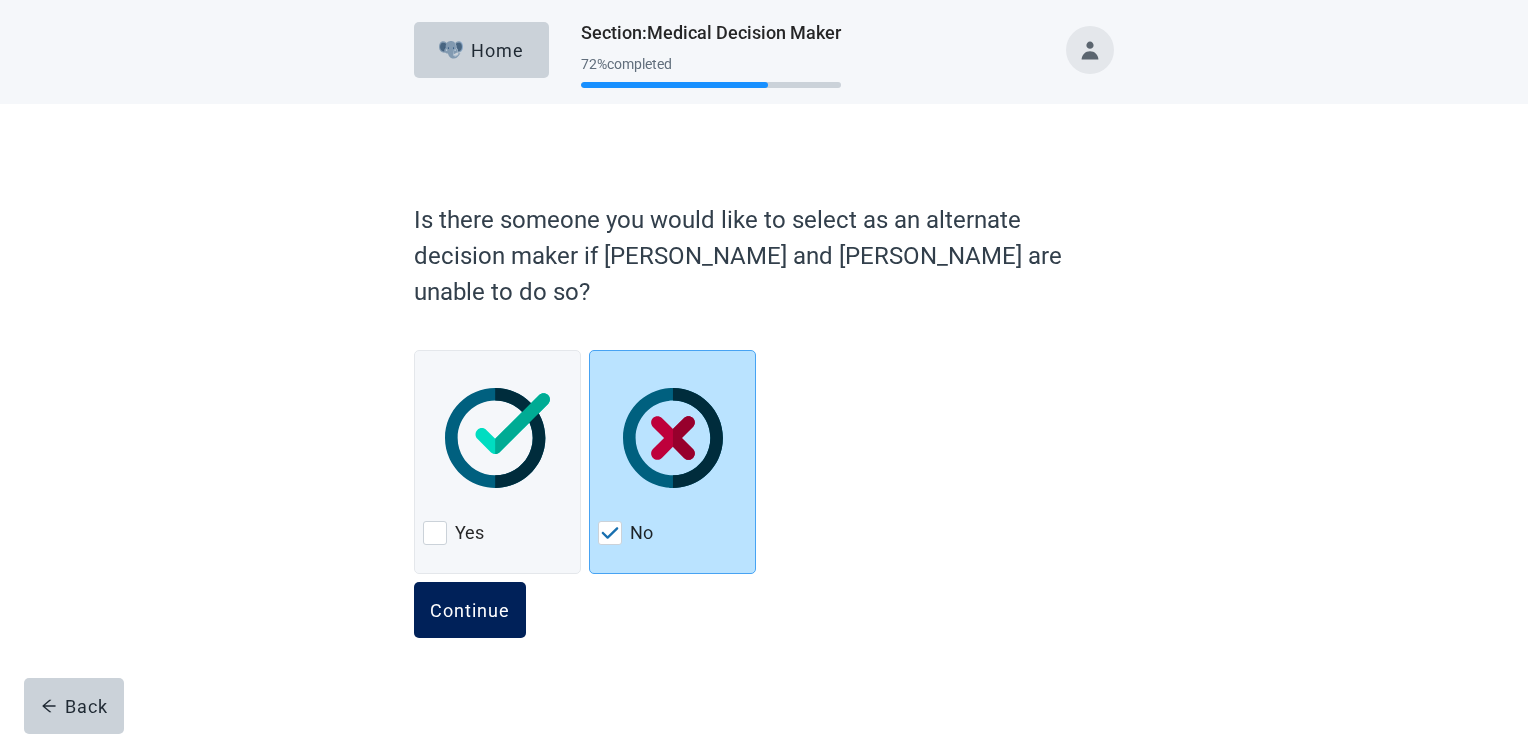 click on "Continue" at bounding box center [470, 610] 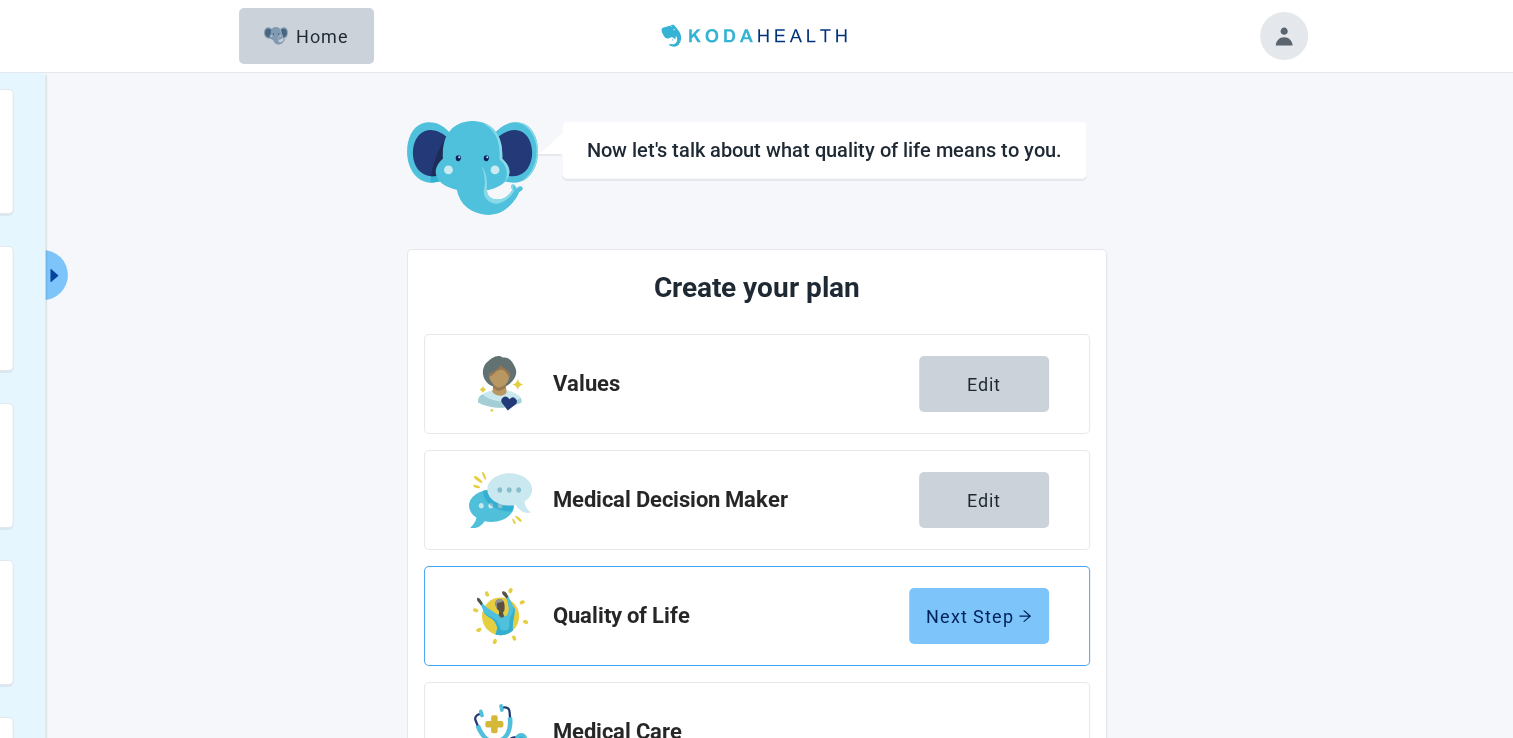 click on "Next Step" at bounding box center (979, 616) 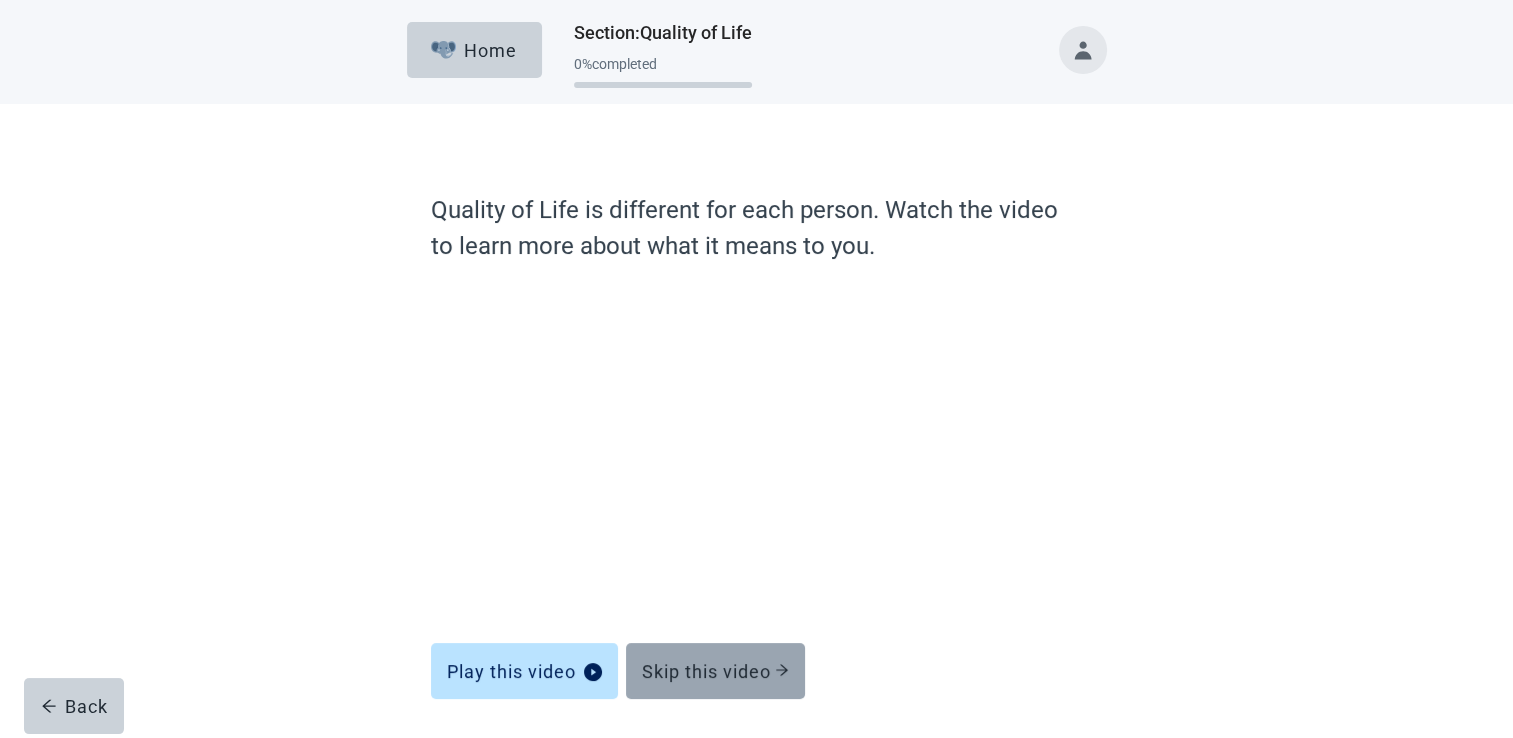 click on "Skip this video" at bounding box center (715, 671) 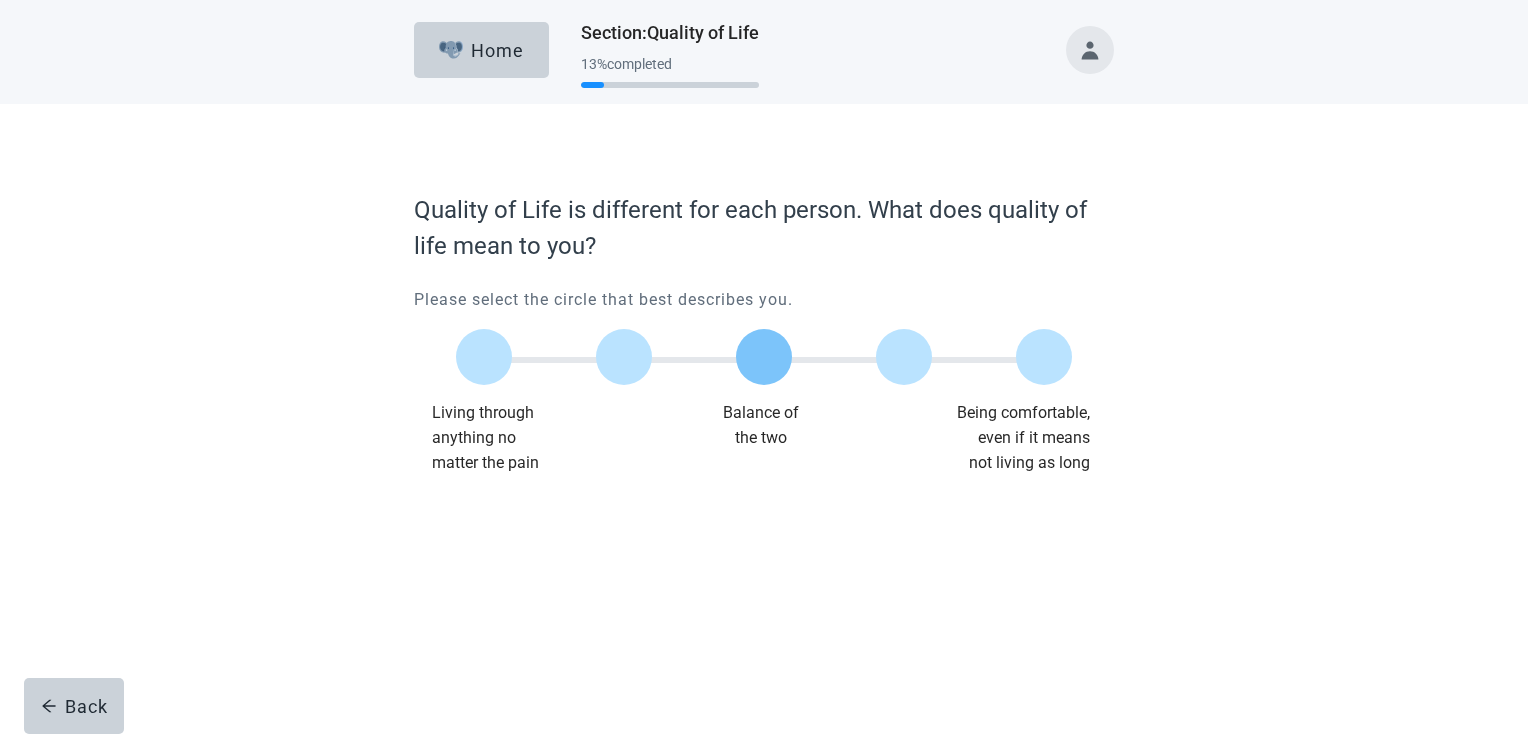 click at bounding box center (764, 357) 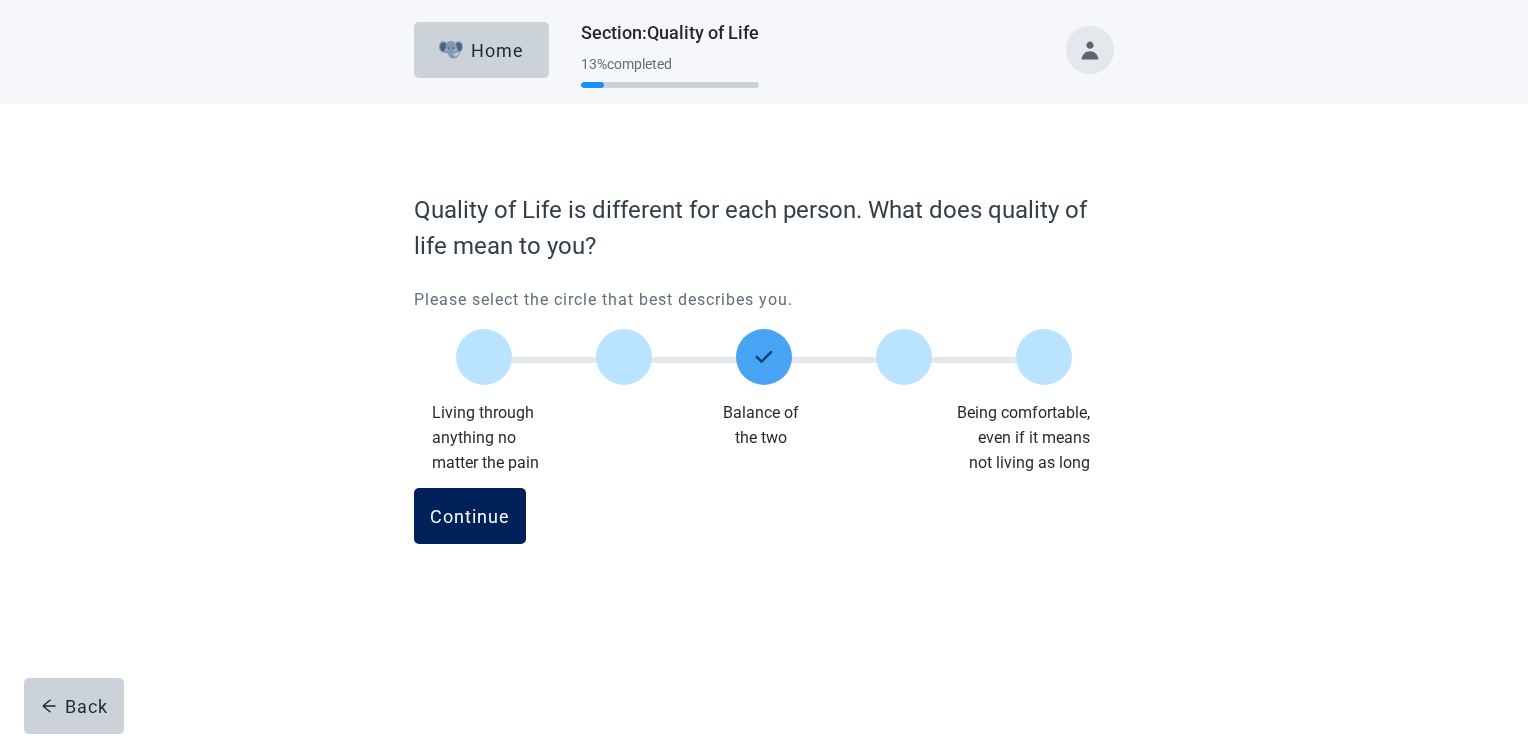 click on "Continue" at bounding box center (470, 516) 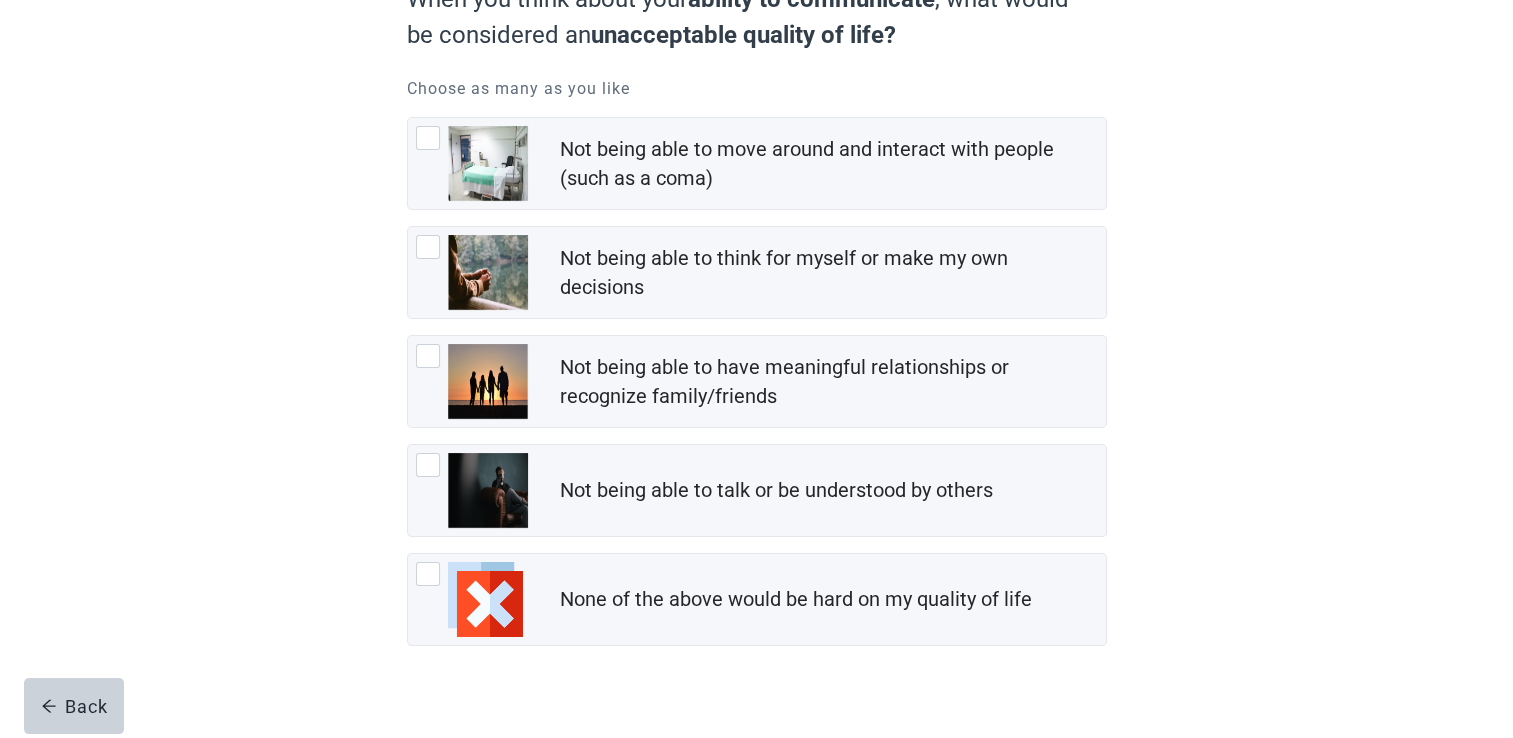 scroll, scrollTop: 250, scrollLeft: 0, axis: vertical 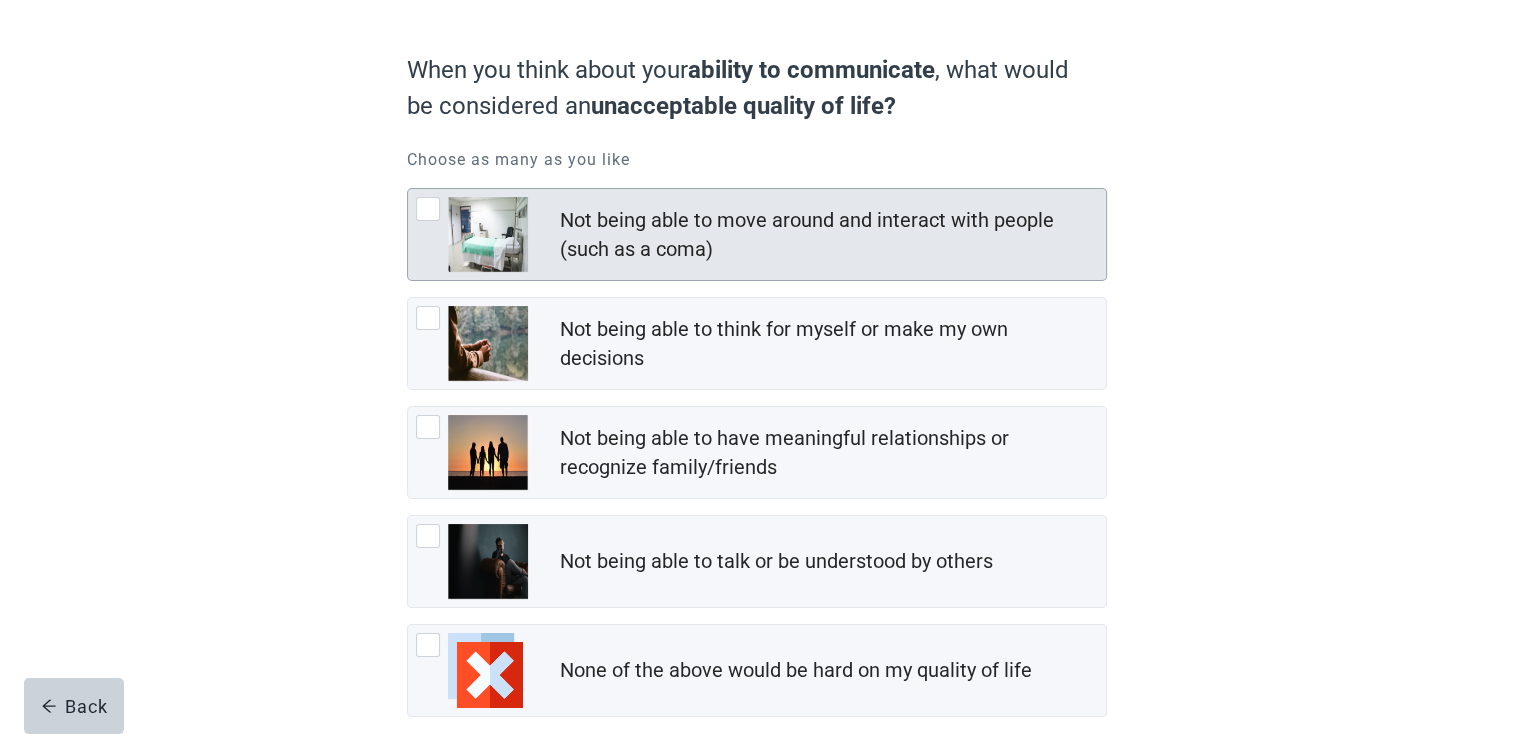 click at bounding box center [428, 209] 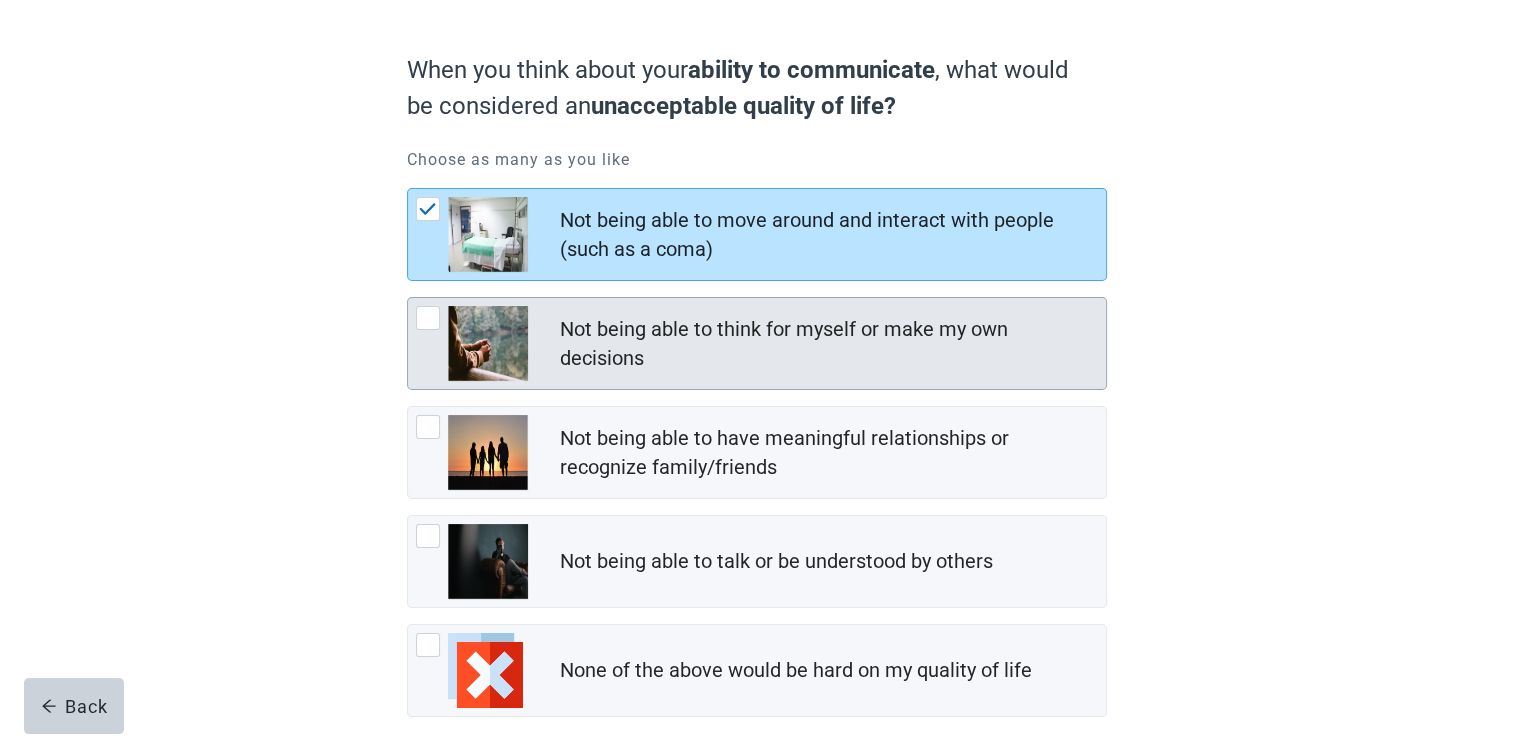 click at bounding box center [428, 318] 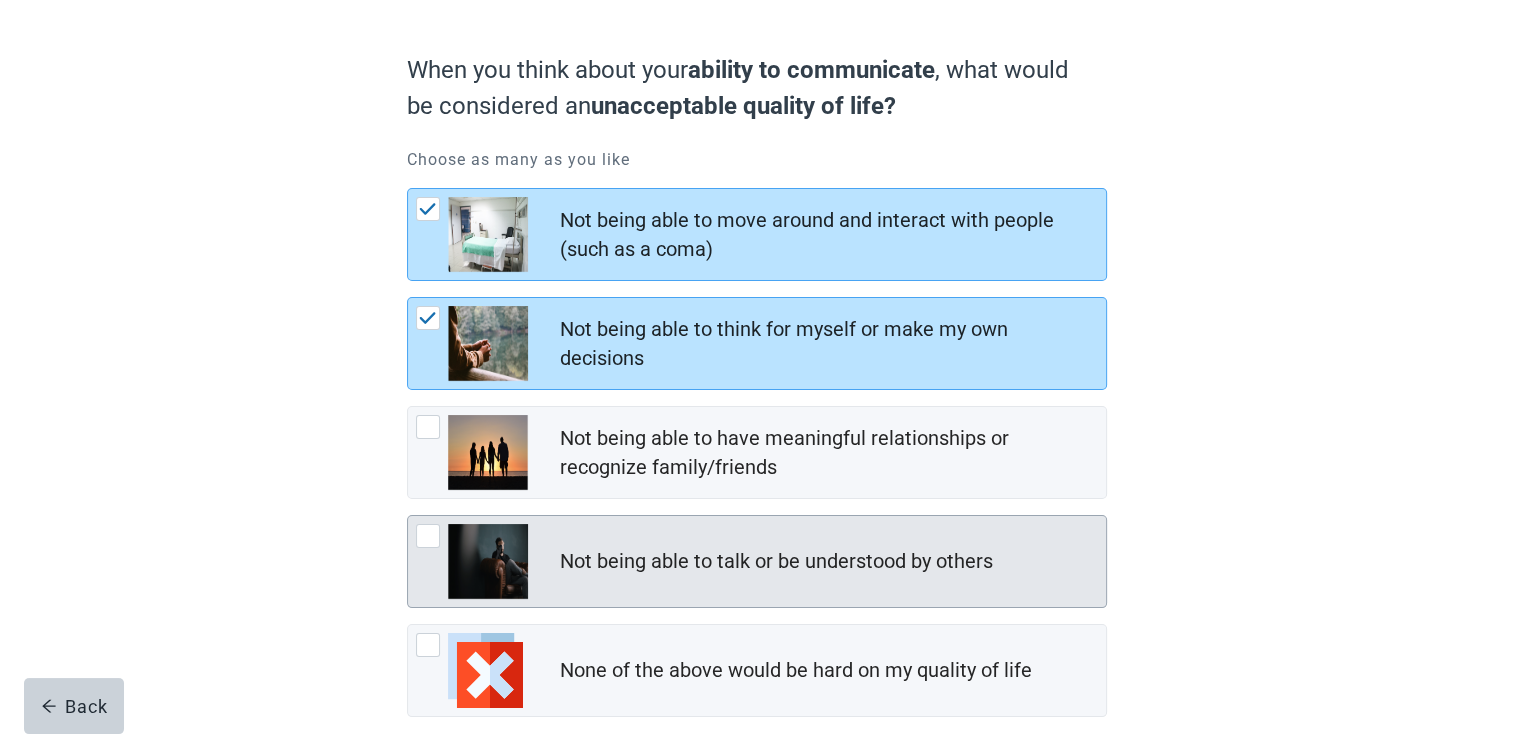 click at bounding box center (428, 536) 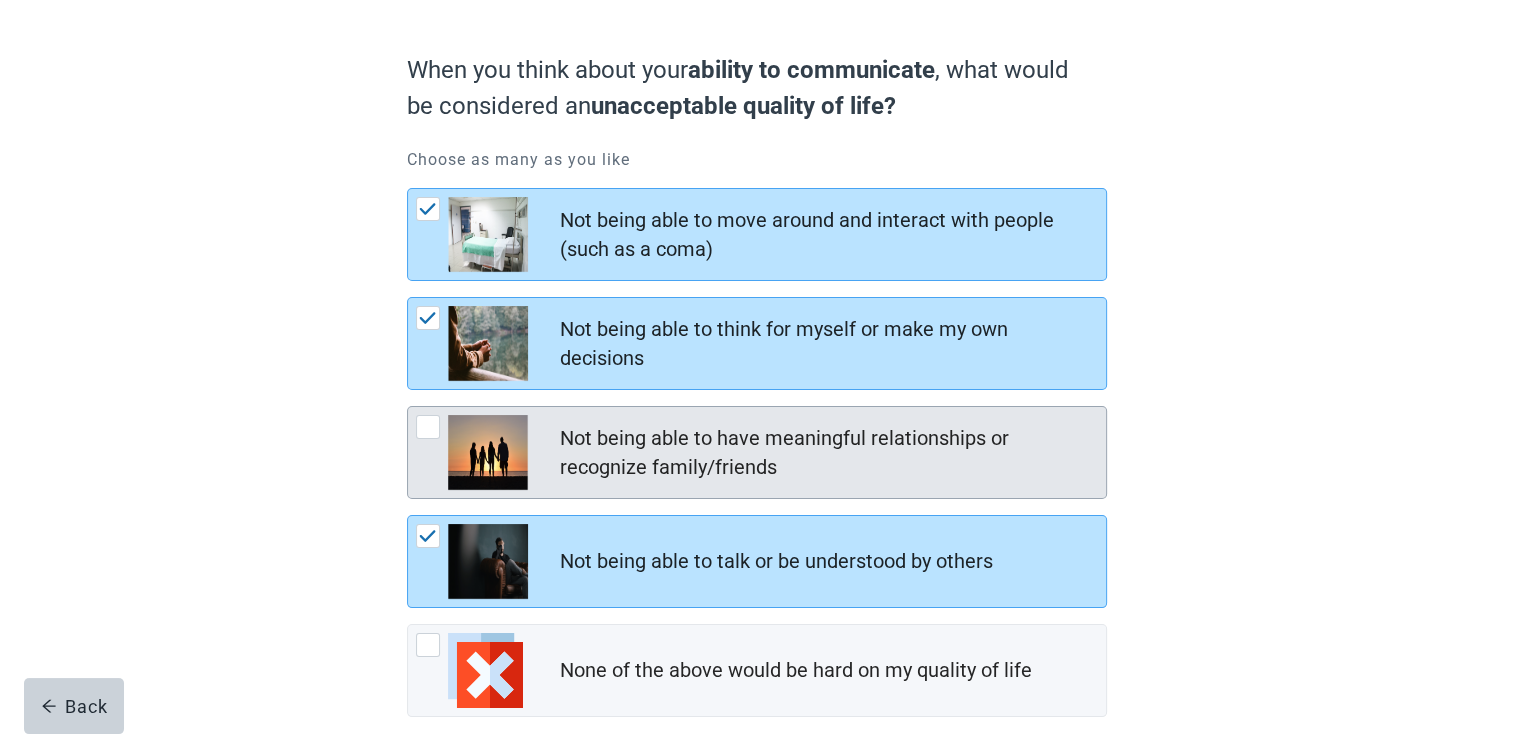 click on "Not being able to have meaningful relationships or recognize family/friends" at bounding box center (757, 452) 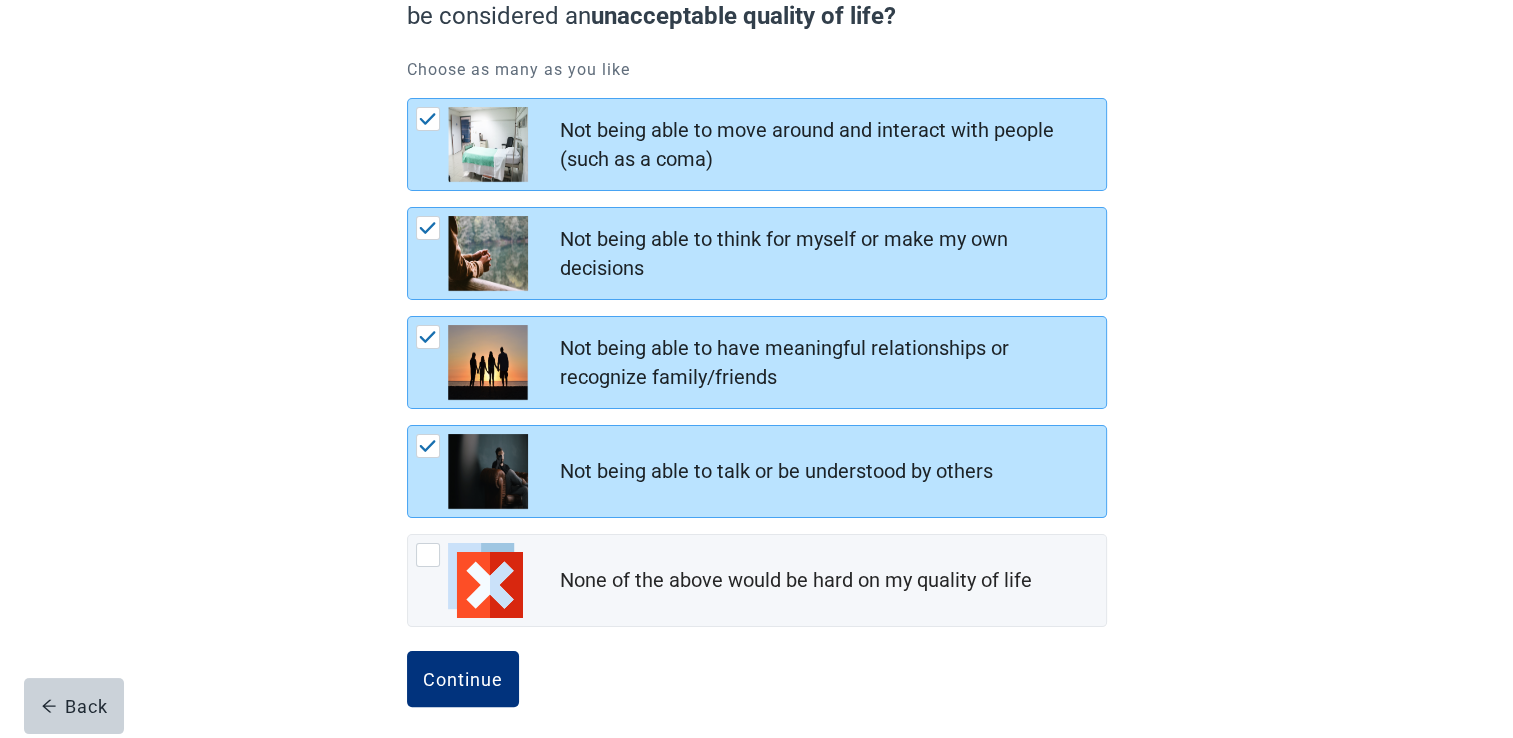 scroll, scrollTop: 250, scrollLeft: 0, axis: vertical 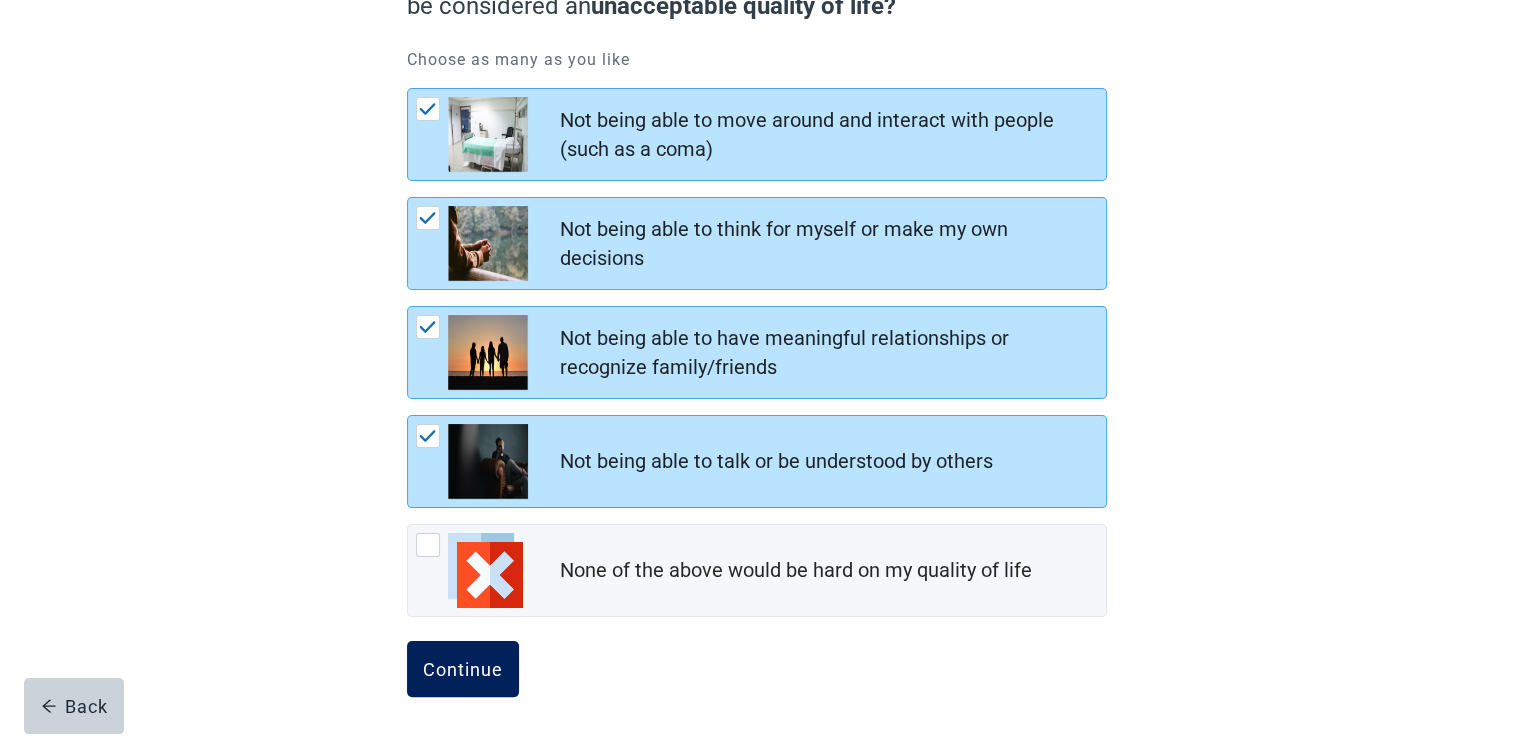 click on "Continue" at bounding box center [463, 669] 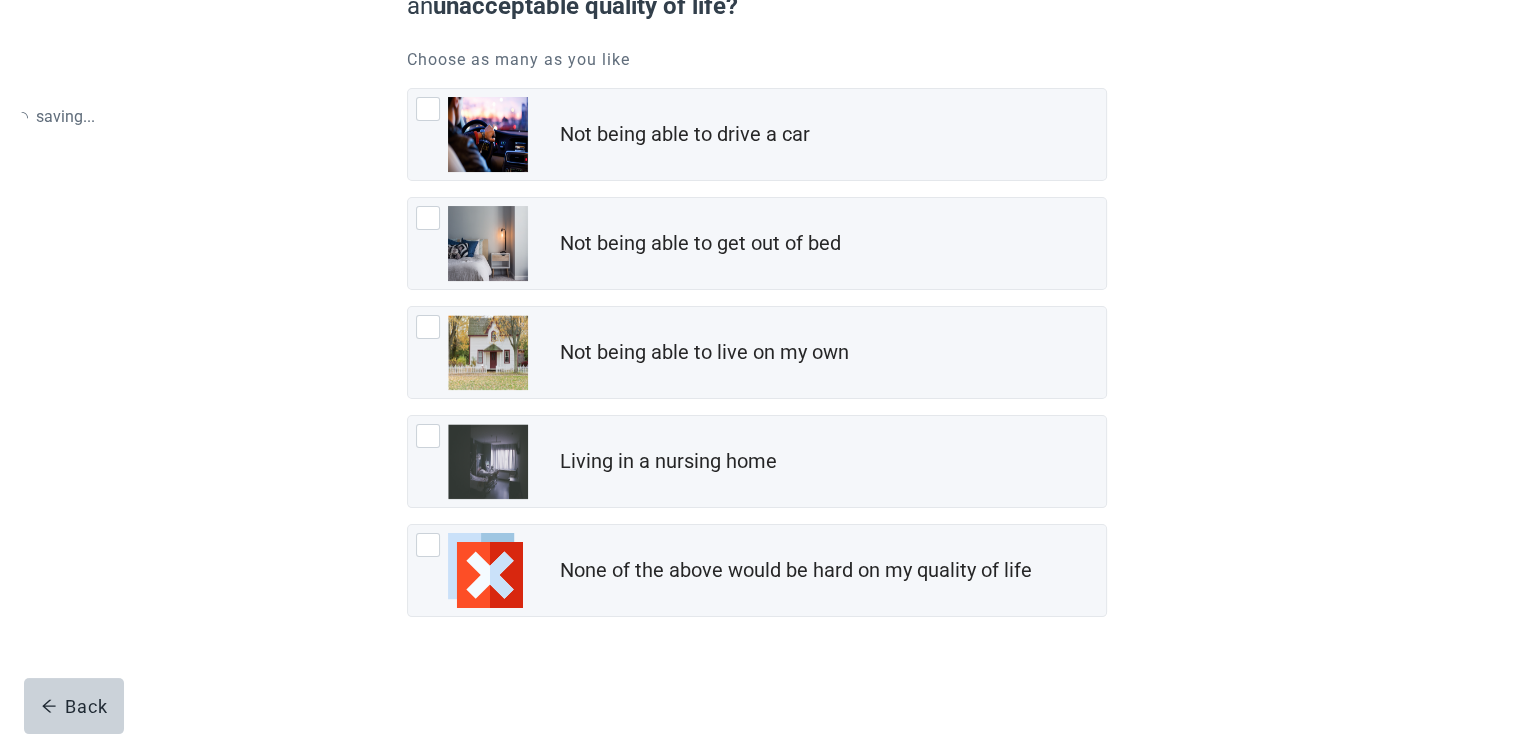 scroll, scrollTop: 0, scrollLeft: 0, axis: both 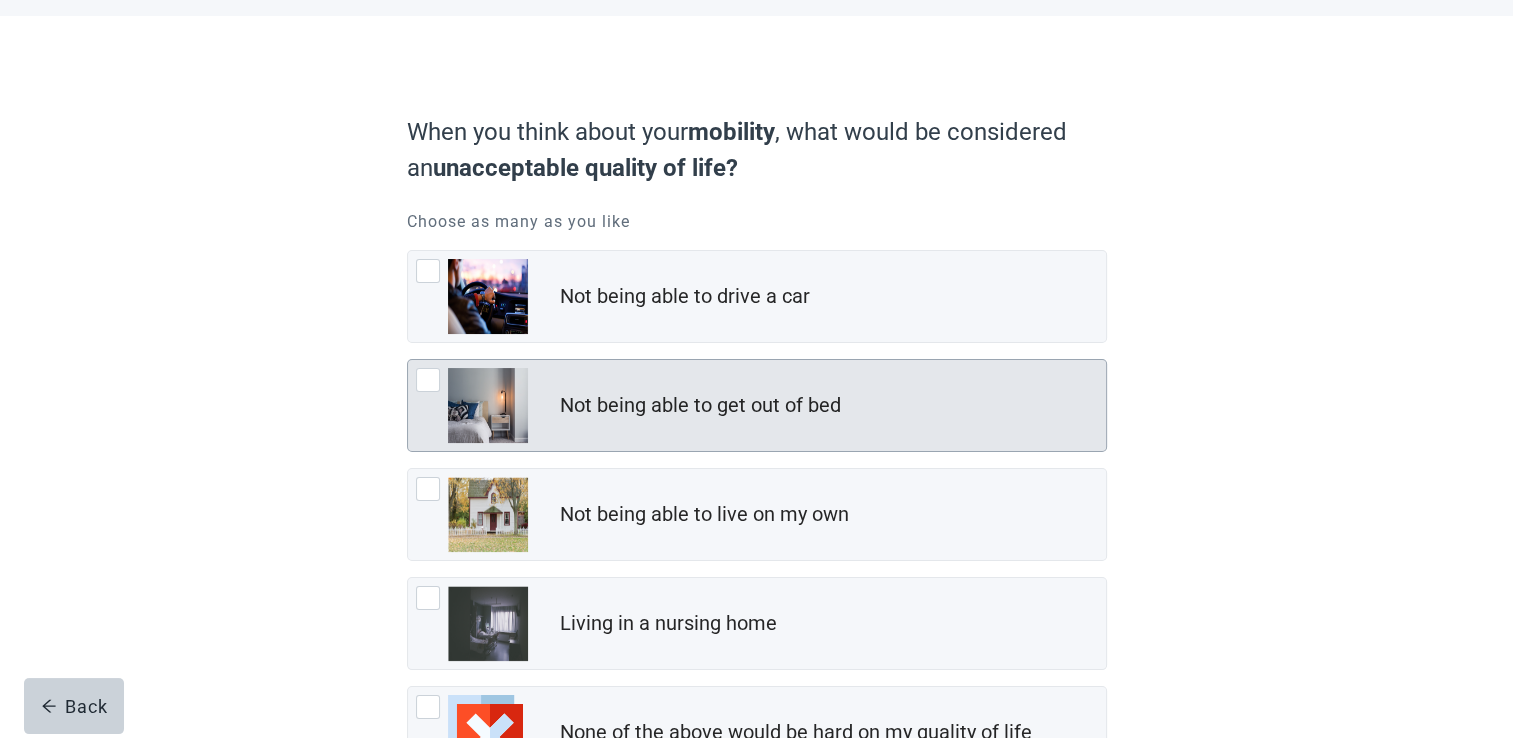 click at bounding box center [428, 380] 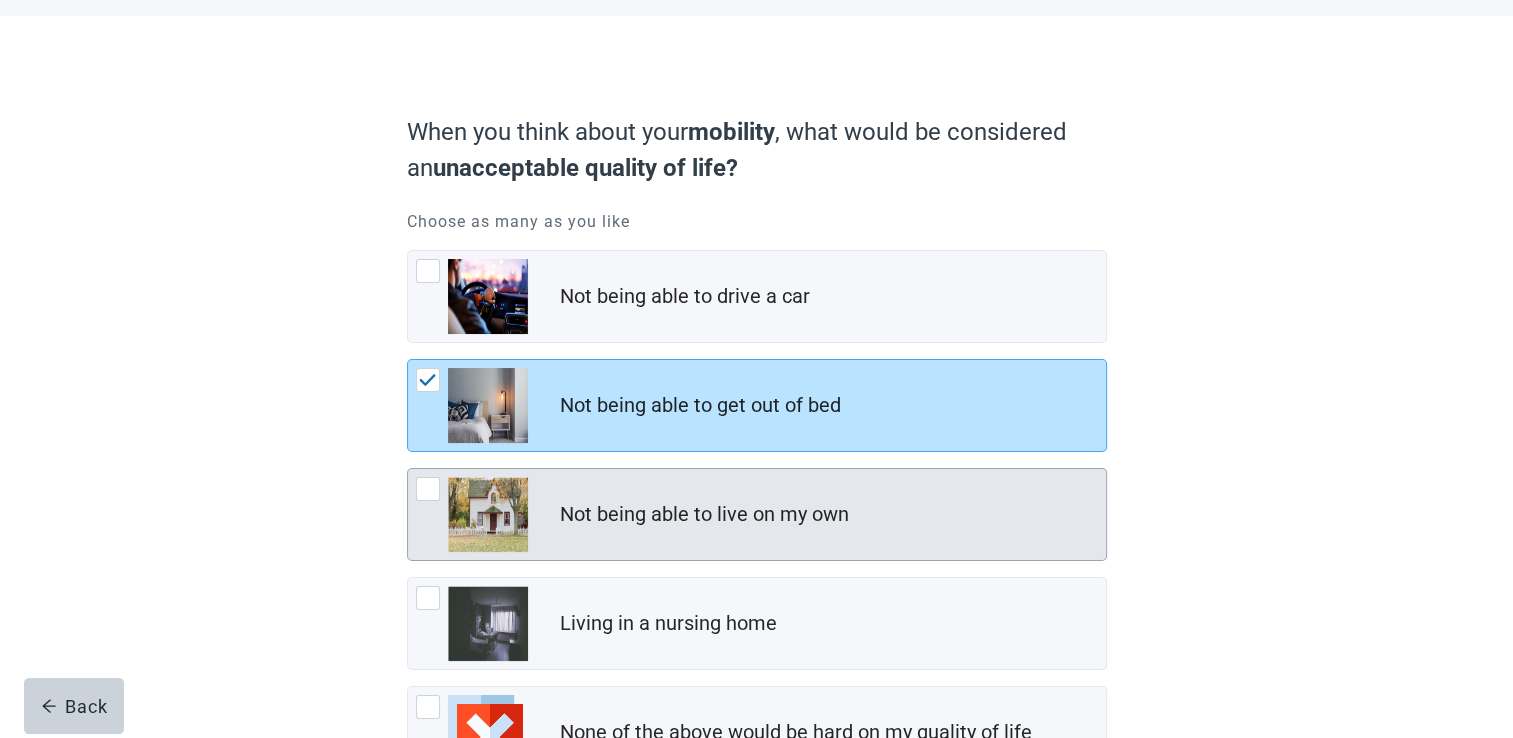 click at bounding box center [428, 489] 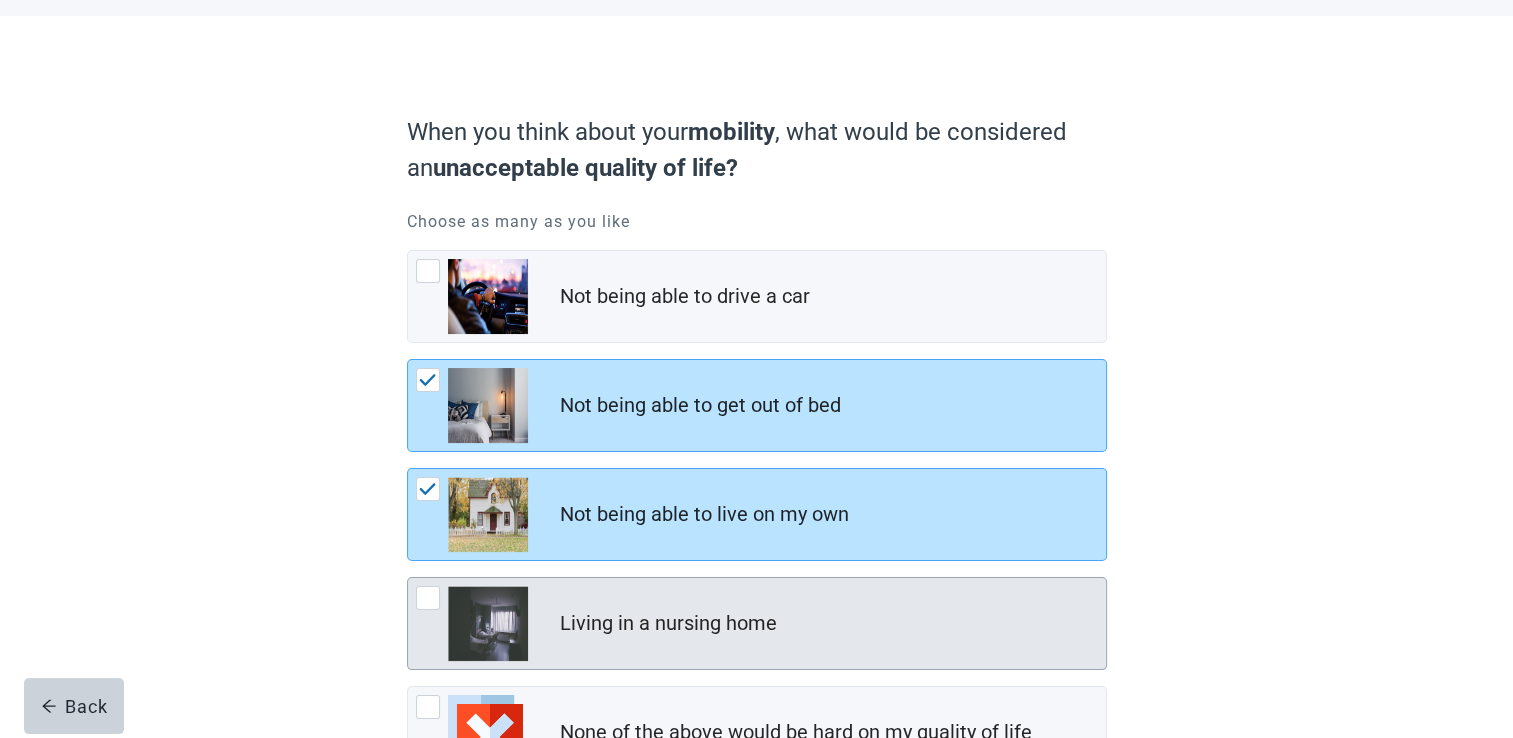 click at bounding box center [428, 598] 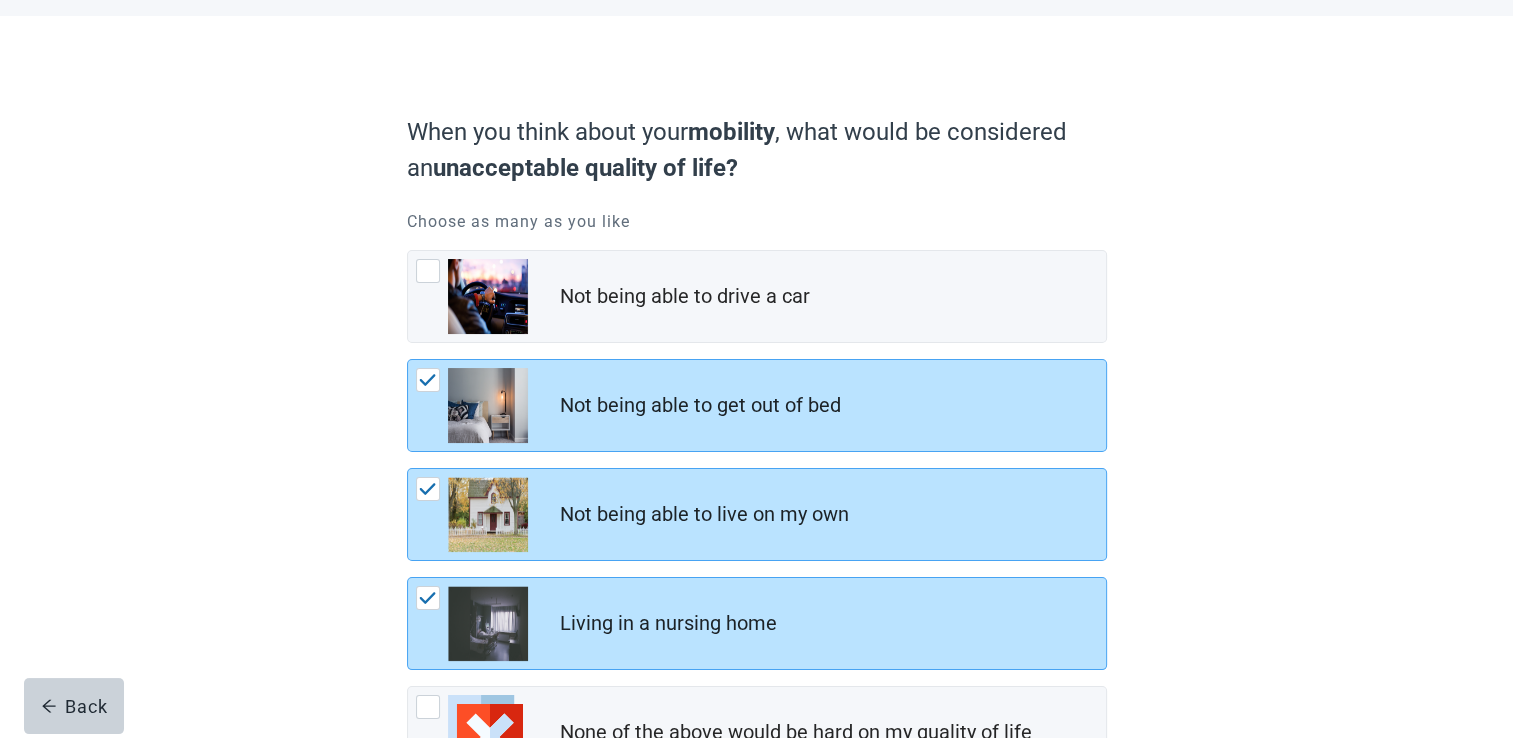 scroll, scrollTop: 250, scrollLeft: 0, axis: vertical 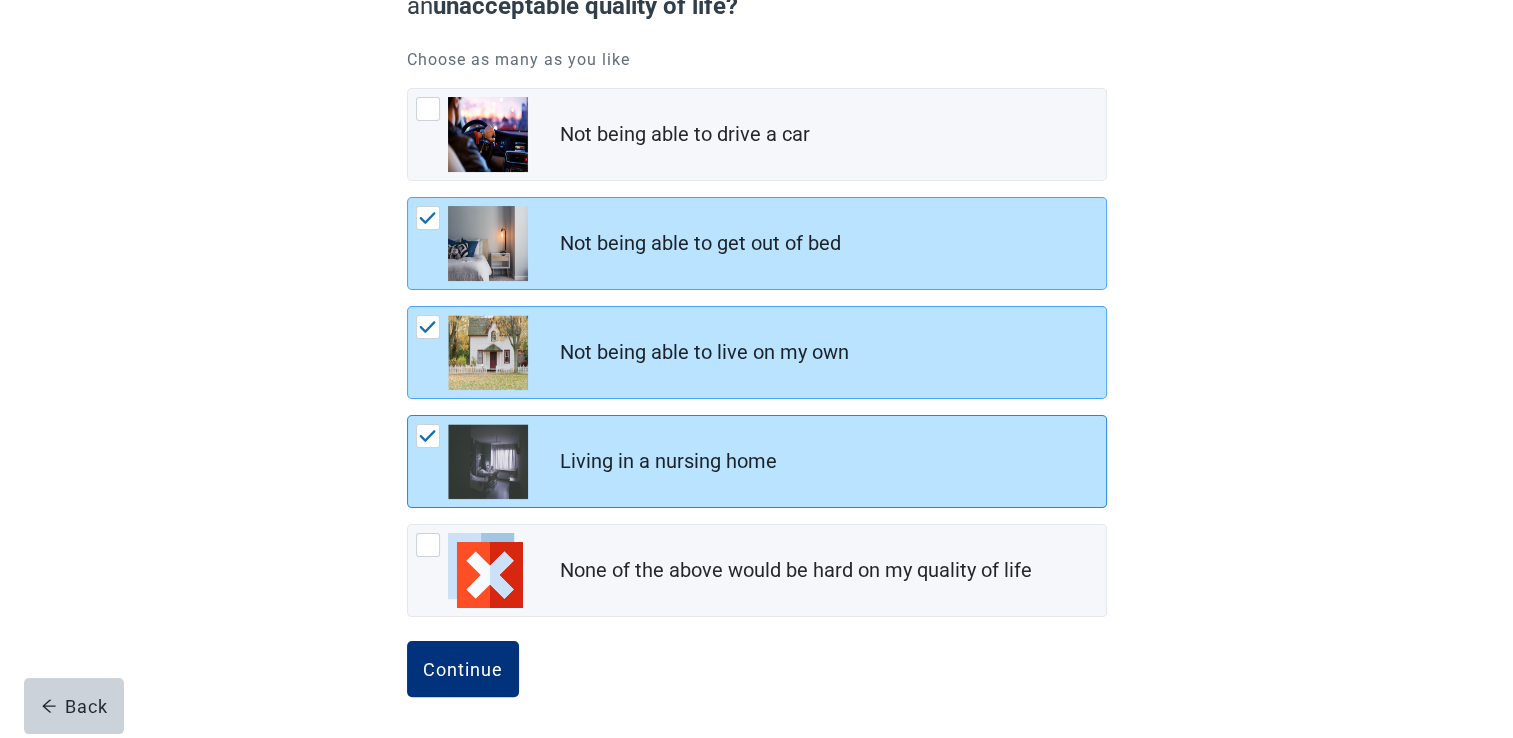 click at bounding box center [428, 436] 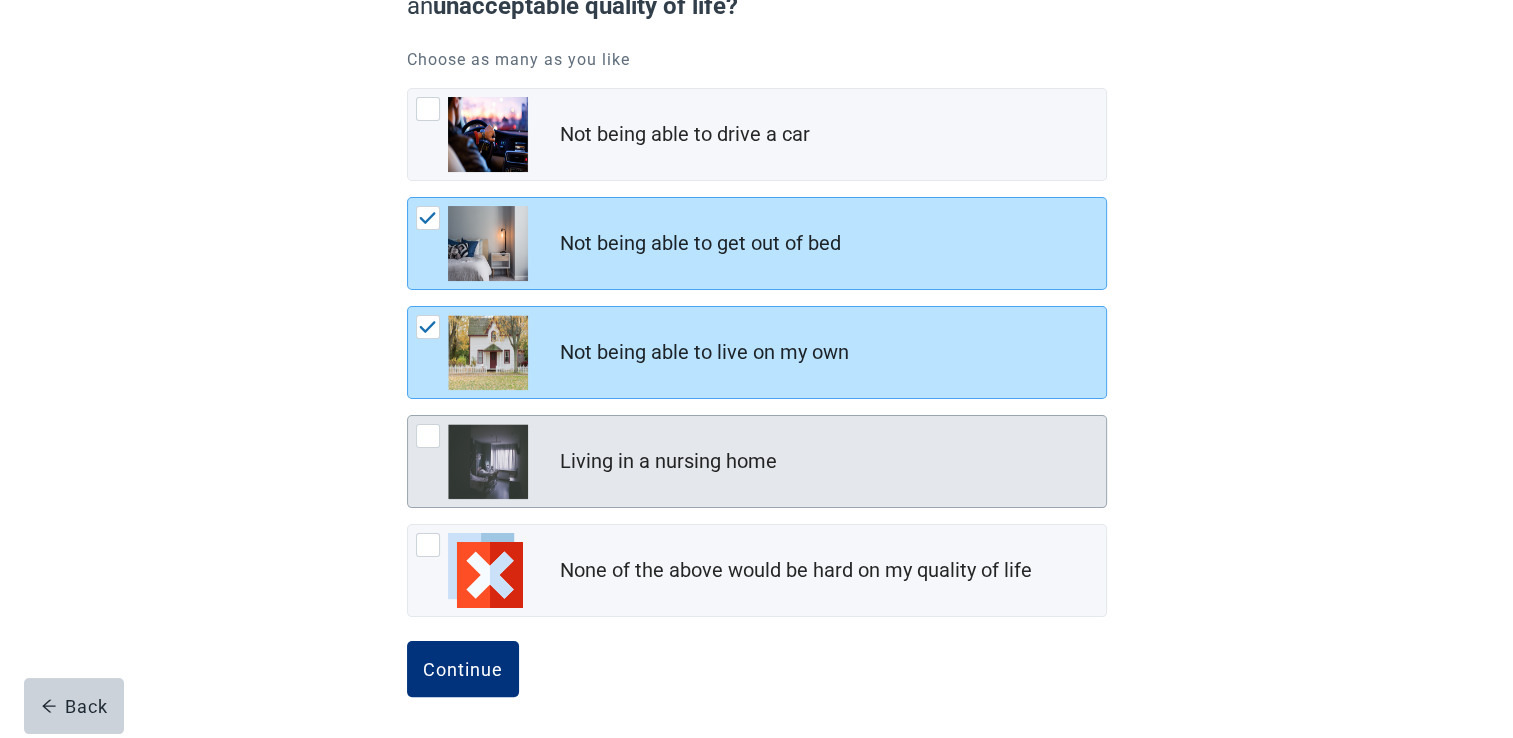 click at bounding box center (428, 436) 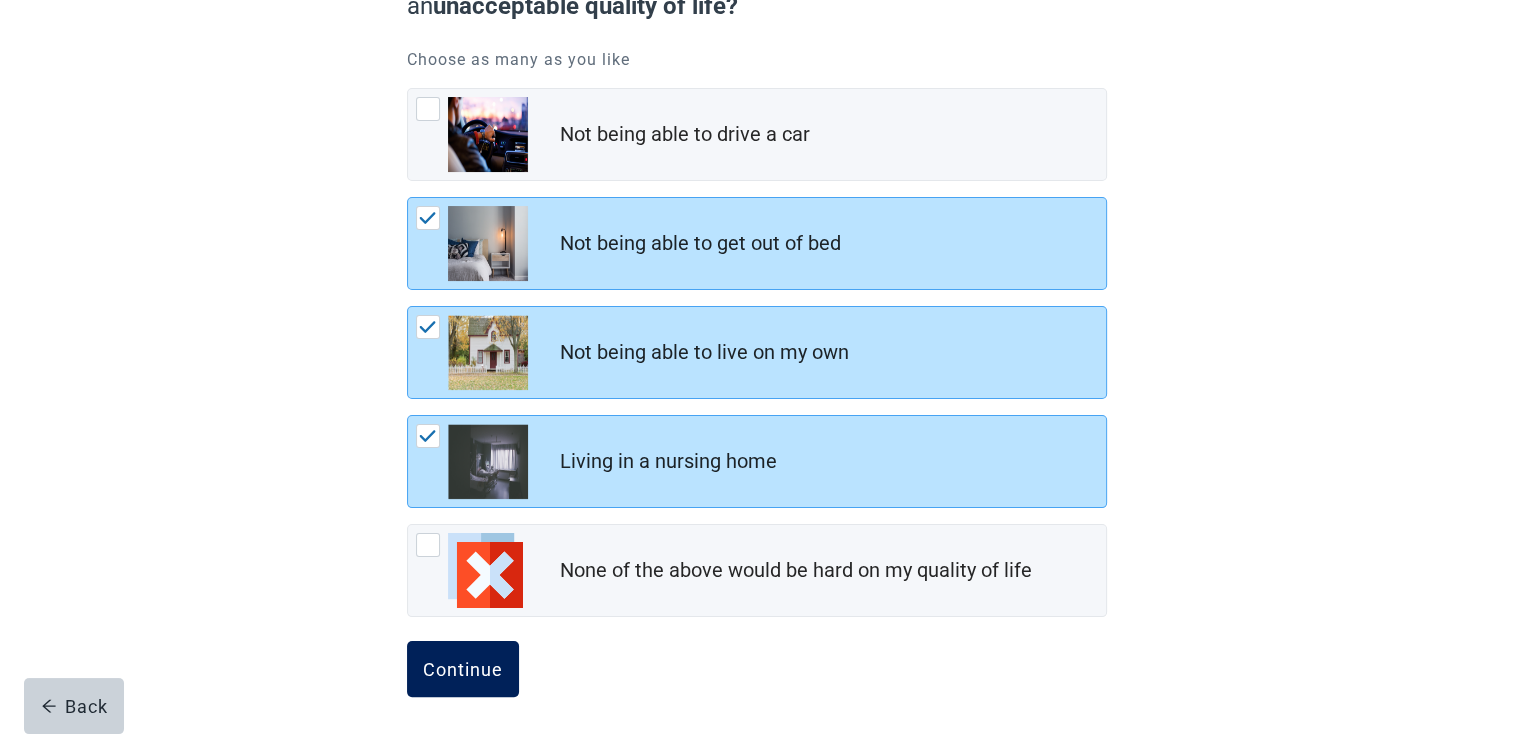 click on "Continue" at bounding box center (463, 669) 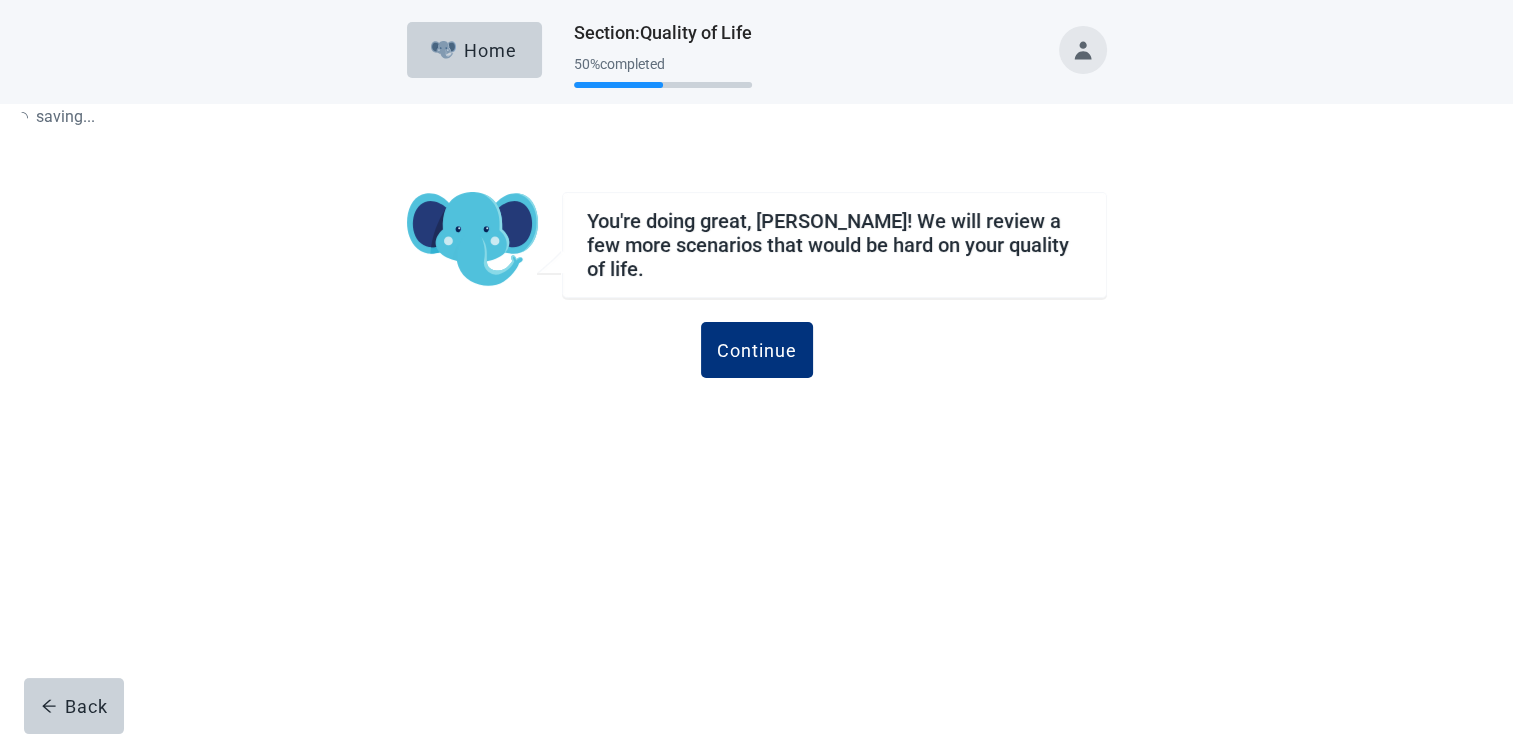 scroll, scrollTop: 0, scrollLeft: 0, axis: both 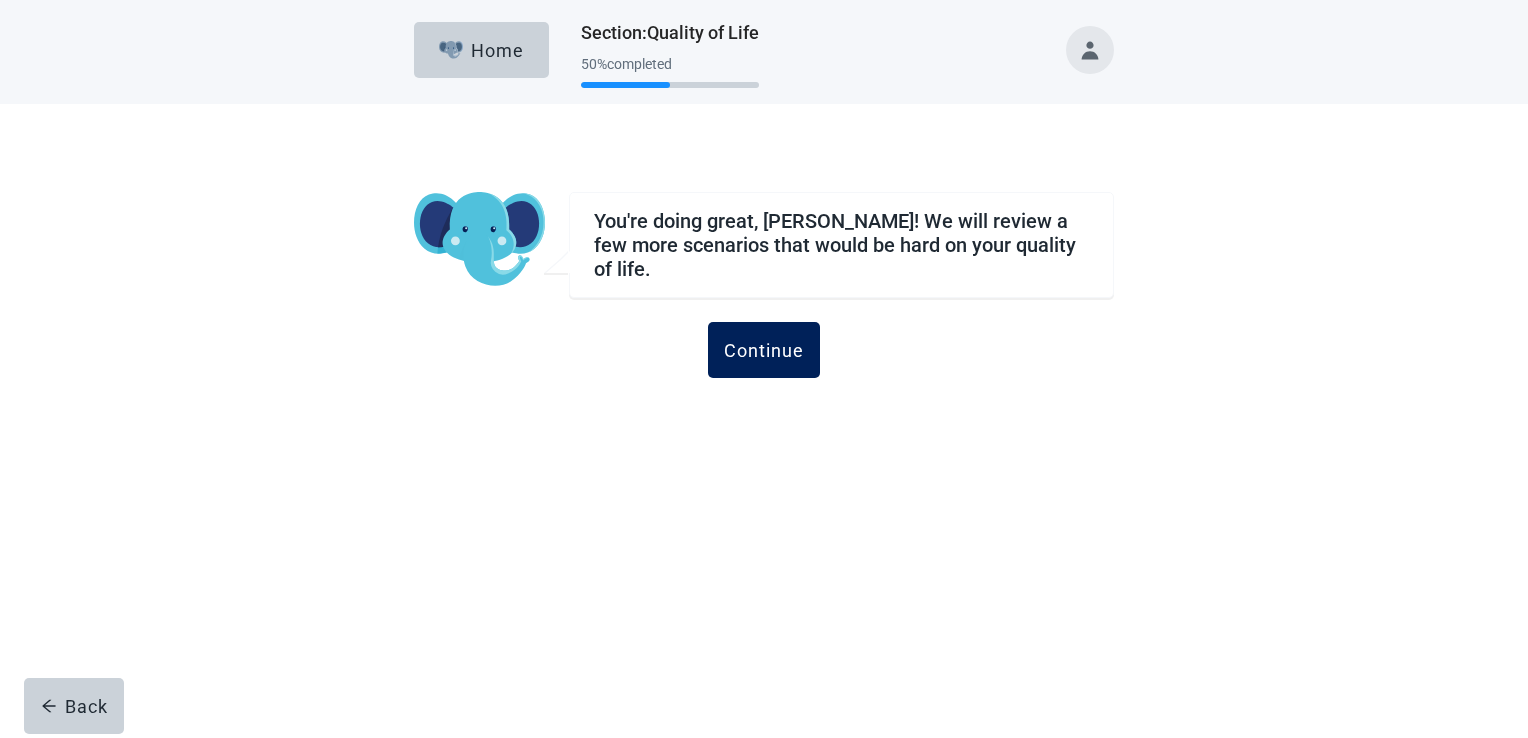 click on "Continue" at bounding box center (764, 350) 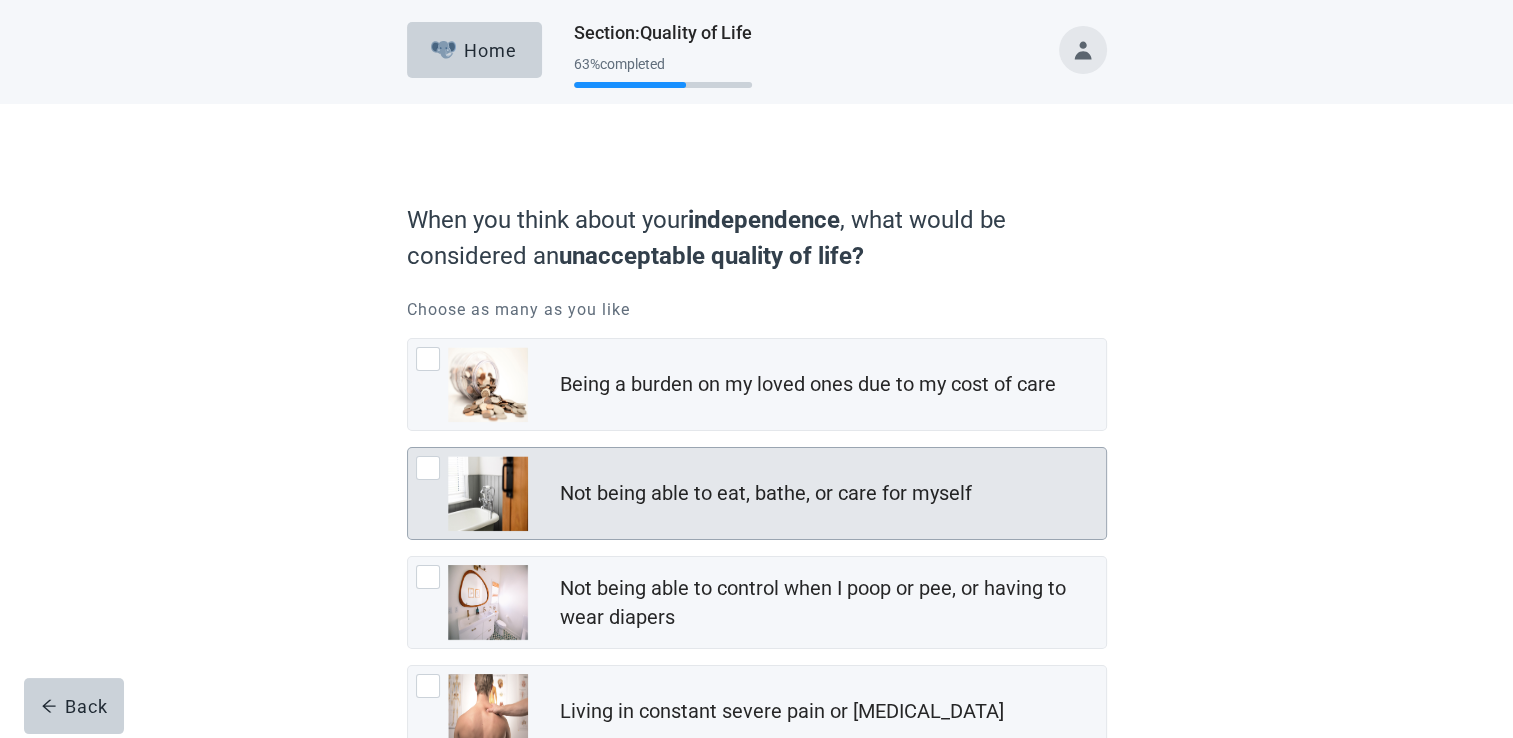 click at bounding box center (428, 468) 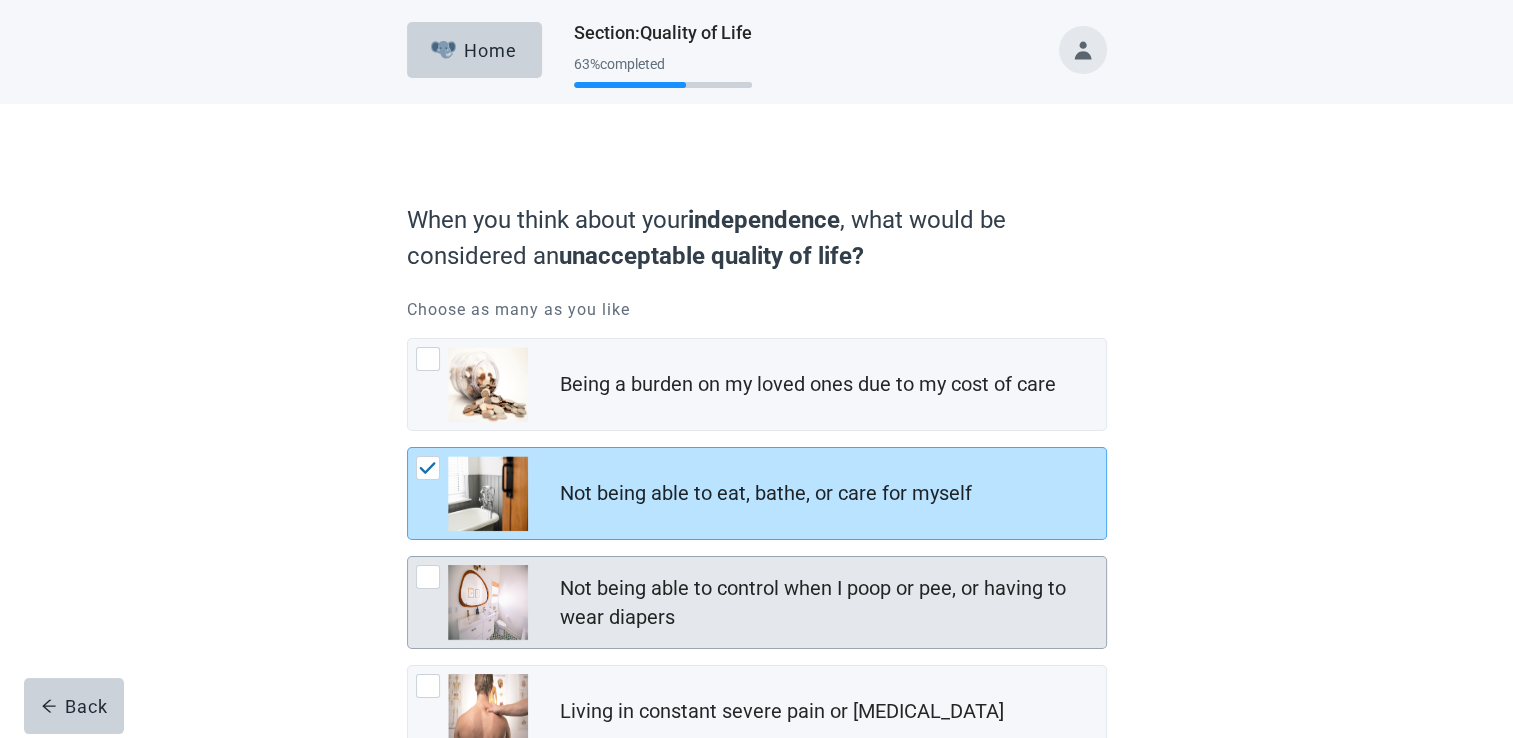 click at bounding box center [428, 577] 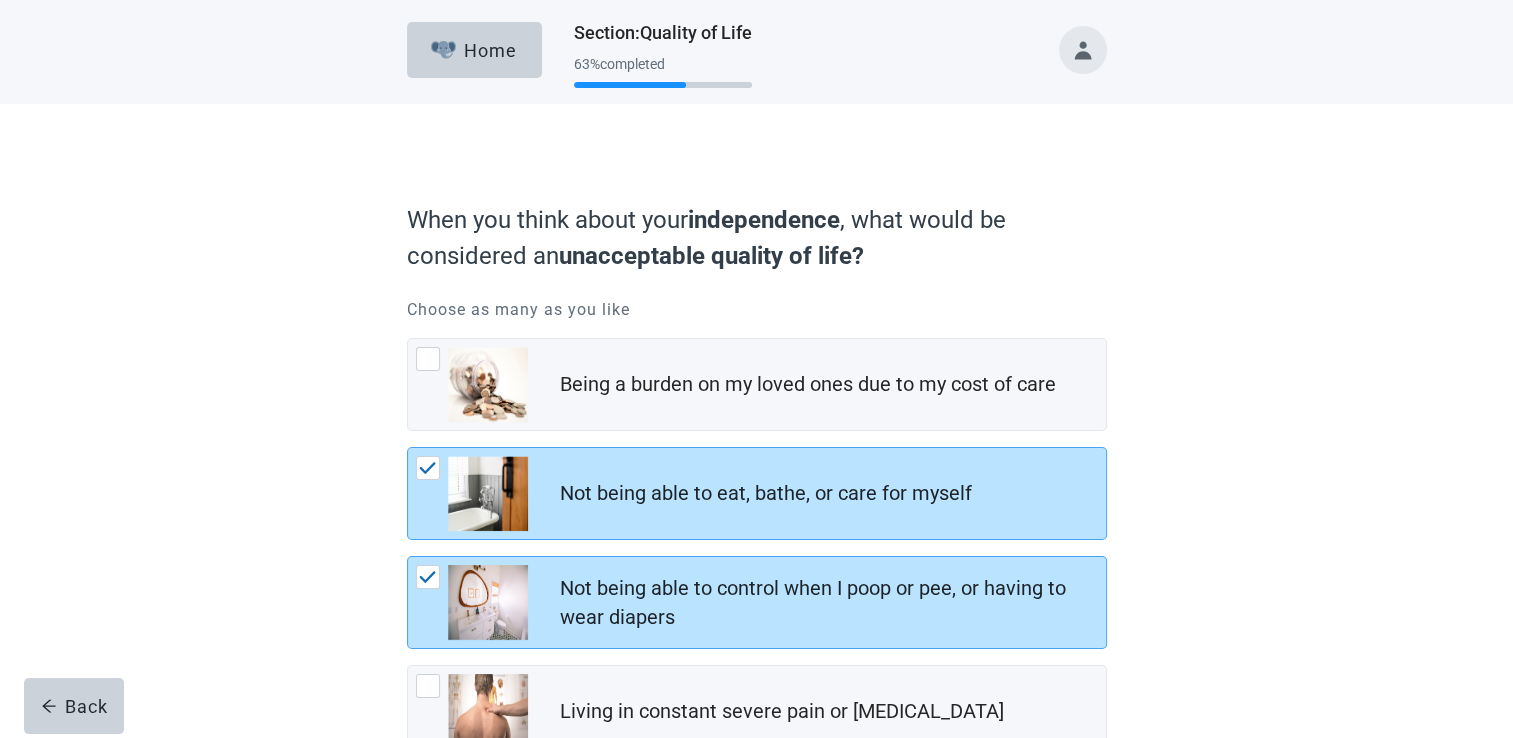 scroll, scrollTop: 359, scrollLeft: 0, axis: vertical 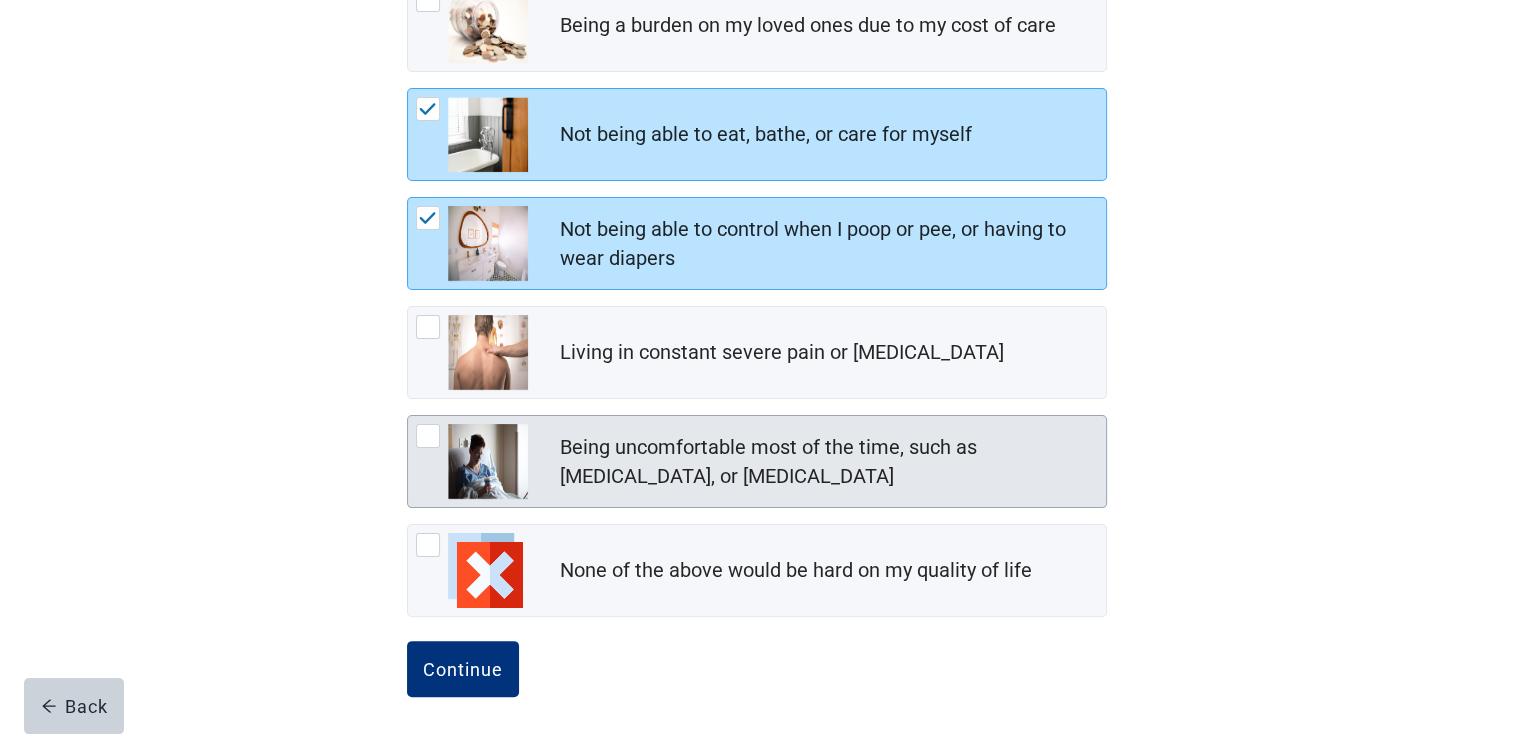 click at bounding box center (428, 436) 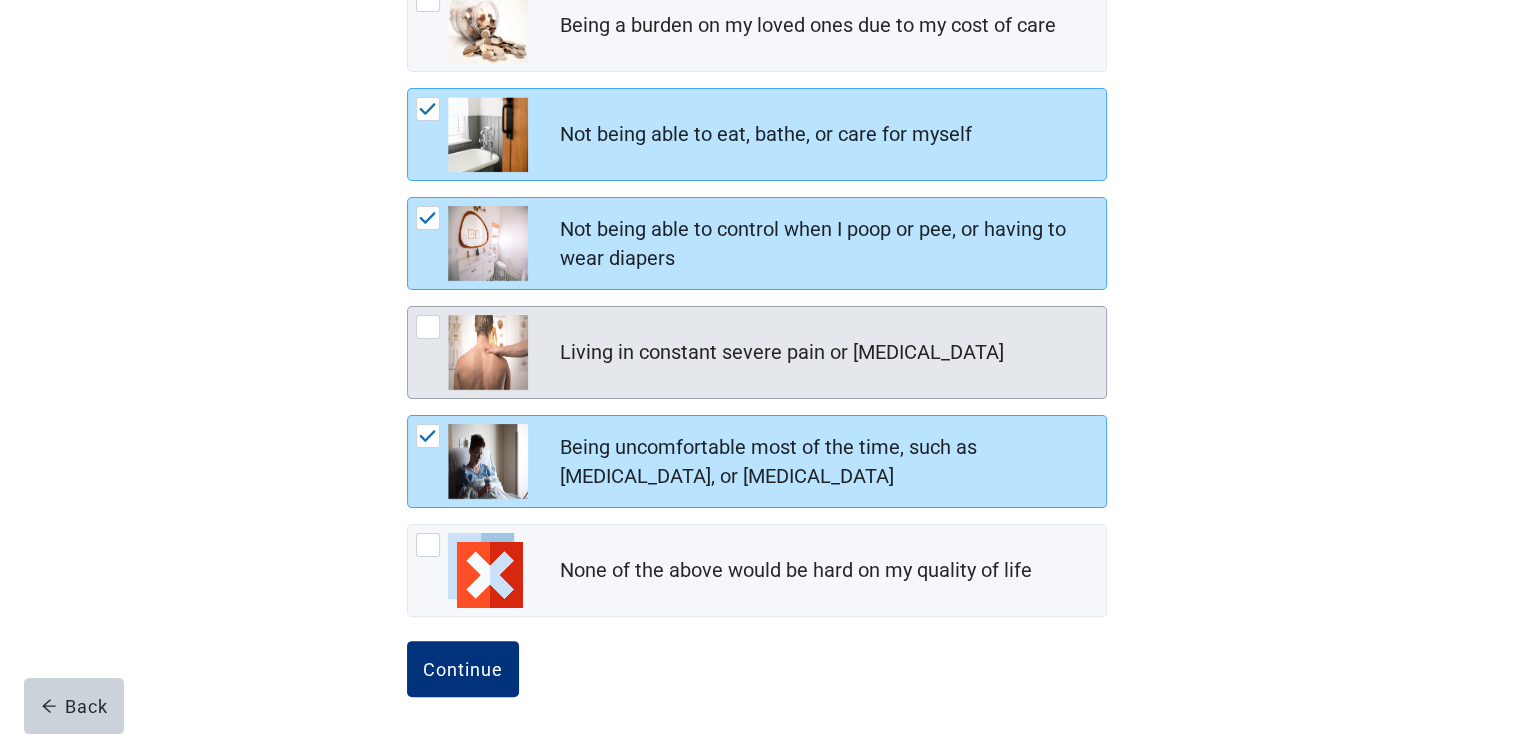 click at bounding box center [428, 327] 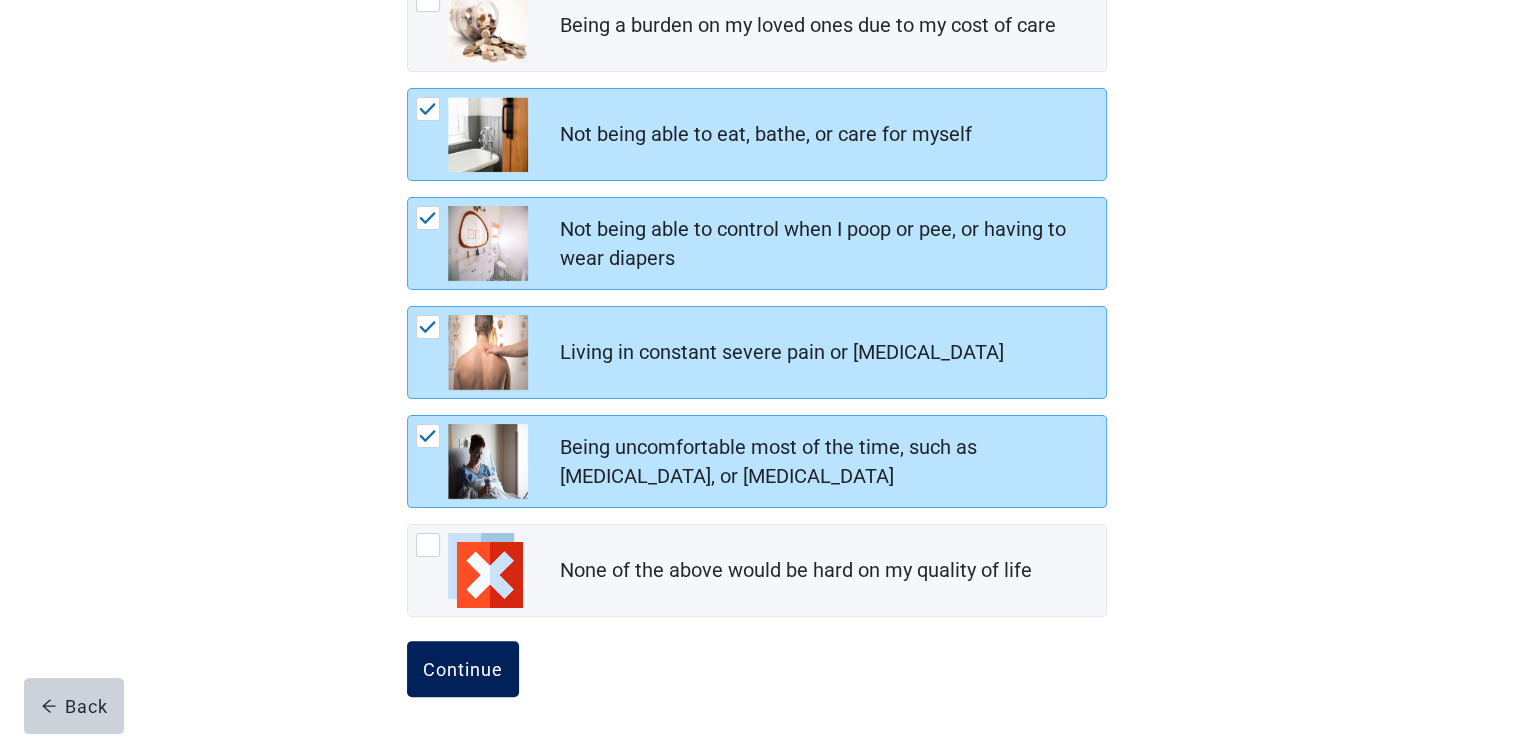 click on "Continue" at bounding box center (463, 669) 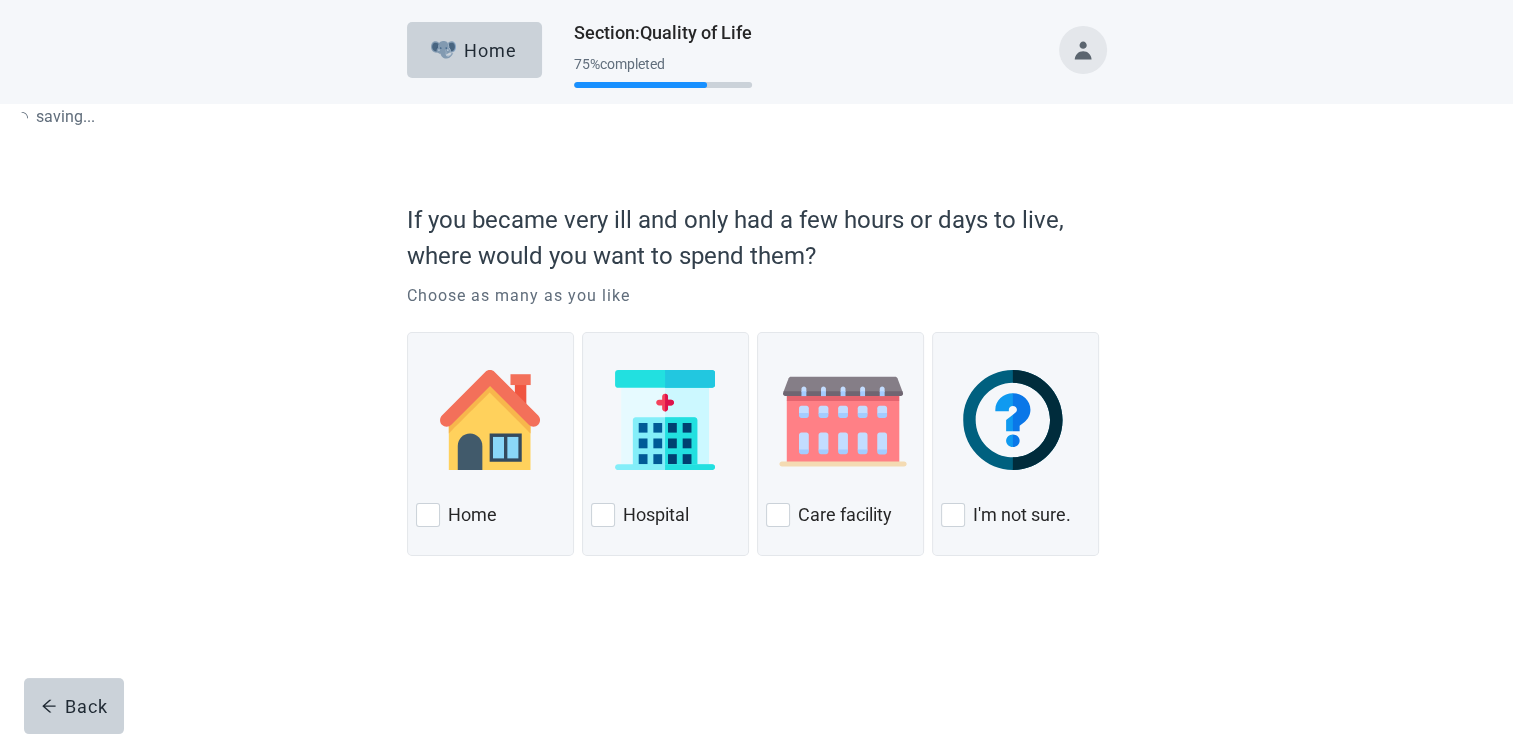 scroll, scrollTop: 0, scrollLeft: 0, axis: both 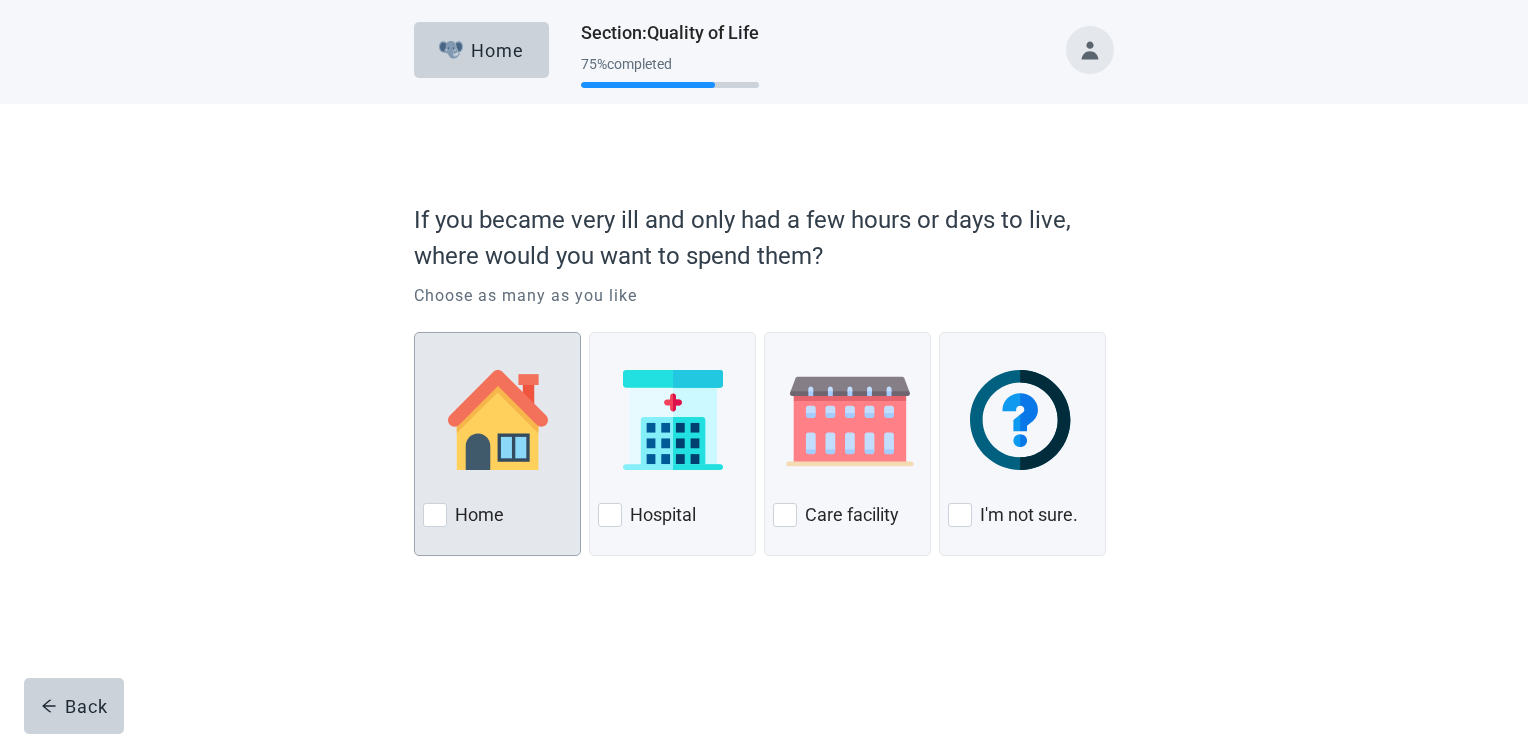 click at bounding box center [435, 515] 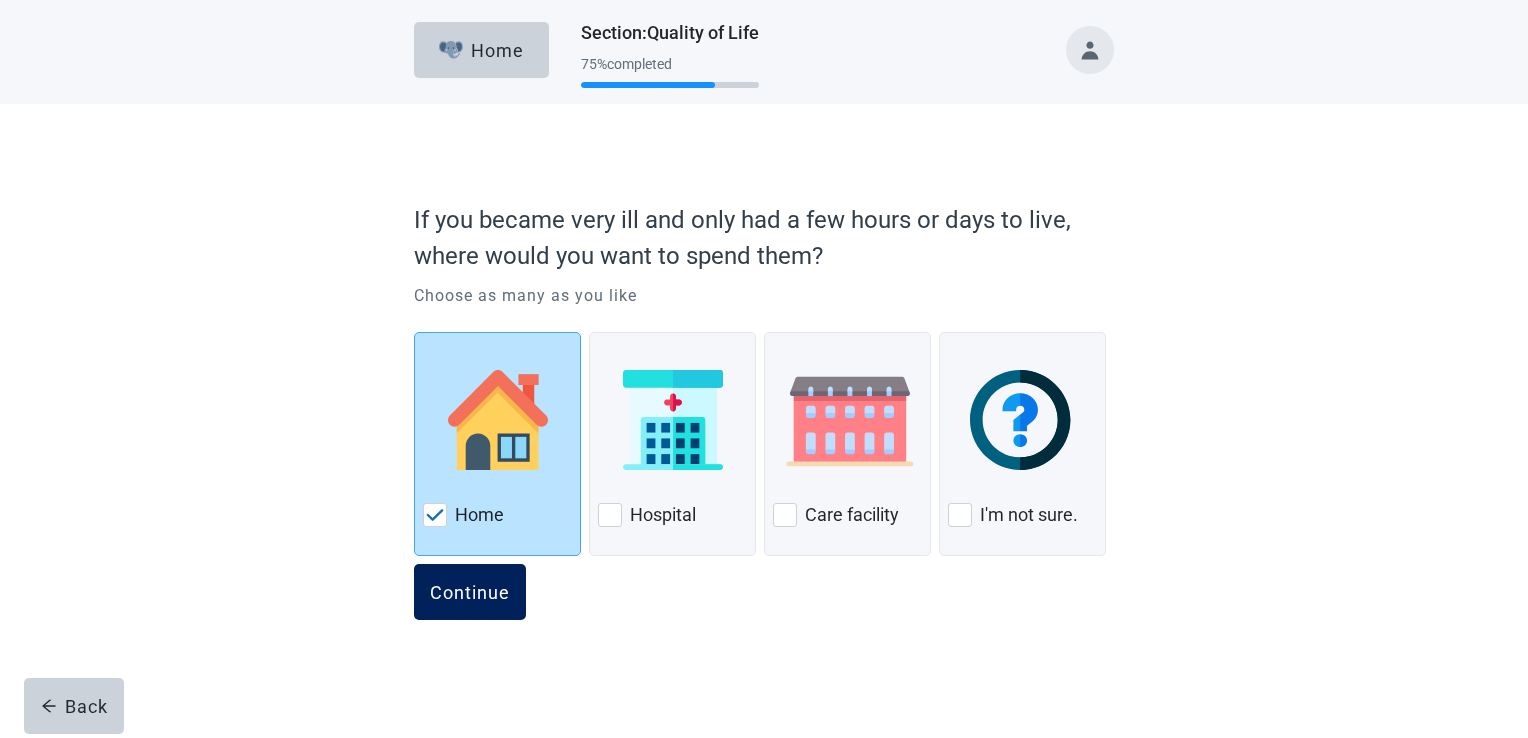 click on "Continue" at bounding box center (470, 592) 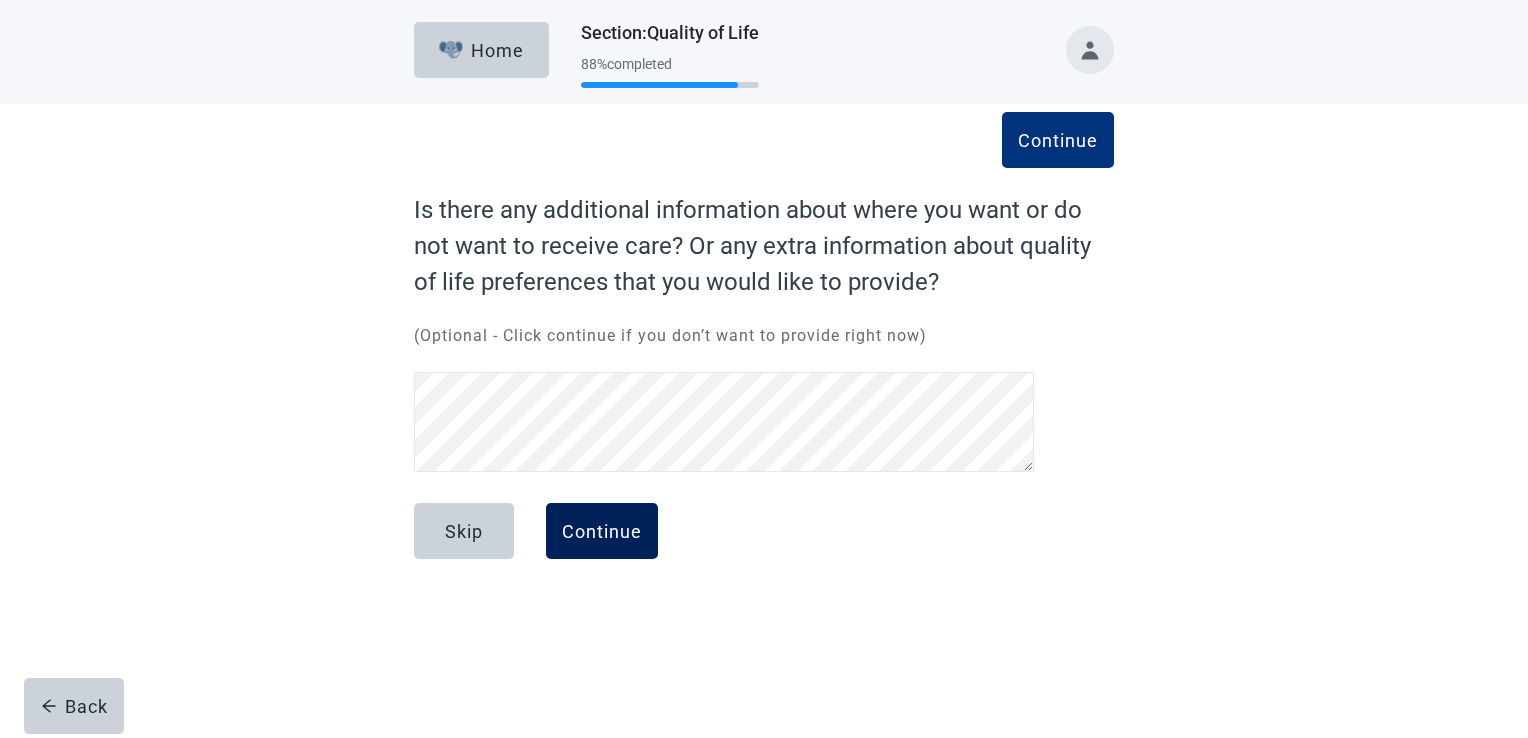 click on "Continue" at bounding box center (602, 531) 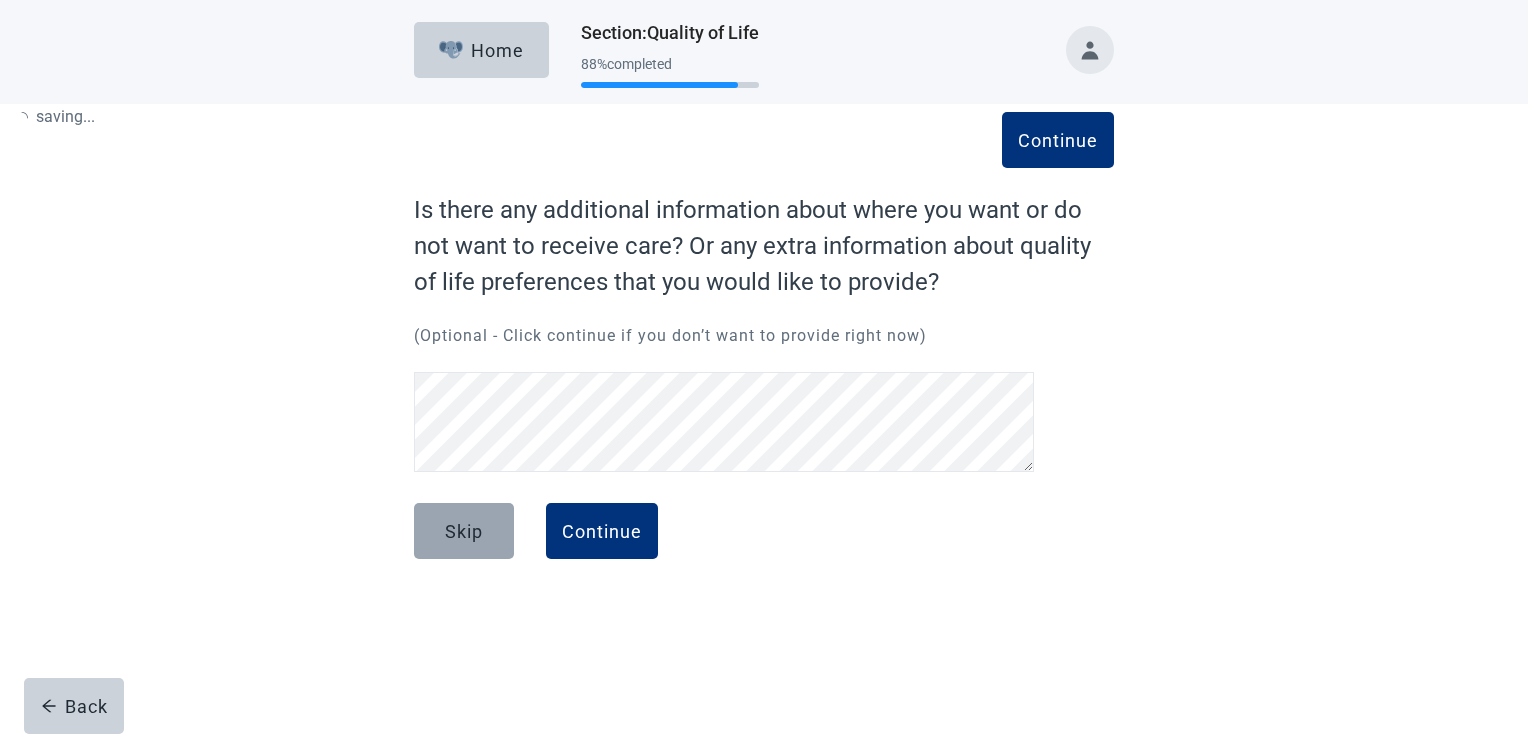 click on "Skip" at bounding box center (464, 531) 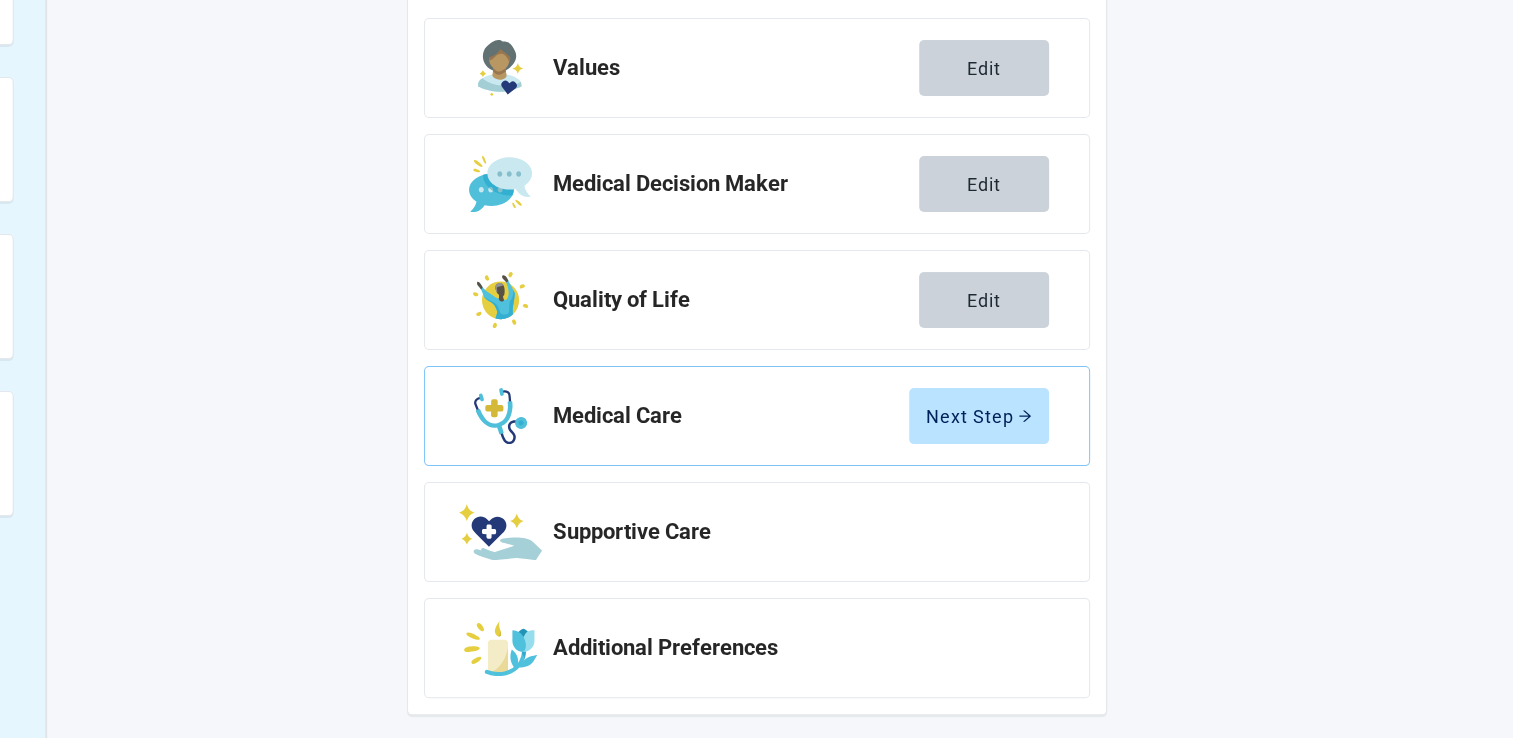 scroll, scrollTop: 333, scrollLeft: 0, axis: vertical 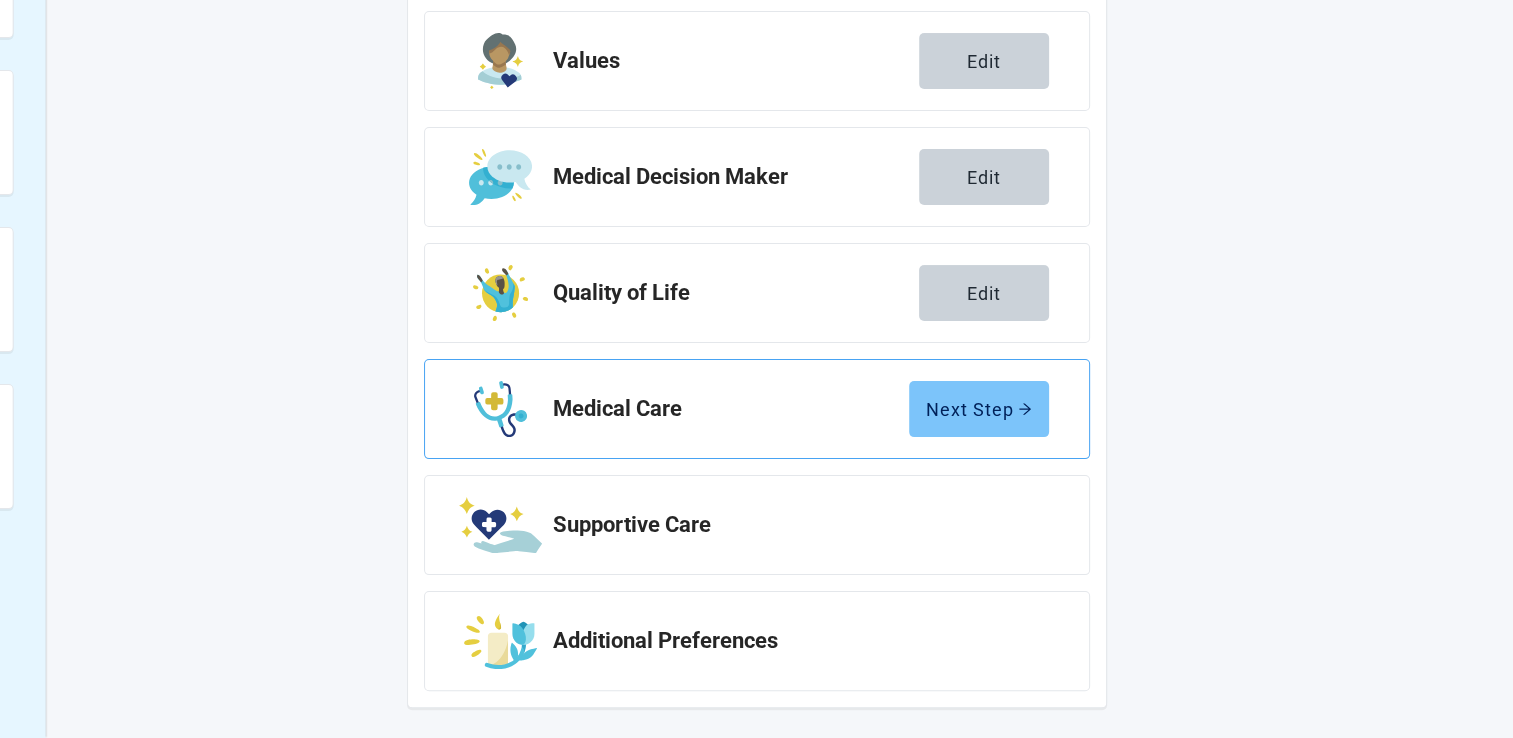 click on "Next Step" at bounding box center [979, 409] 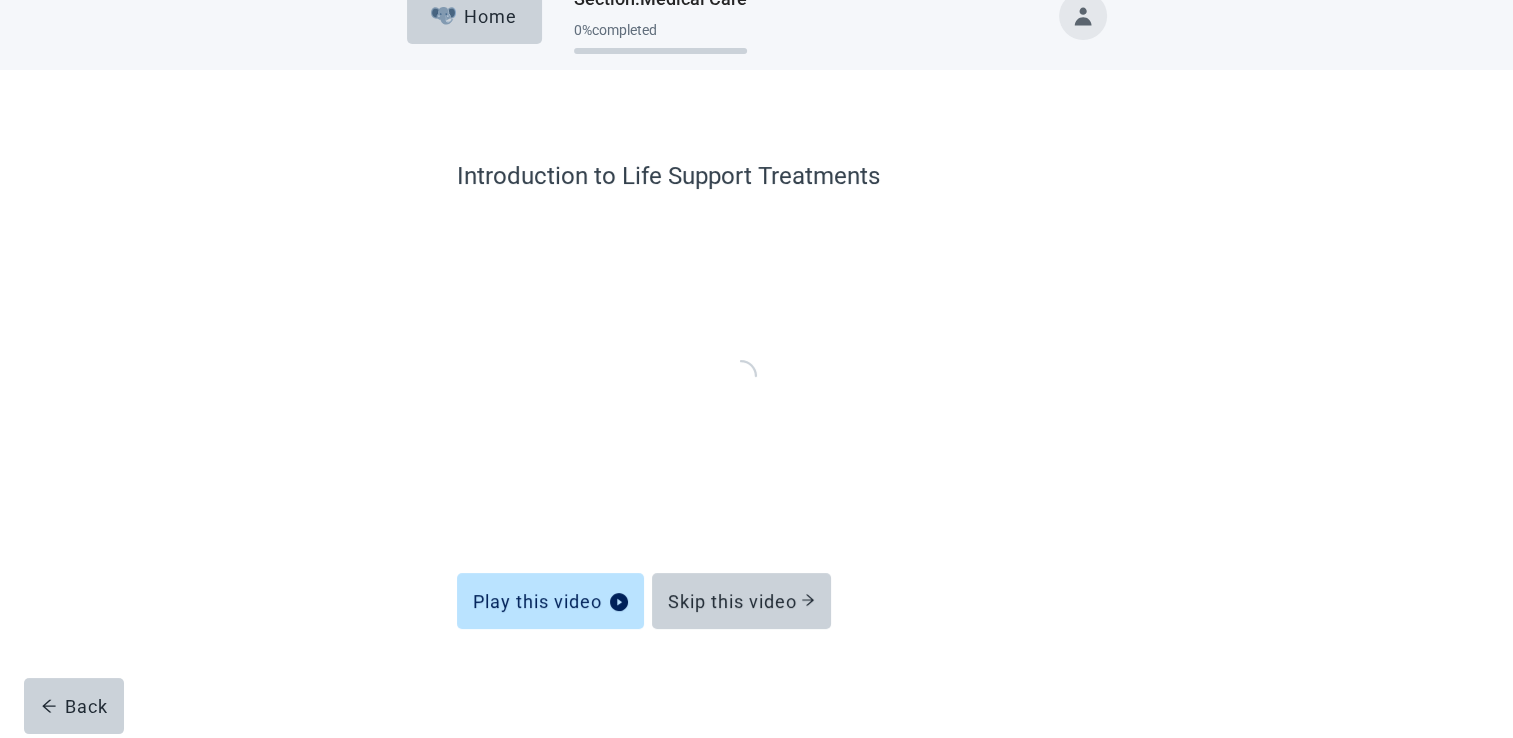 scroll, scrollTop: 32, scrollLeft: 0, axis: vertical 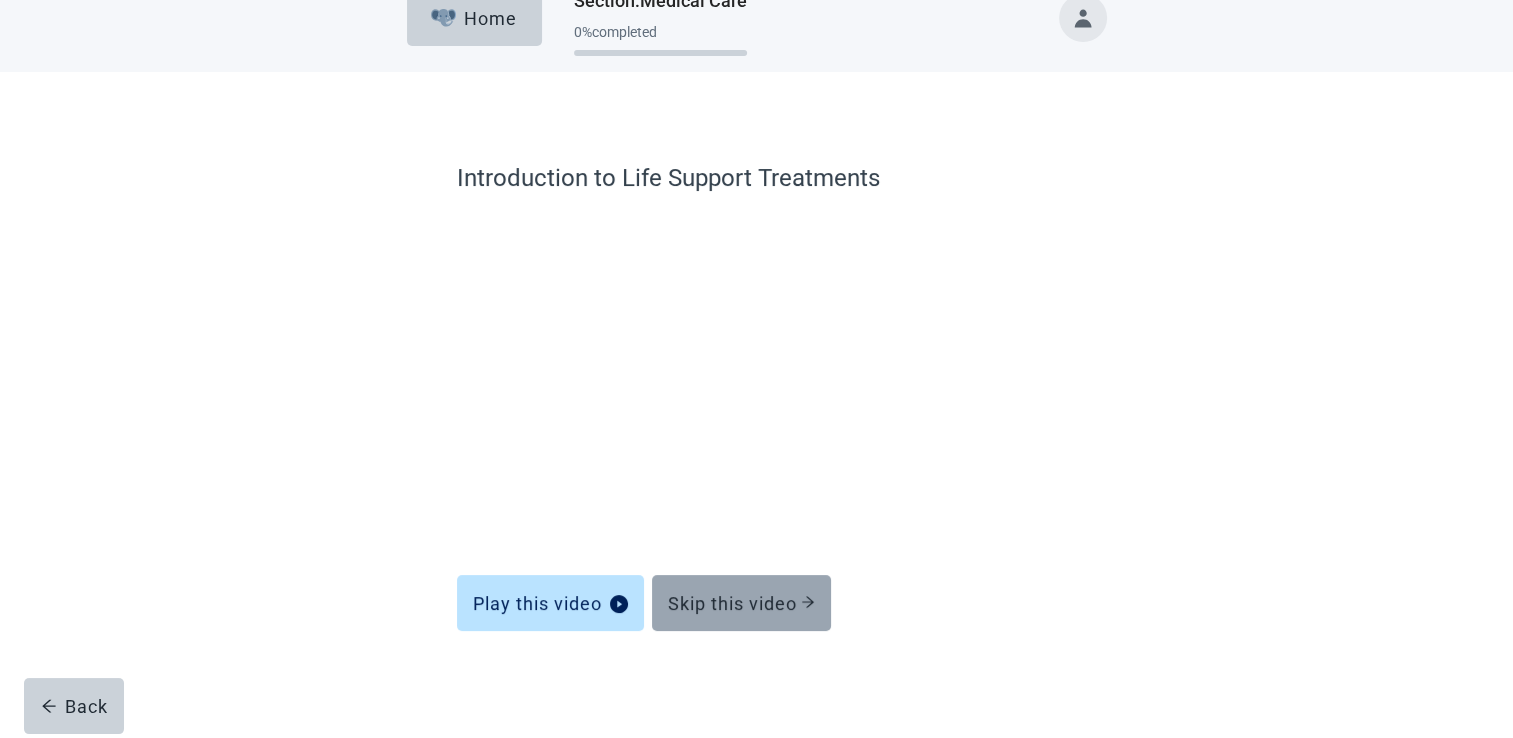 click on "Skip this video" at bounding box center (741, 603) 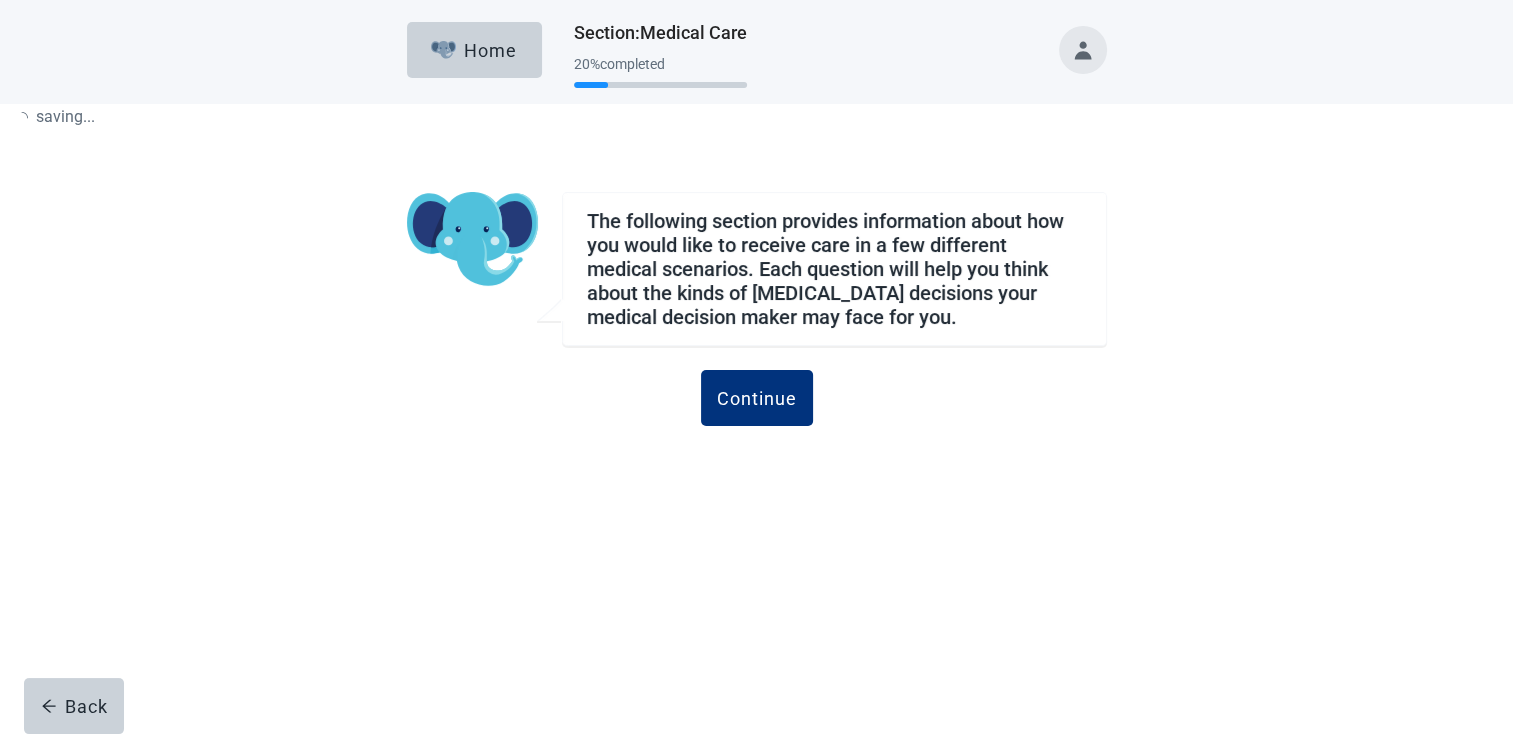 scroll, scrollTop: 0, scrollLeft: 0, axis: both 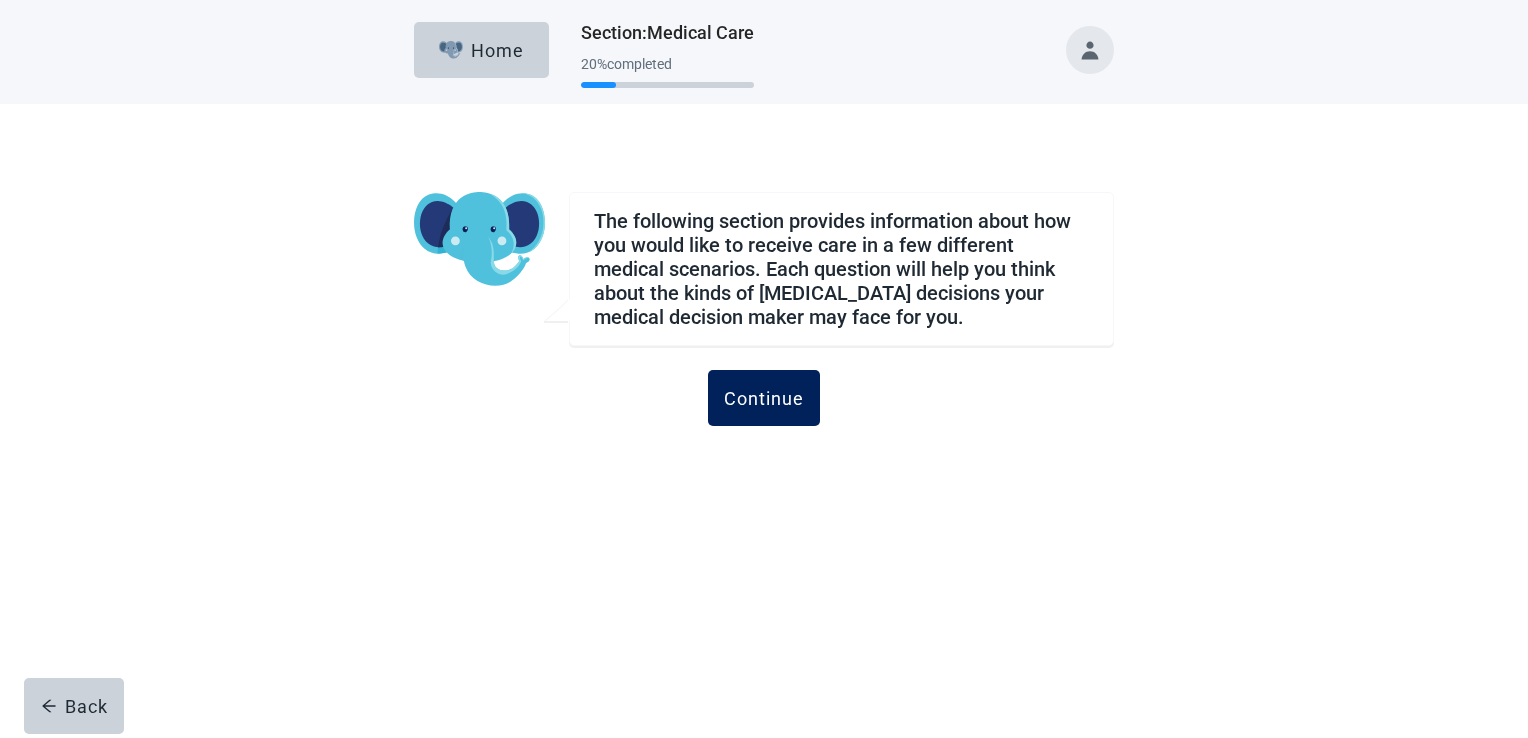 click on "Continue" at bounding box center (764, 398) 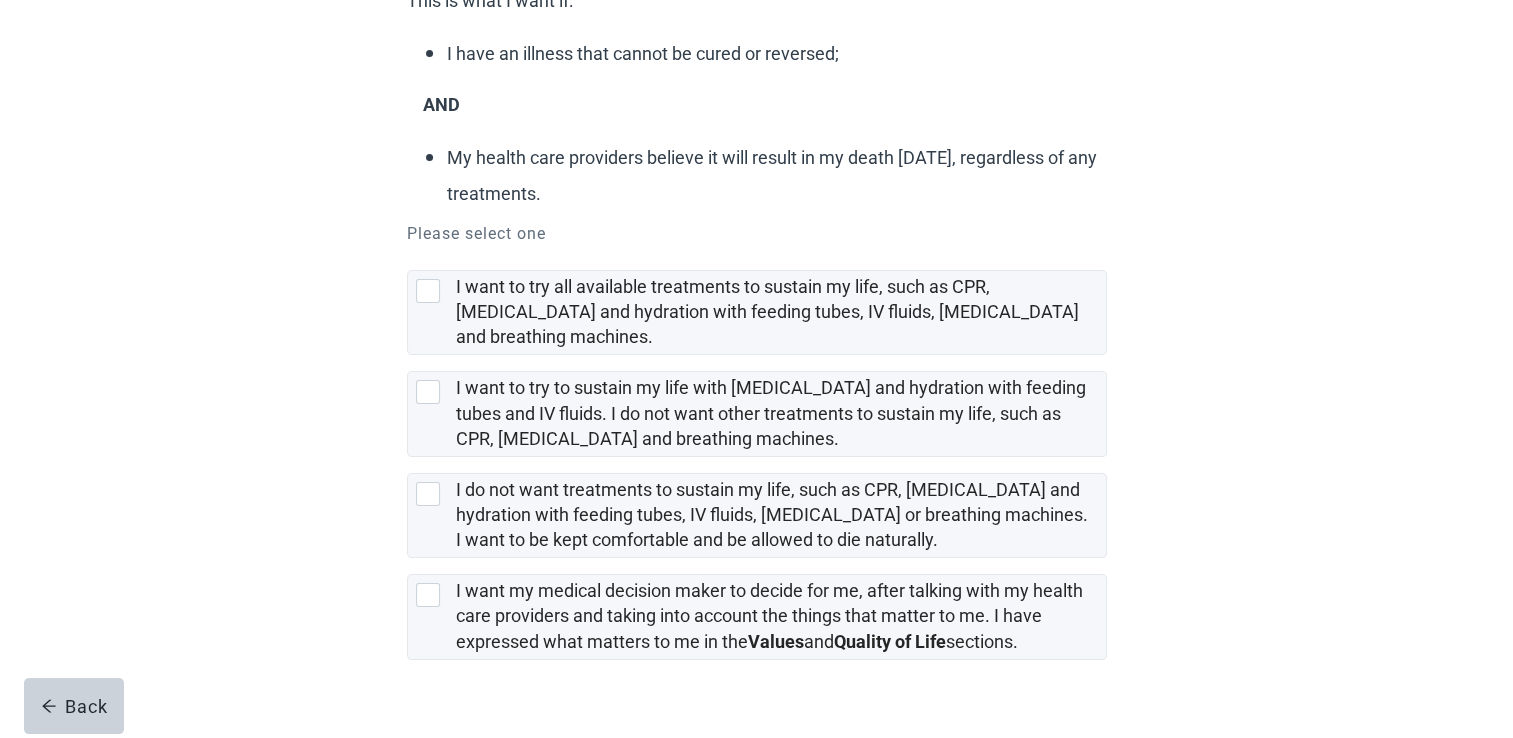 scroll, scrollTop: 283, scrollLeft: 0, axis: vertical 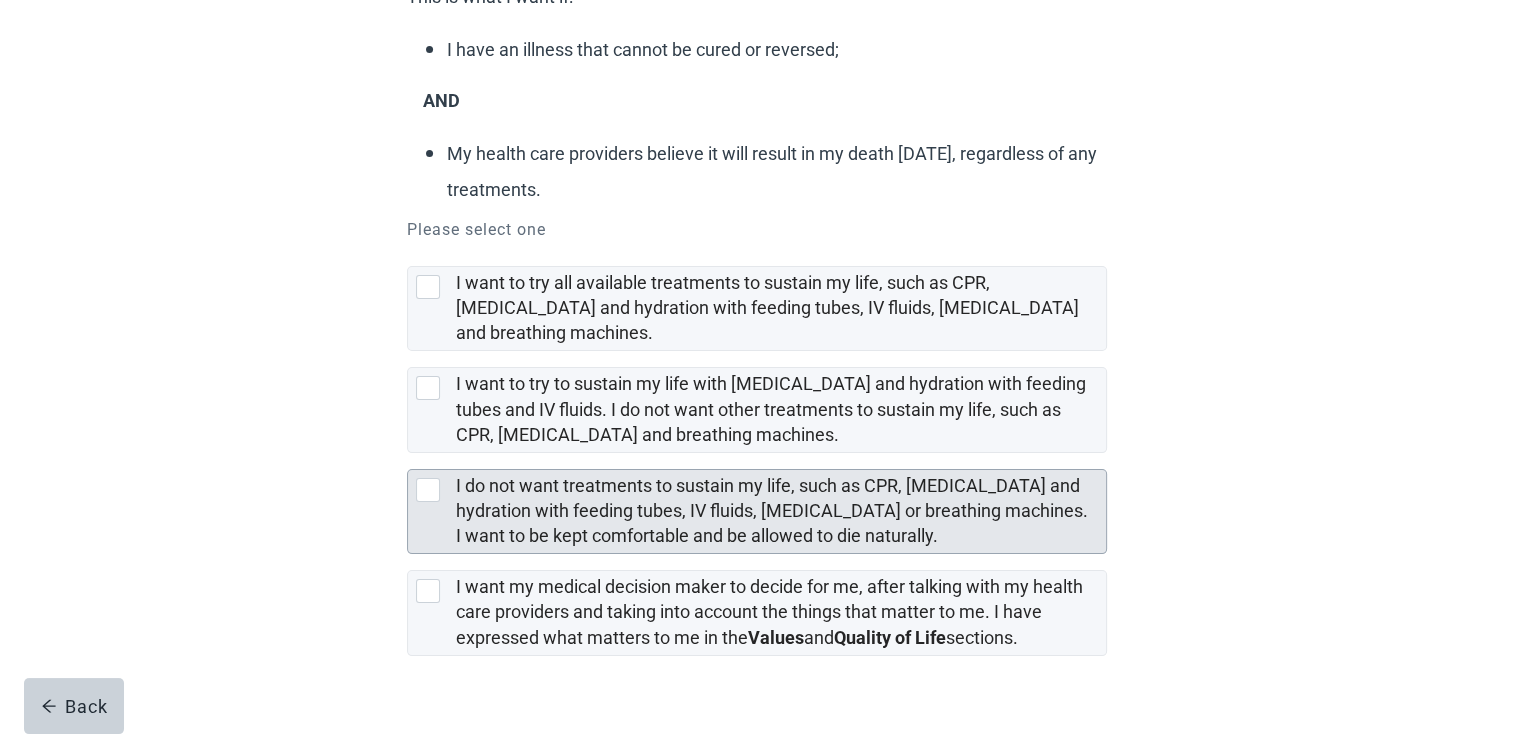 click at bounding box center (428, 490) 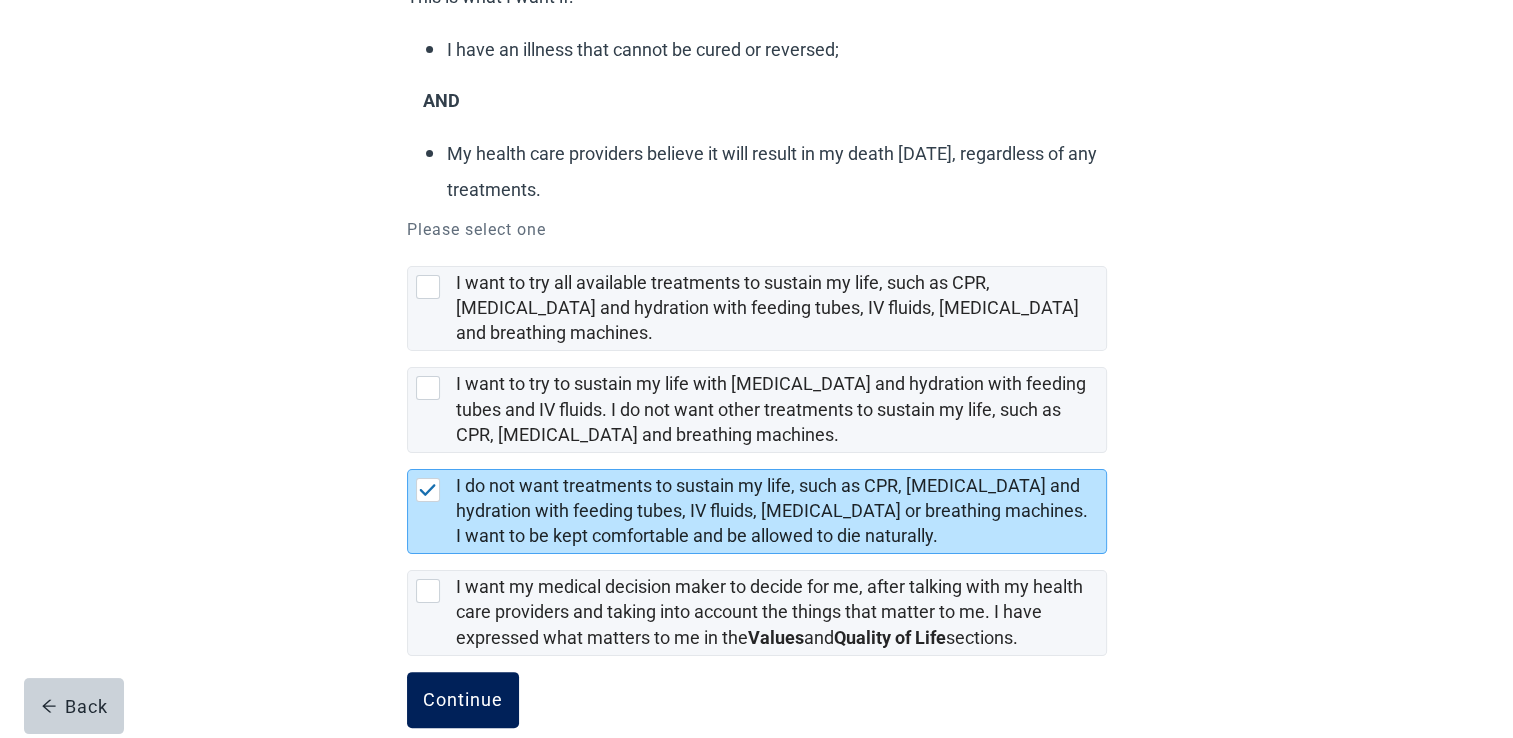 click on "Continue" at bounding box center [463, 700] 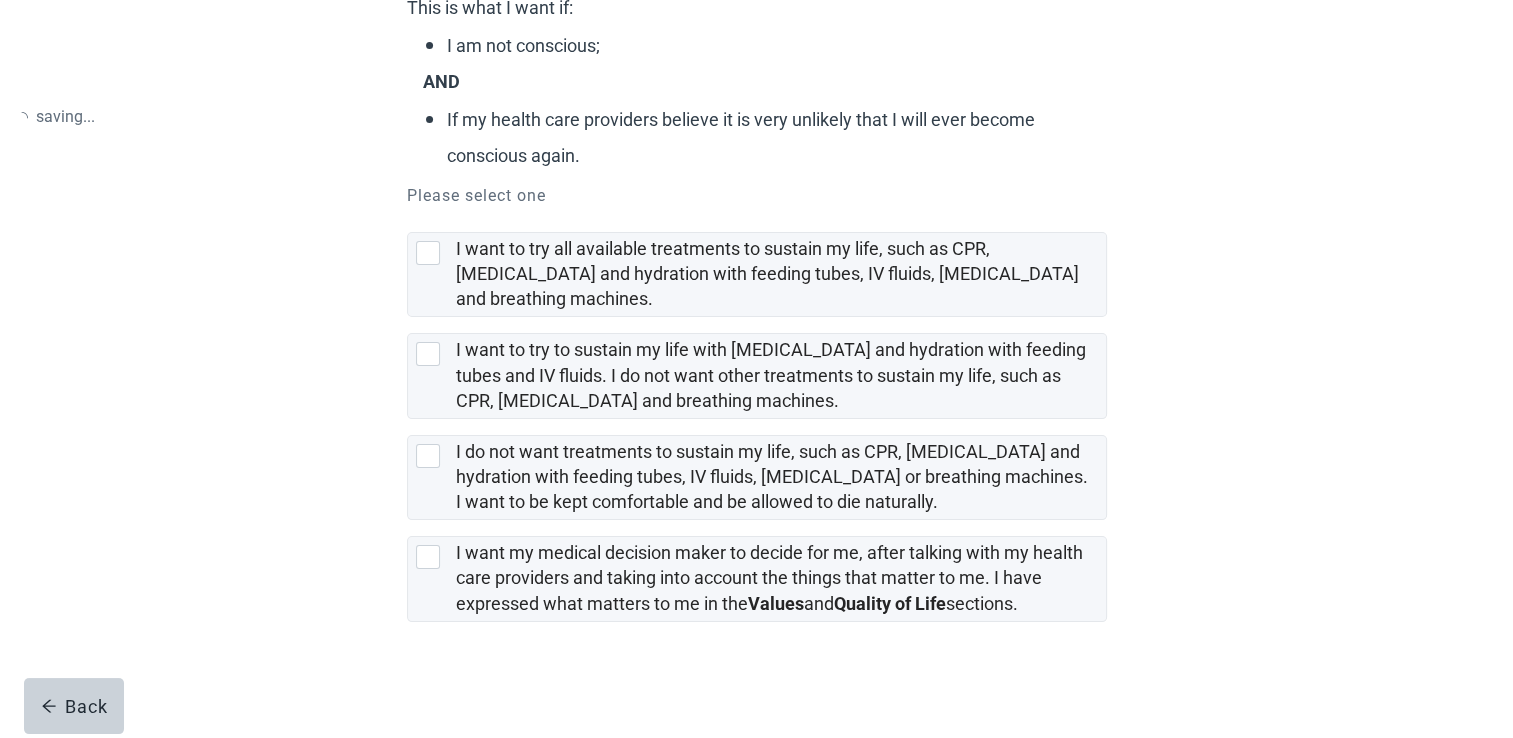 scroll, scrollTop: 0, scrollLeft: 0, axis: both 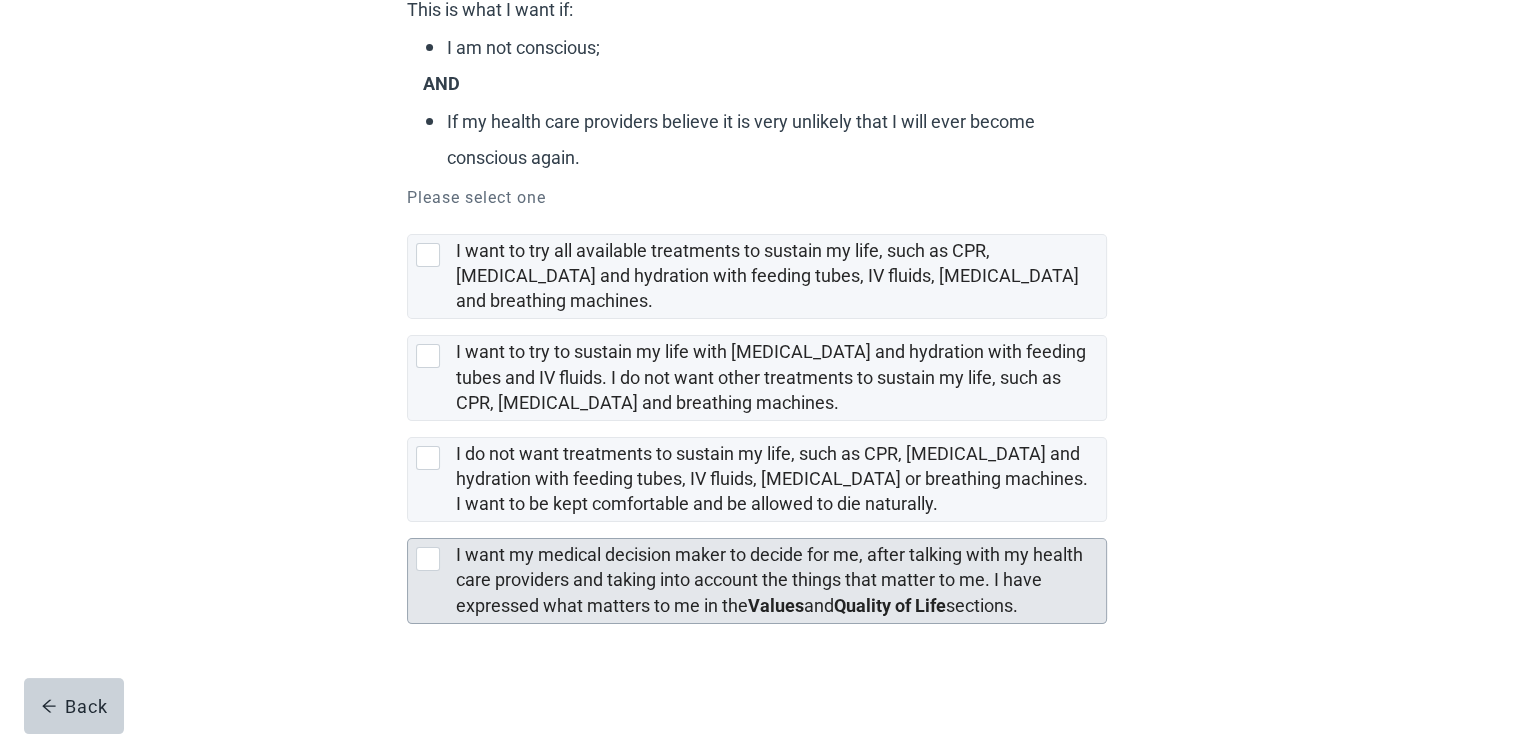 click on "I want my medical decision maker to decide for me, after talking with my health care providers and taking into account the things that matter to me. I have expressed what matters to me in the  Values  and  Quality of Life  sections." at bounding box center [757, 580] 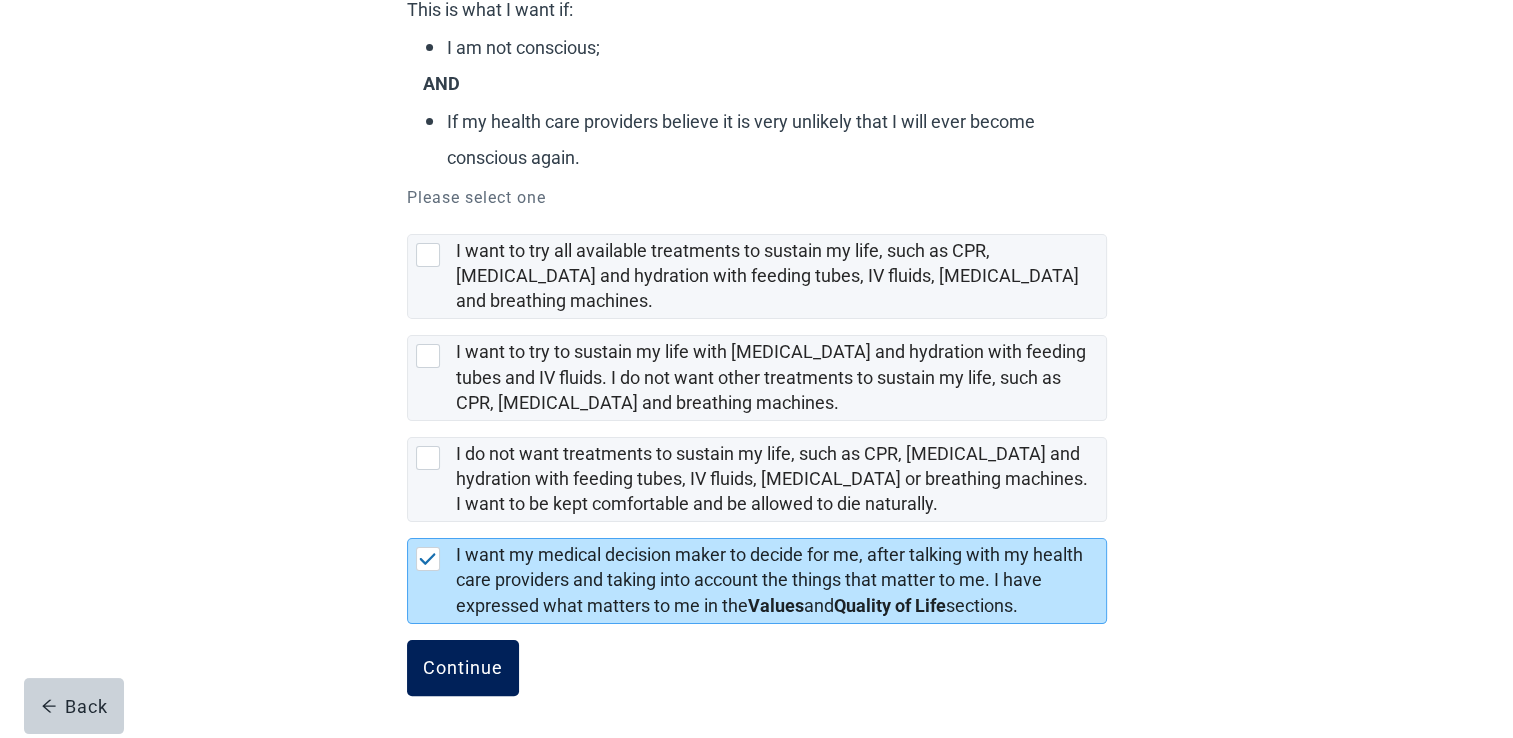 click on "Continue" at bounding box center (463, 668) 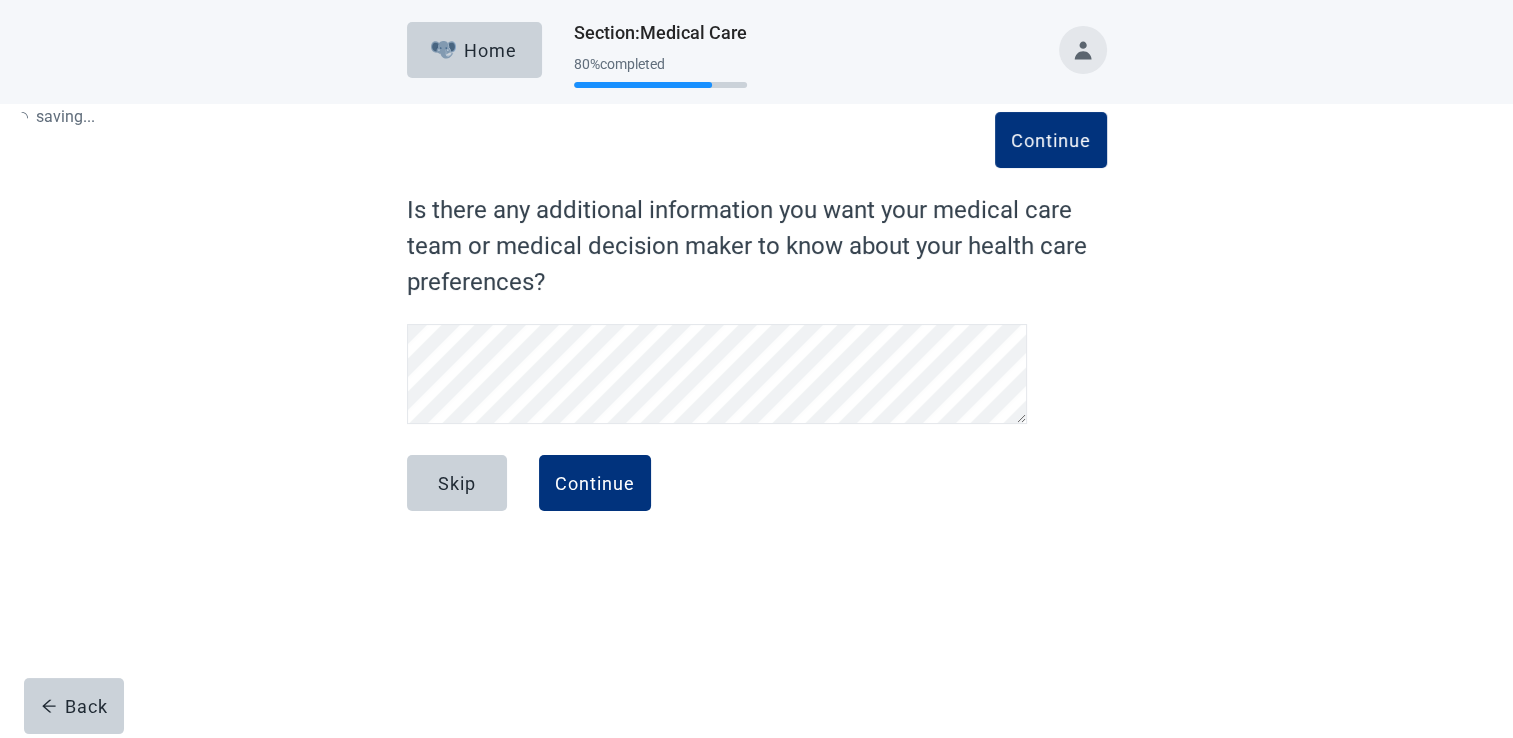 scroll, scrollTop: 0, scrollLeft: 0, axis: both 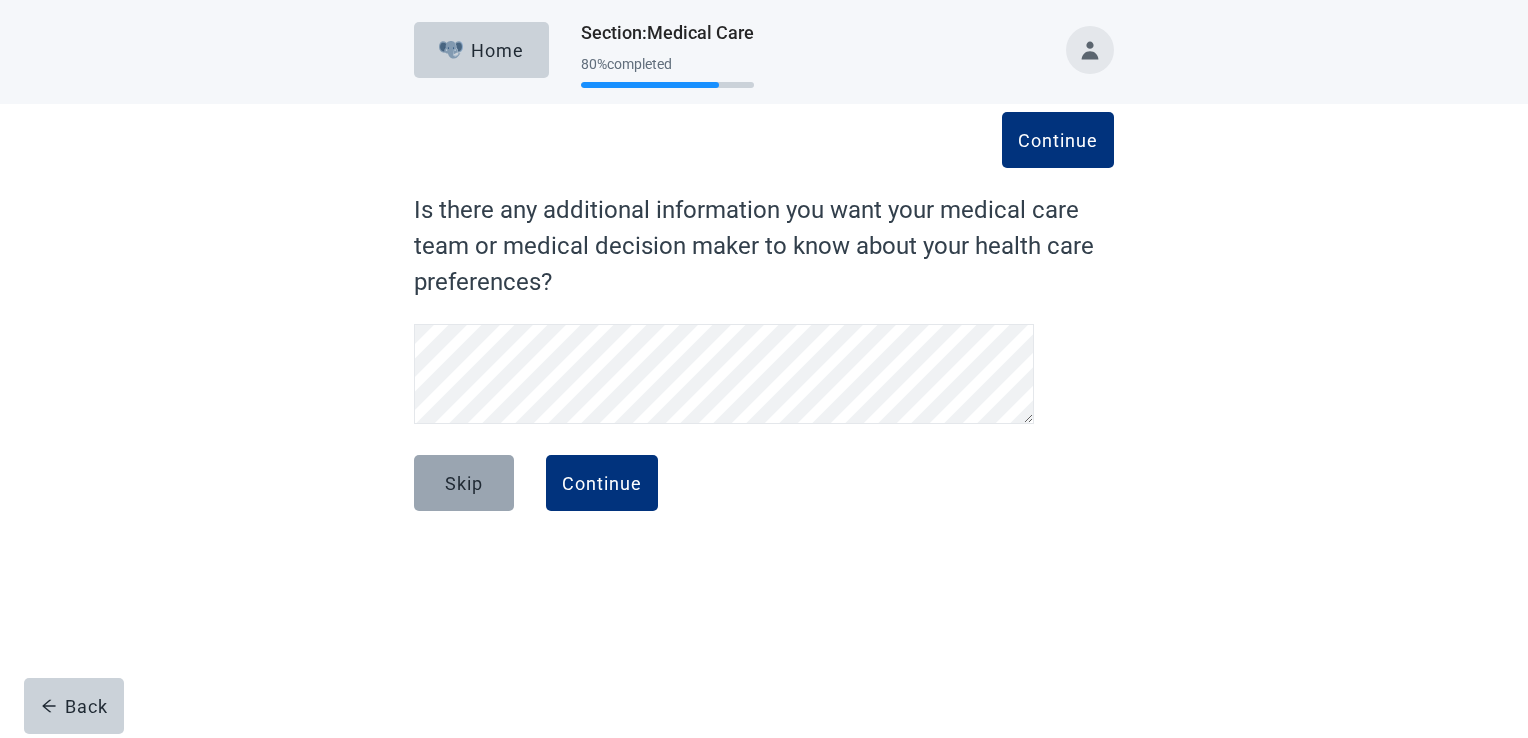 click on "Skip" at bounding box center (464, 483) 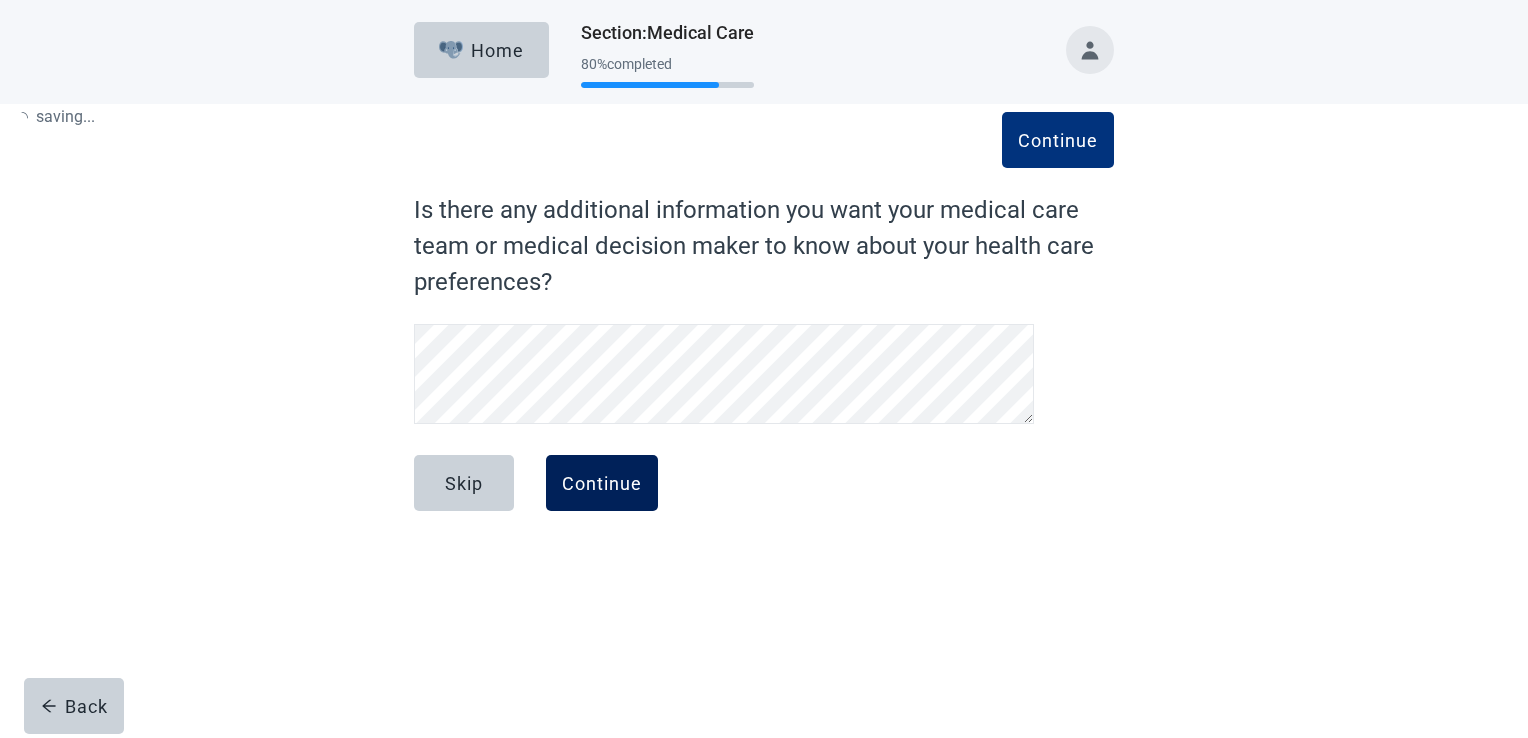 click on "Continue" at bounding box center [602, 483] 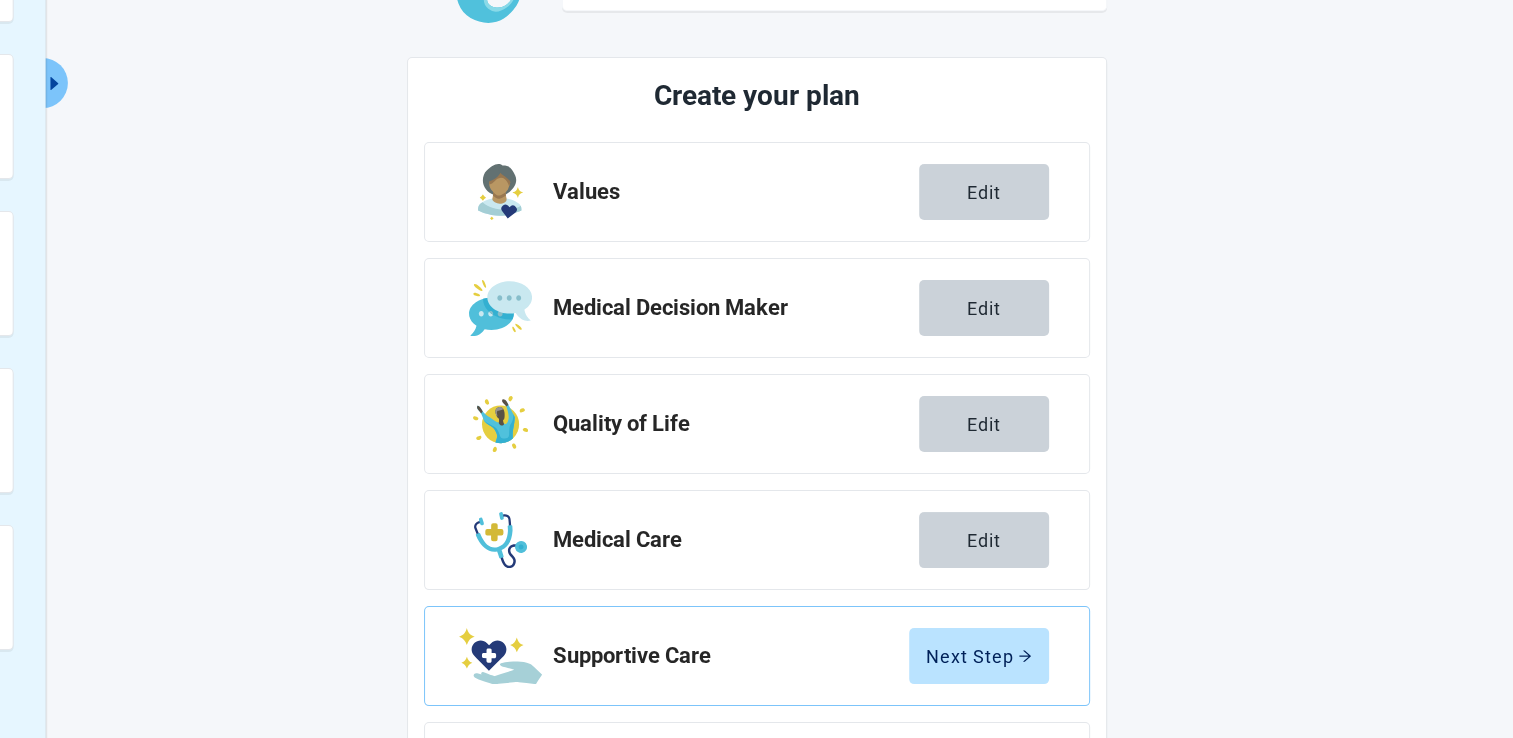 scroll, scrollTop: 324, scrollLeft: 0, axis: vertical 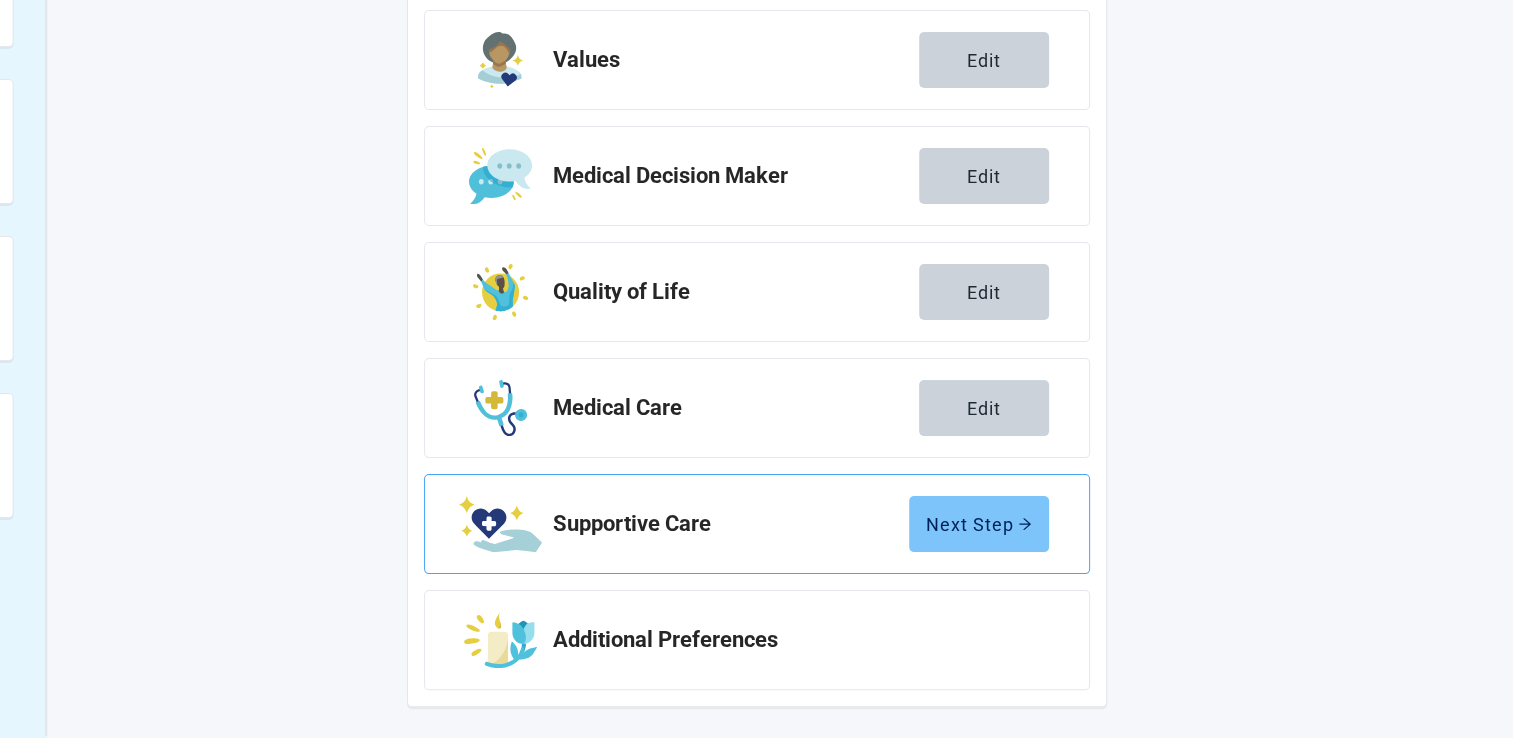 click on "Next Step" at bounding box center (979, 524) 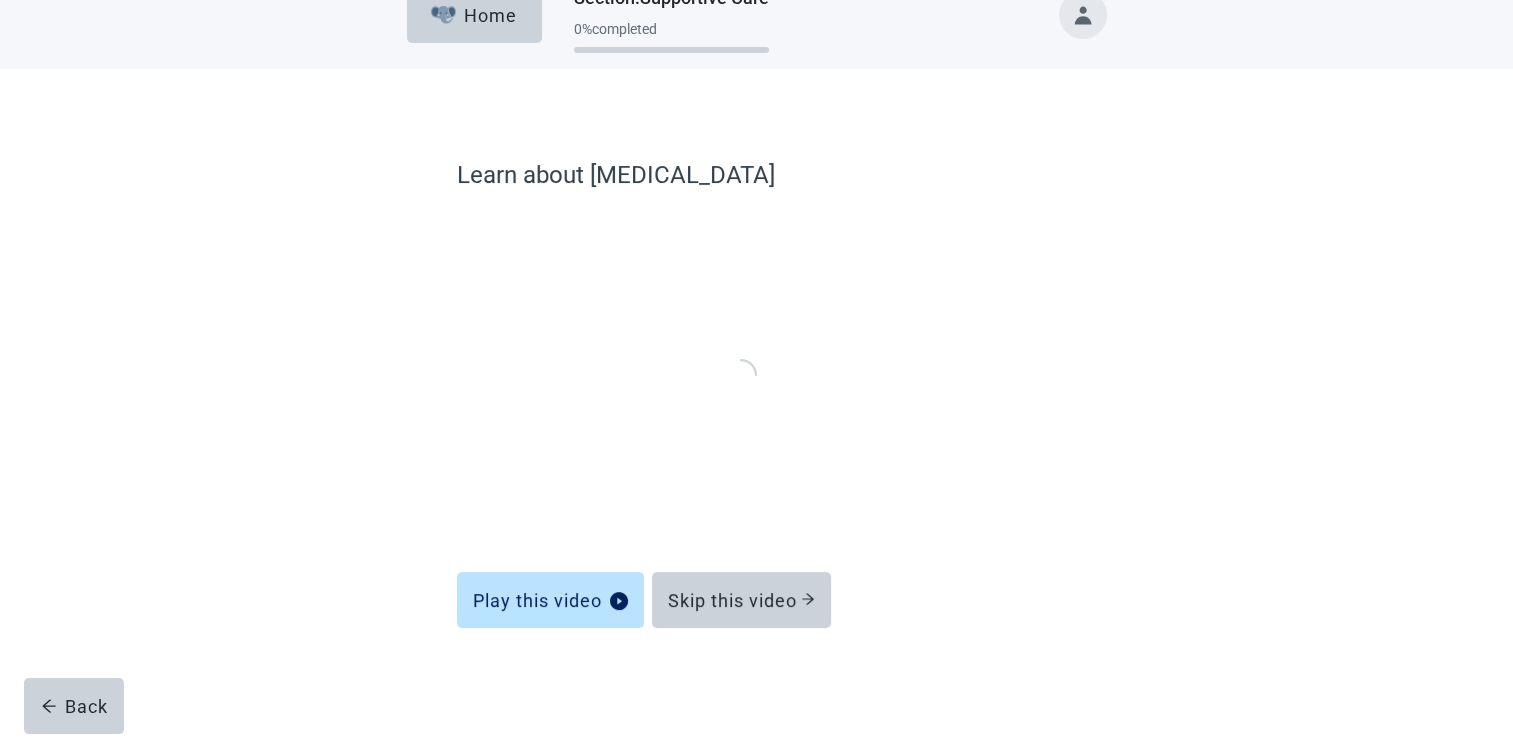 scroll, scrollTop: 32, scrollLeft: 0, axis: vertical 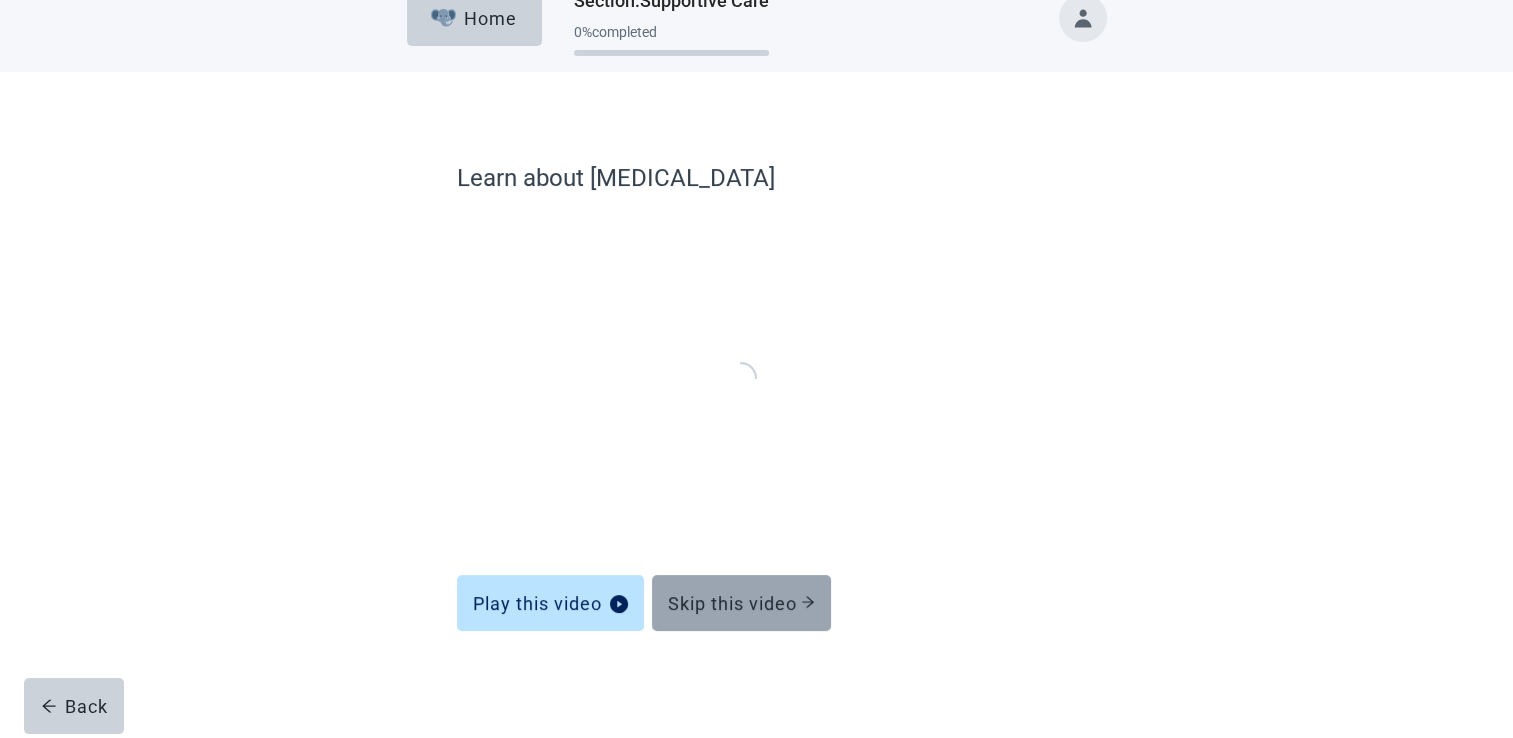 click on "Skip this video" at bounding box center [741, 603] 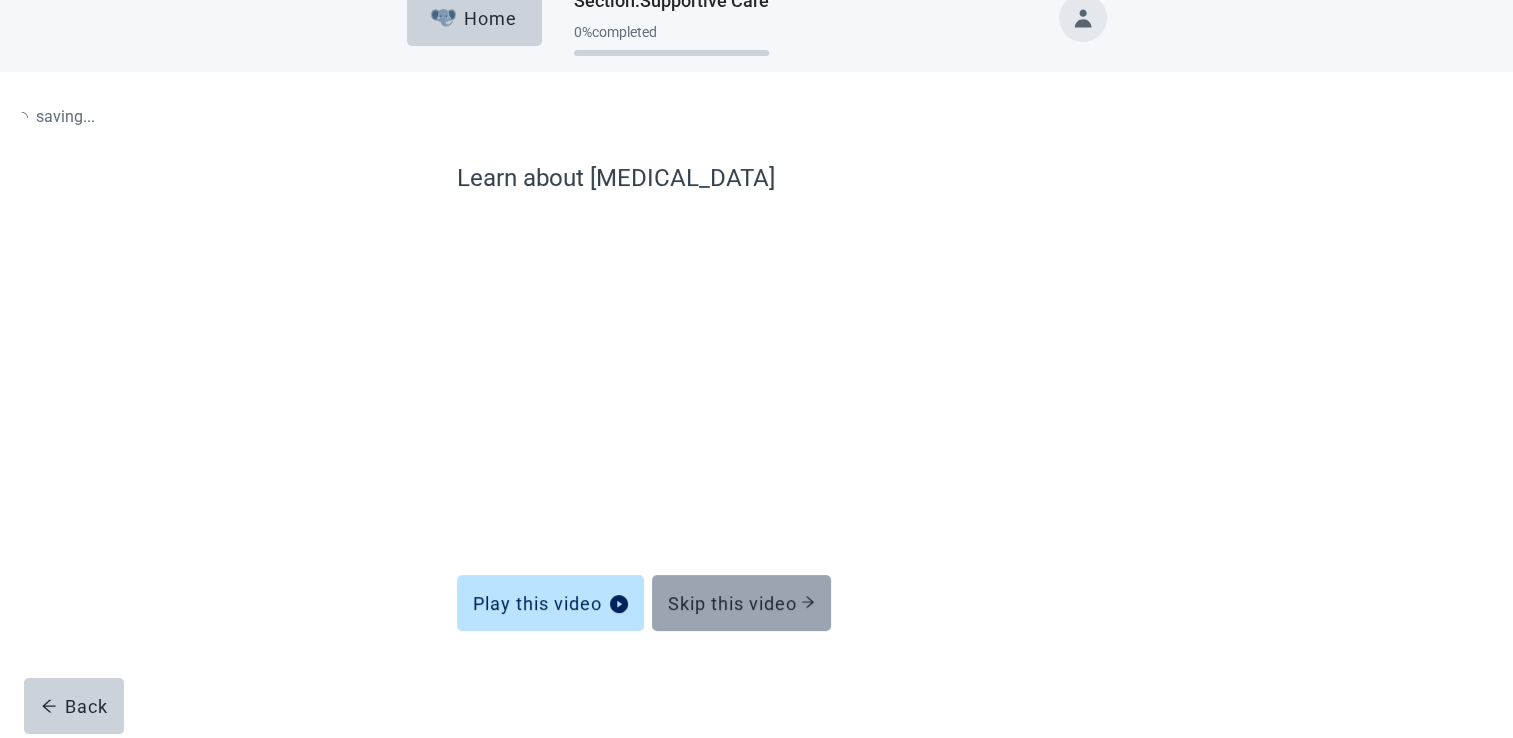 click on "Skip this video" at bounding box center [741, 603] 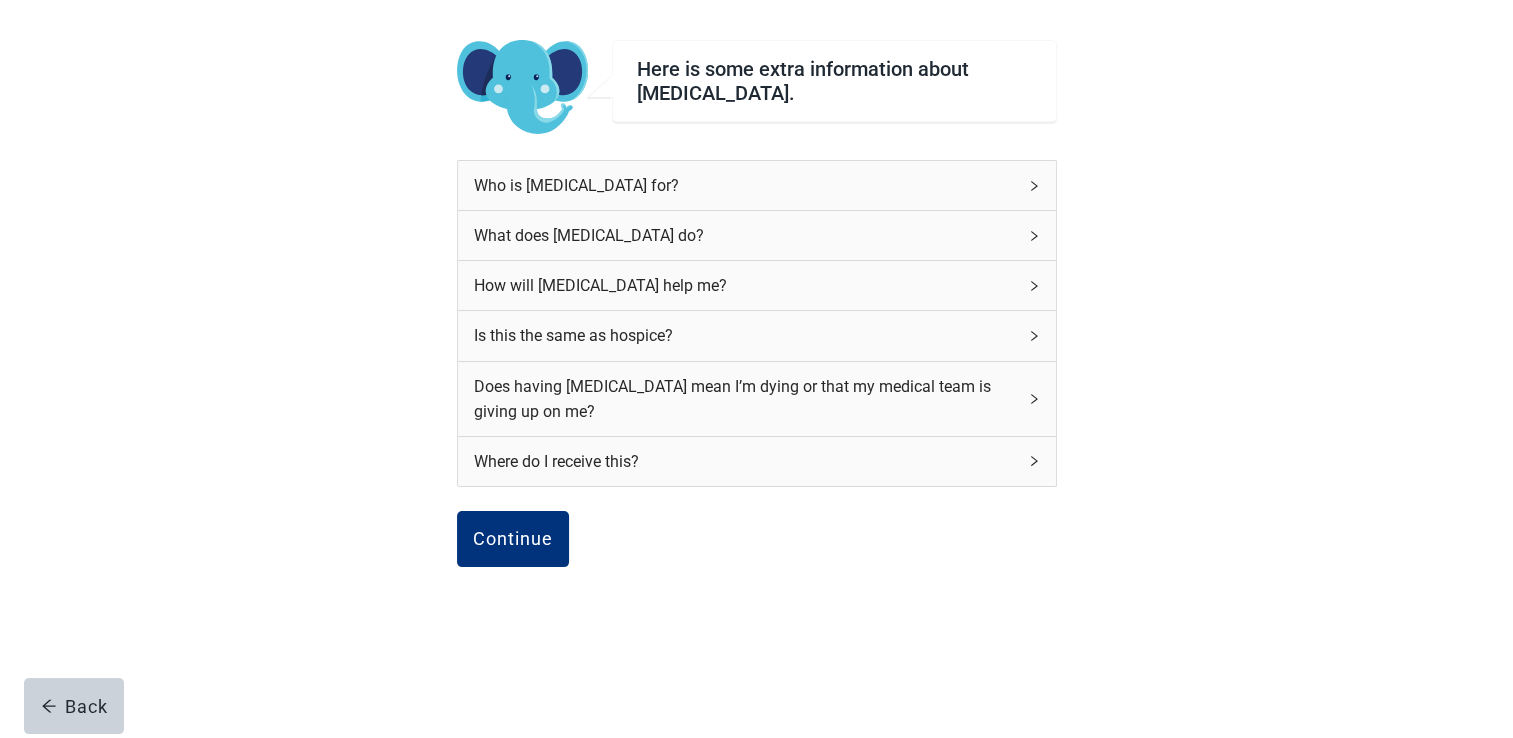 scroll, scrollTop: 129, scrollLeft: 0, axis: vertical 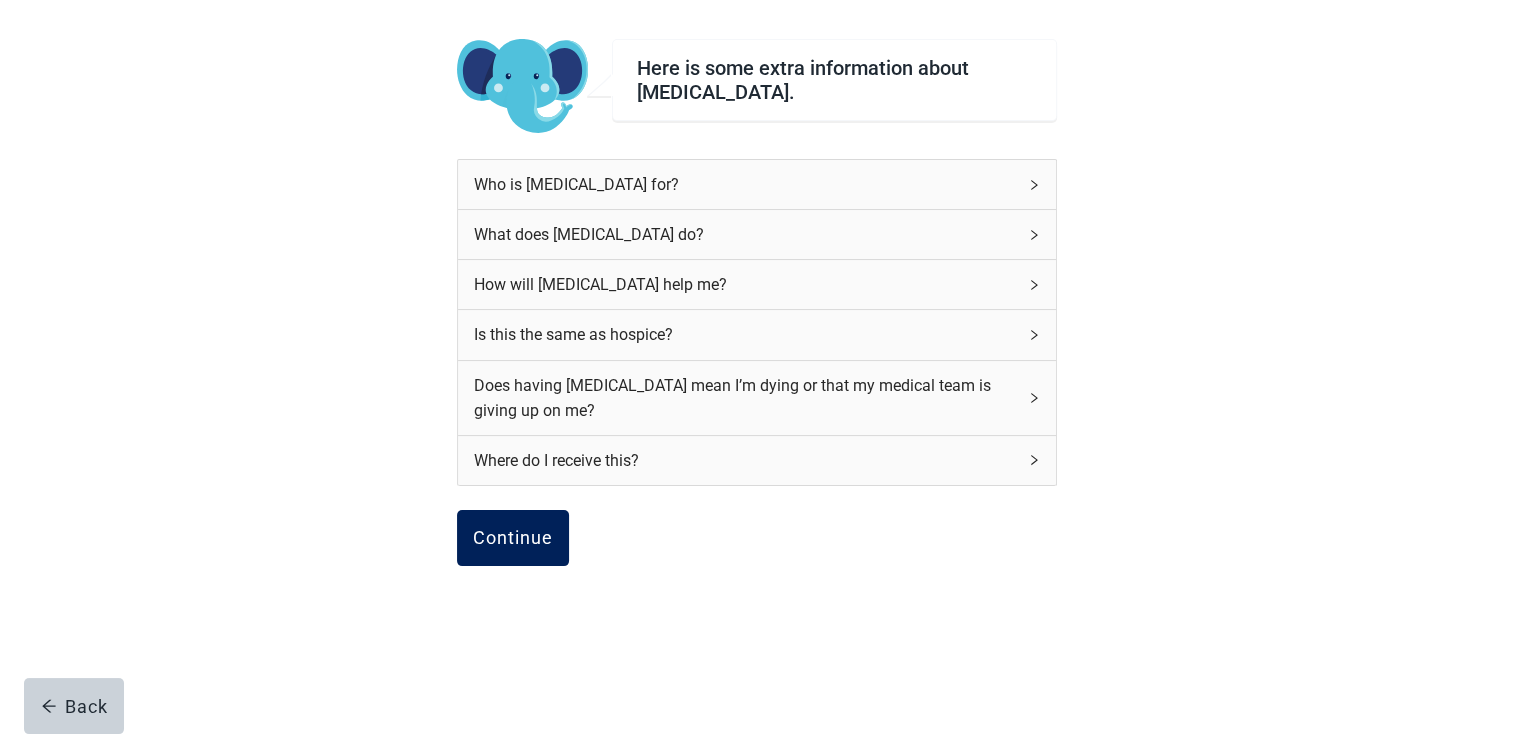 click on "Continue" at bounding box center (513, 538) 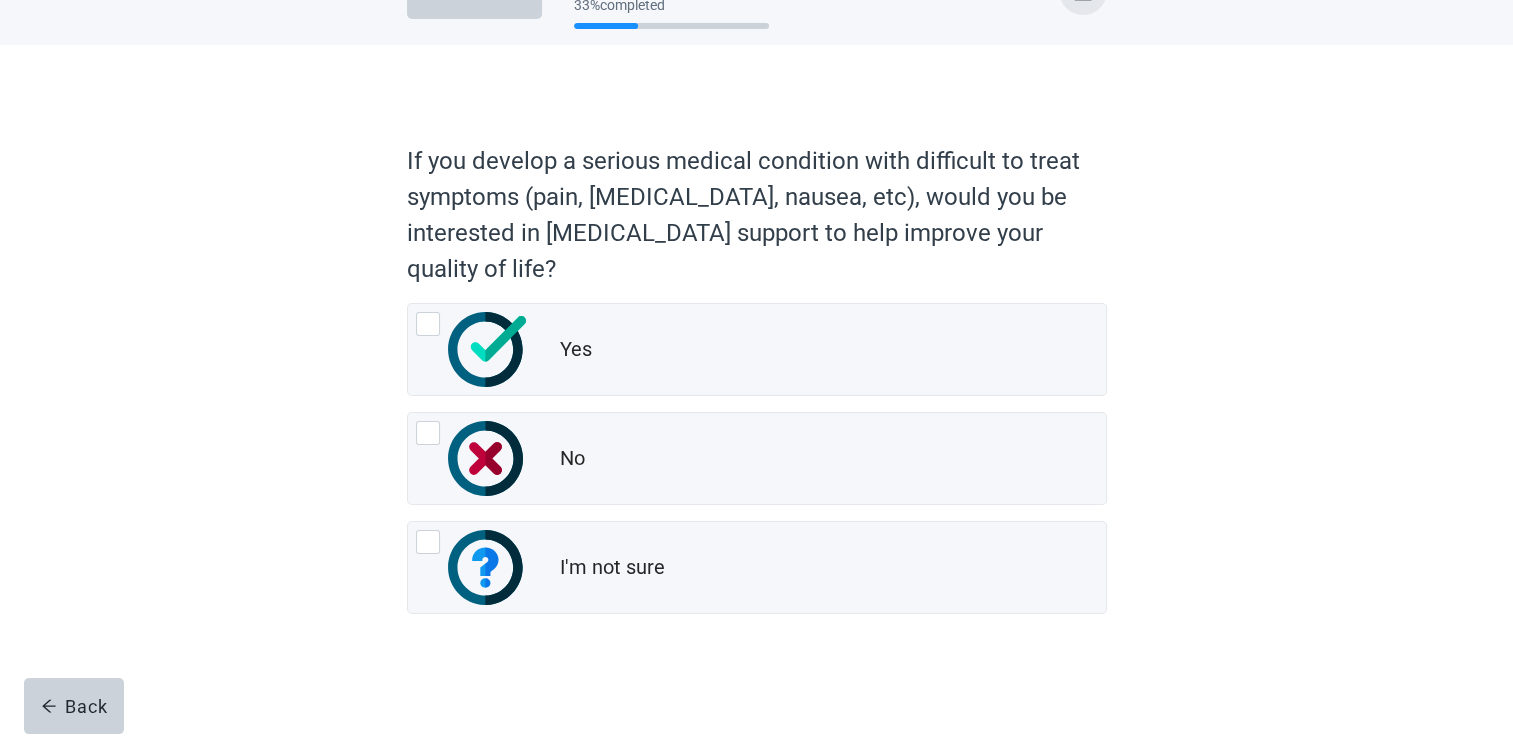 scroll, scrollTop: 0, scrollLeft: 0, axis: both 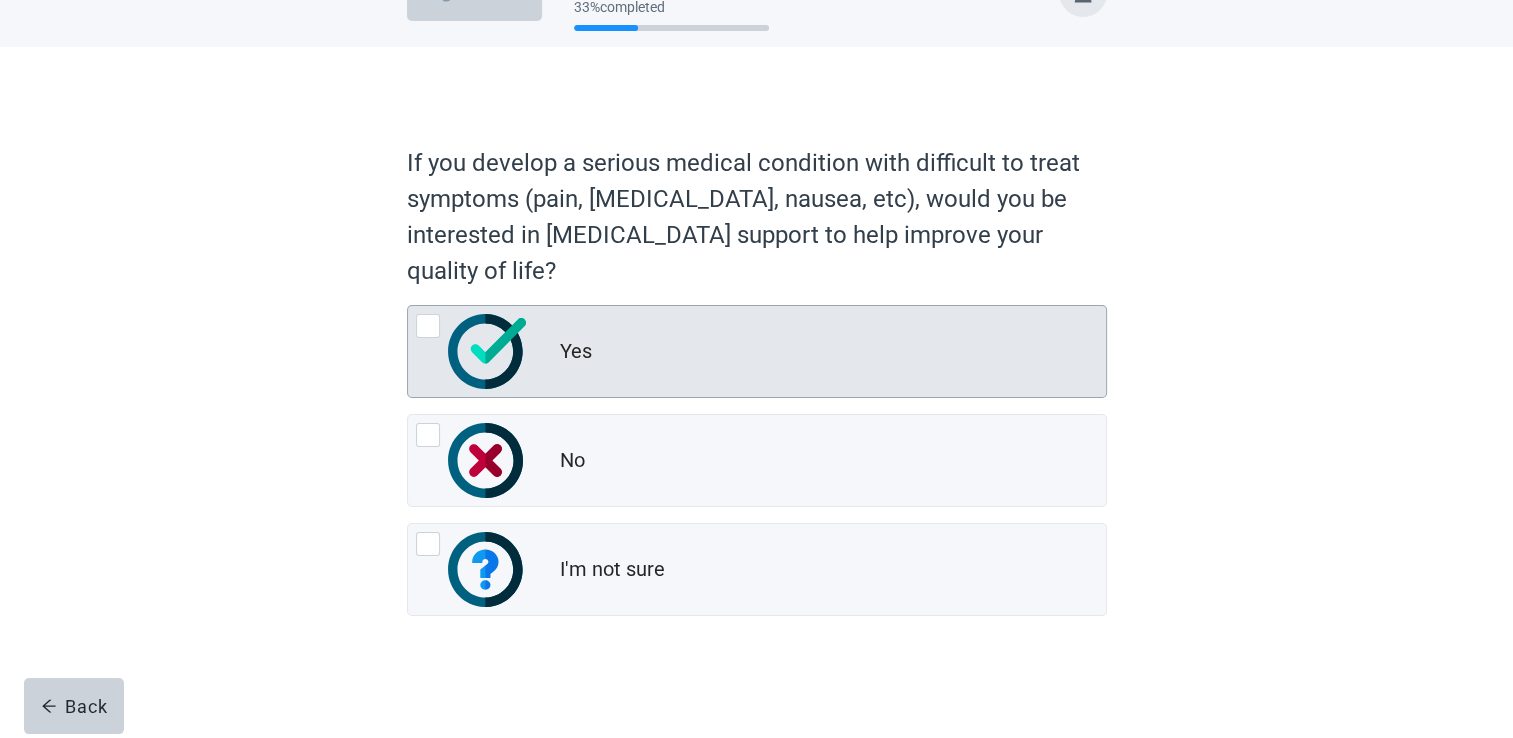 click at bounding box center [428, 326] 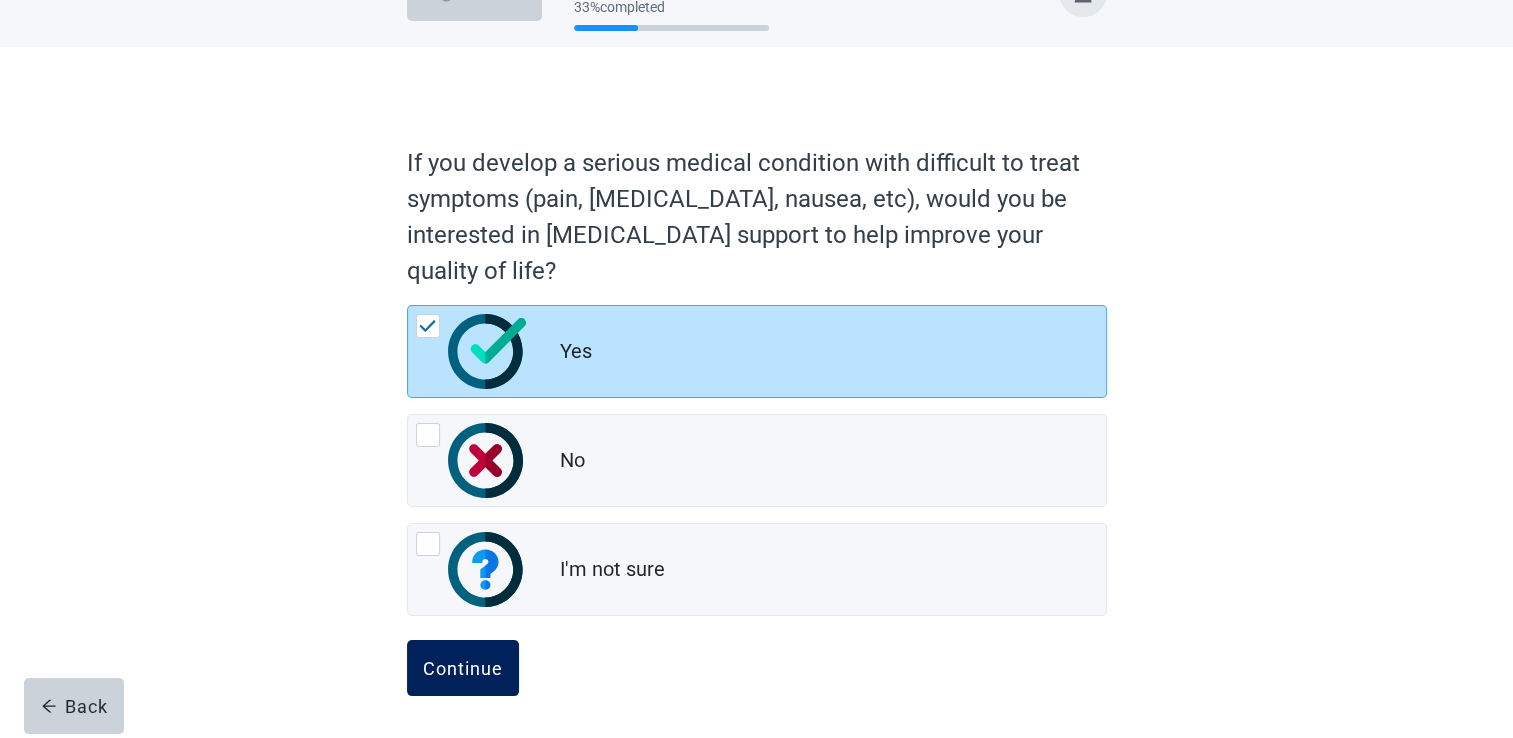 click on "Continue" at bounding box center (463, 668) 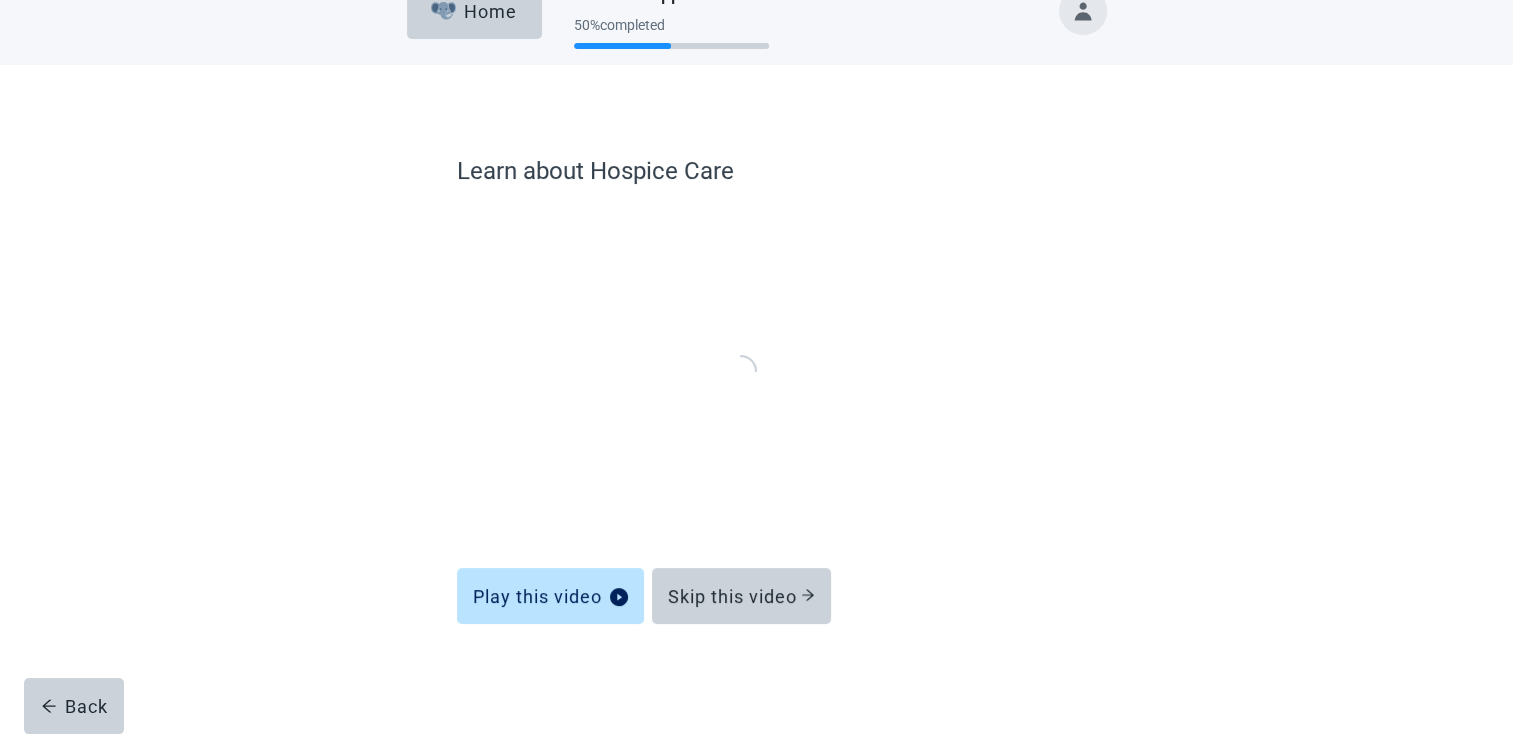 scroll, scrollTop: 32, scrollLeft: 0, axis: vertical 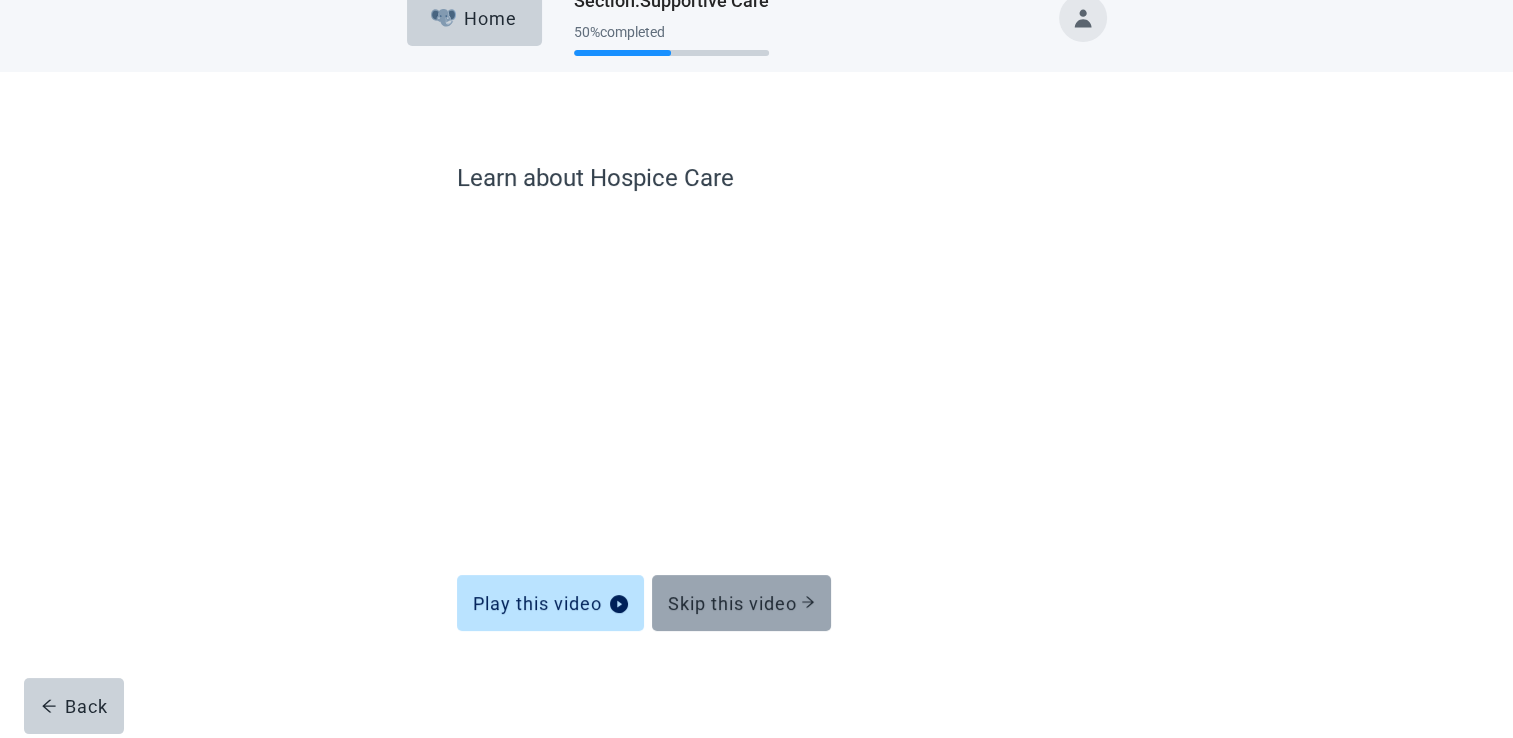 click on "Skip this video" at bounding box center [741, 603] 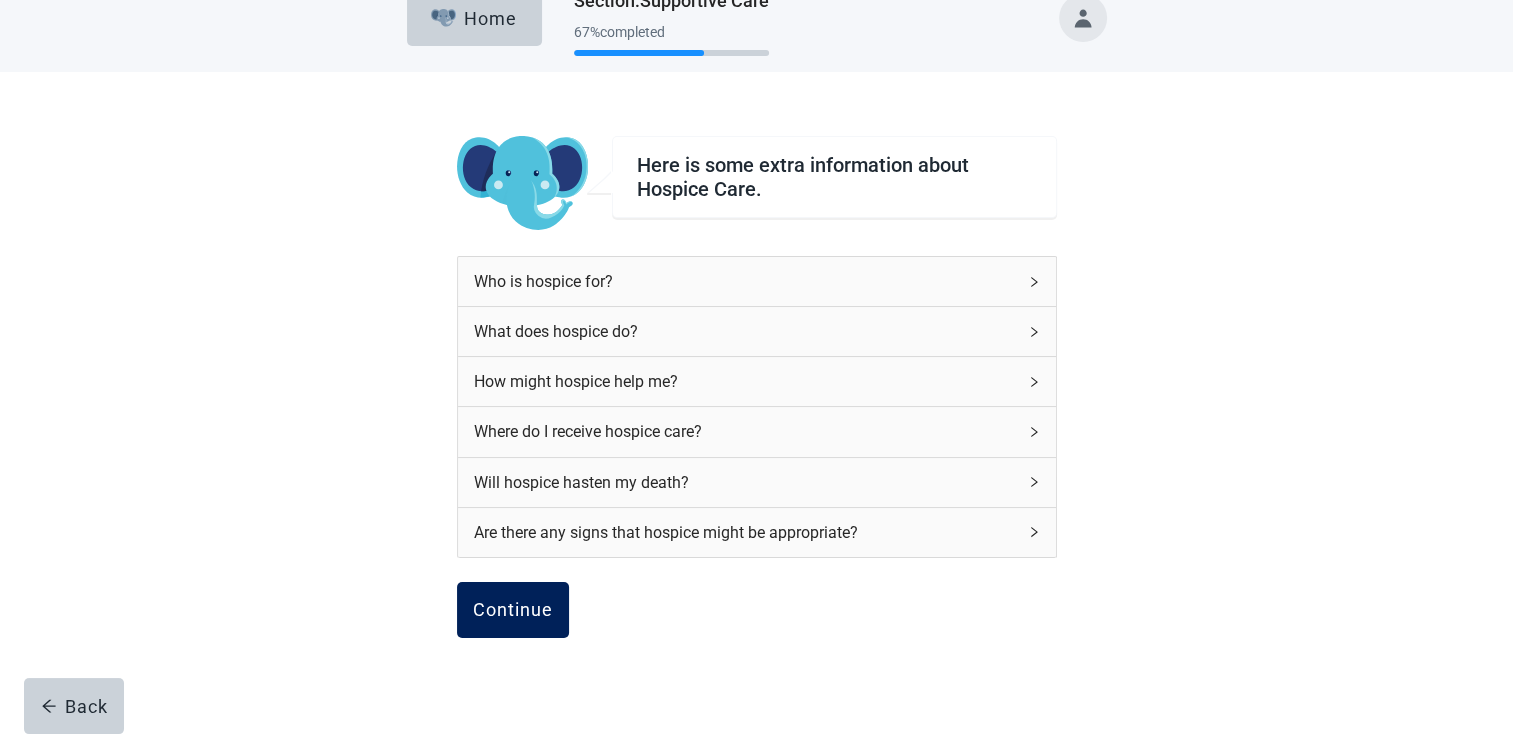 click on "Continue" at bounding box center [513, 610] 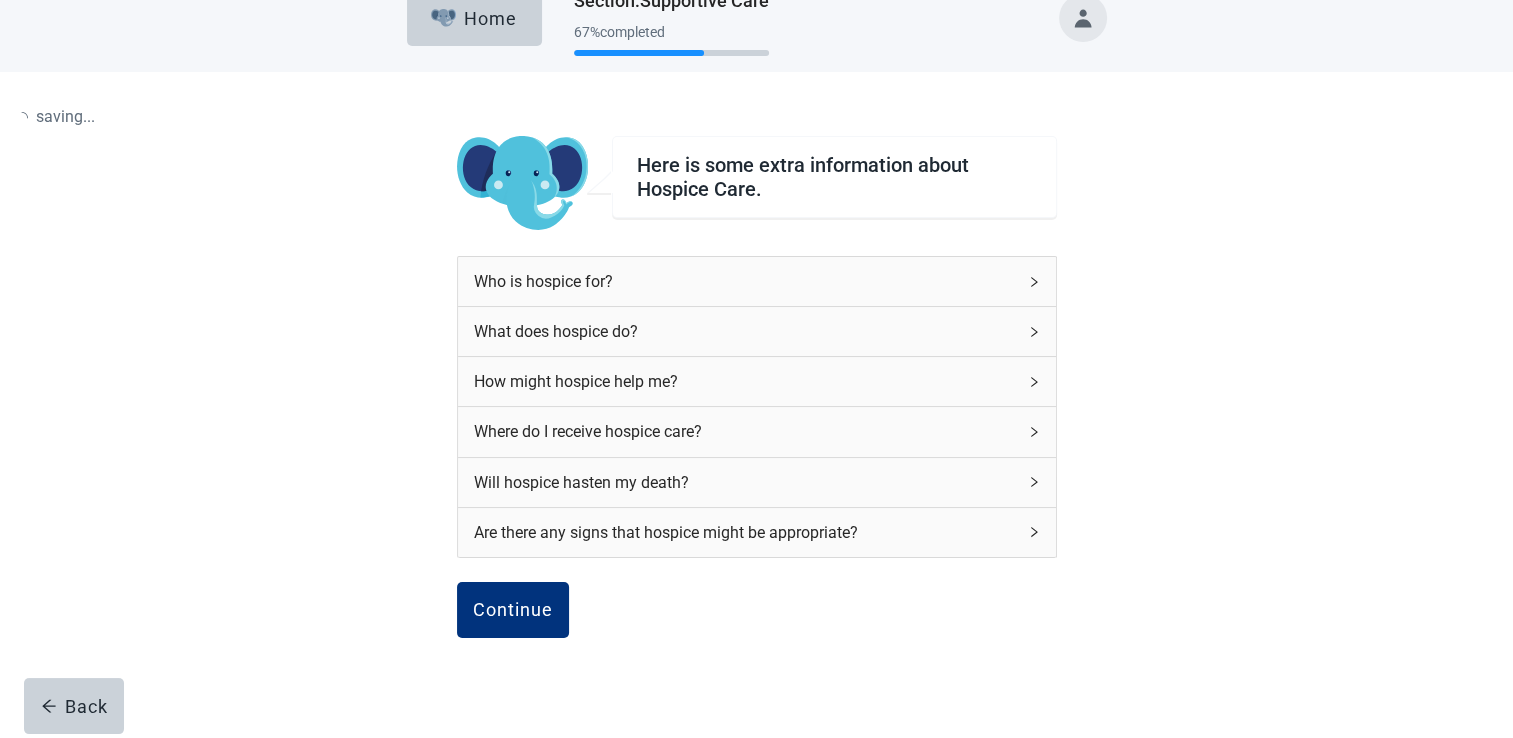 scroll, scrollTop: 0, scrollLeft: 0, axis: both 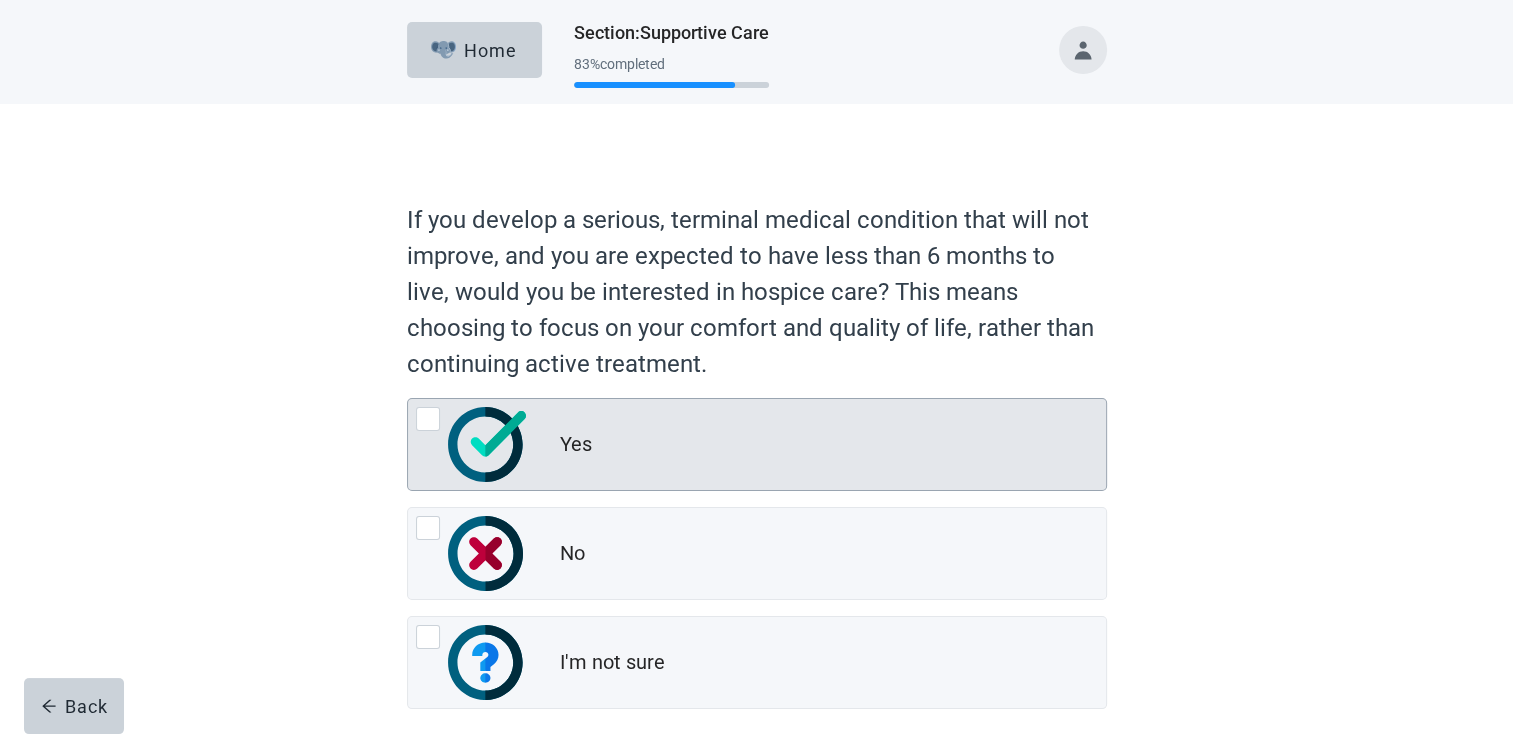 click at bounding box center [428, 419] 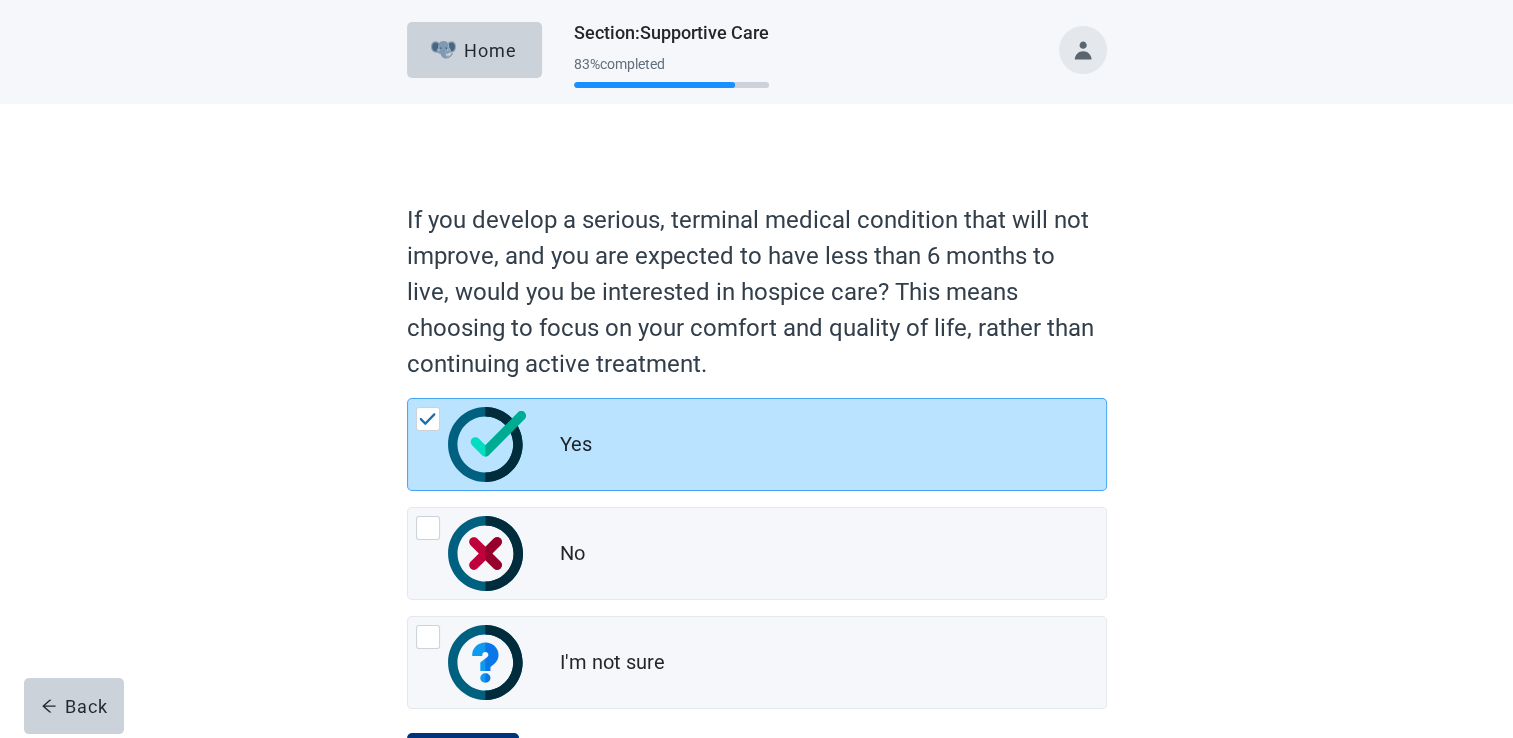 scroll, scrollTop: 93, scrollLeft: 0, axis: vertical 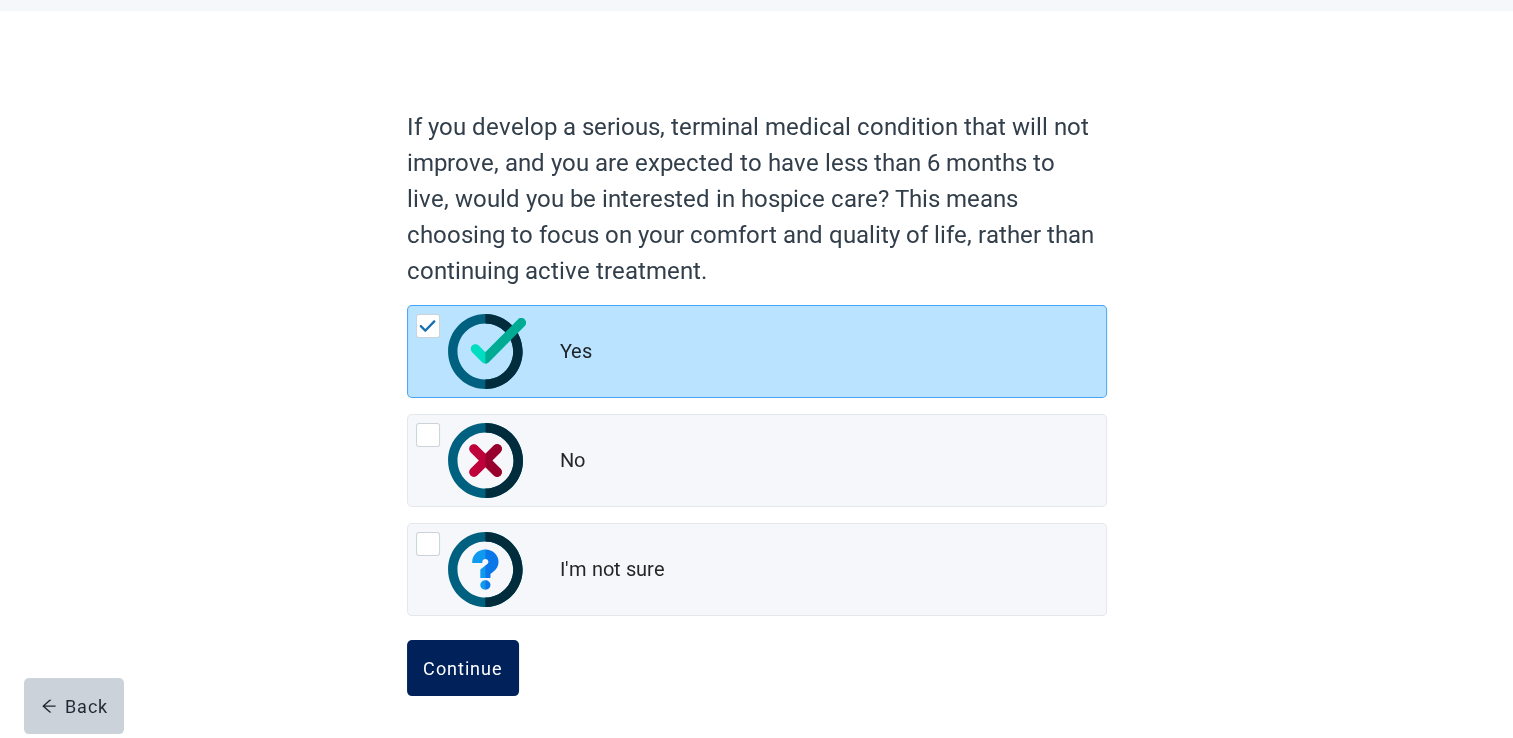 click on "Continue" at bounding box center (463, 668) 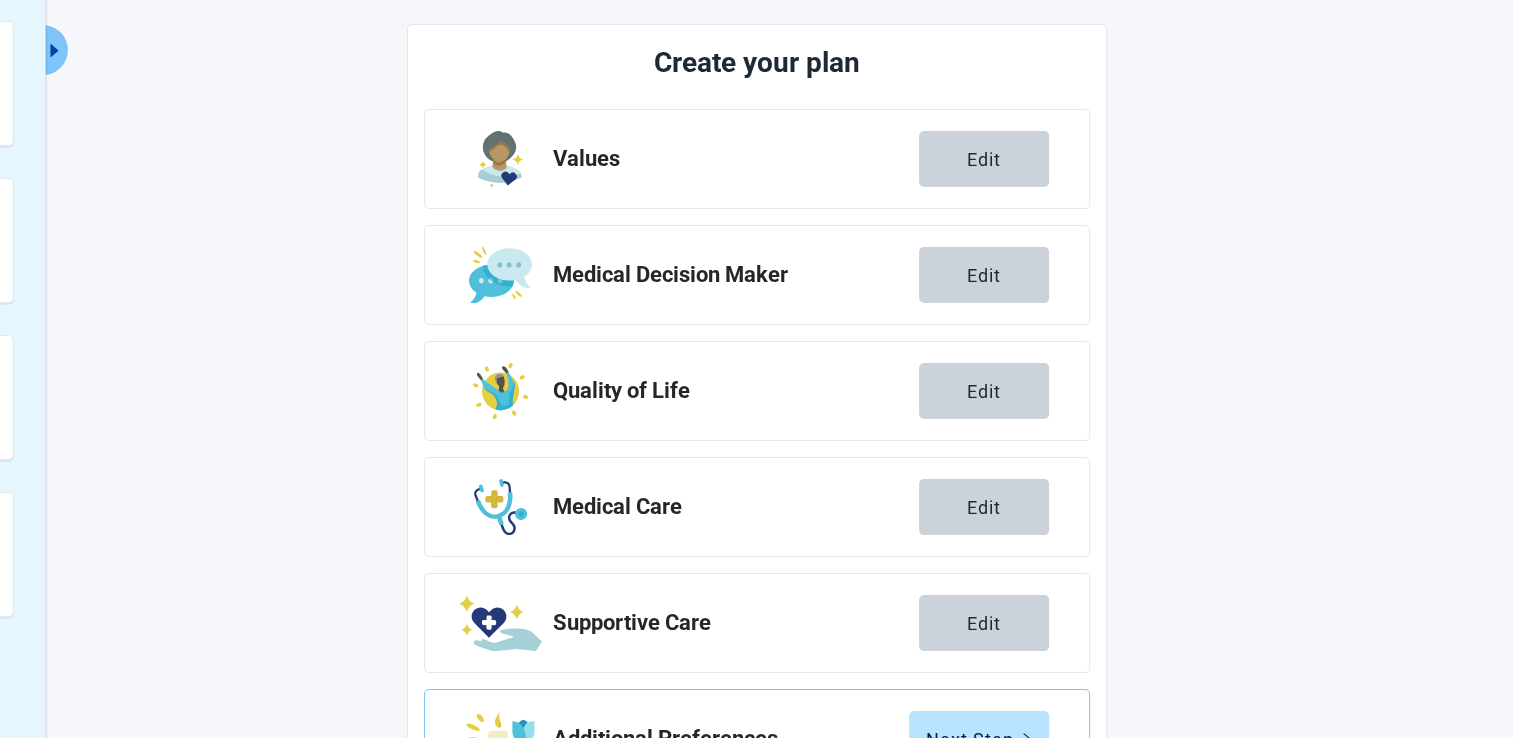scroll, scrollTop: 324, scrollLeft: 0, axis: vertical 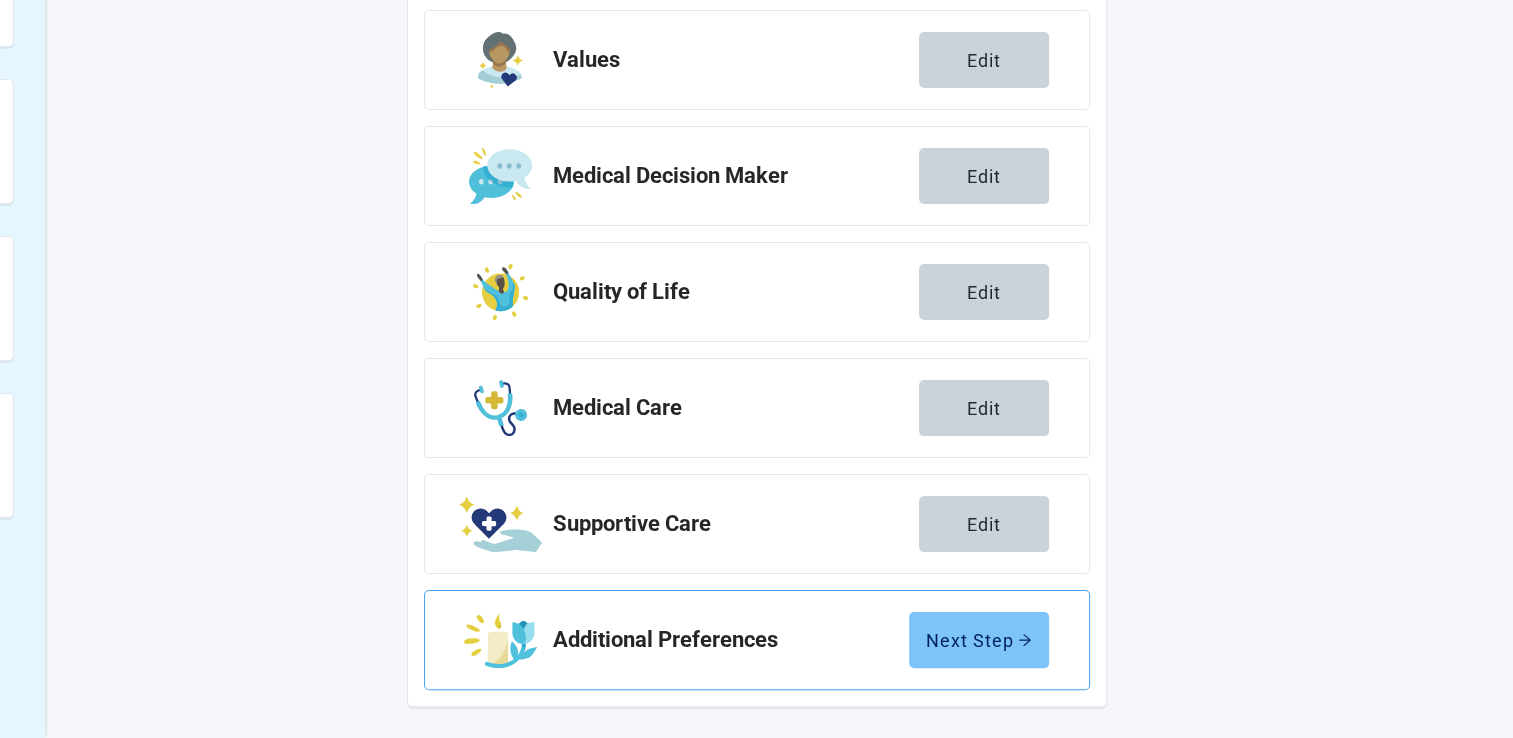 click on "Next Step" at bounding box center [979, 640] 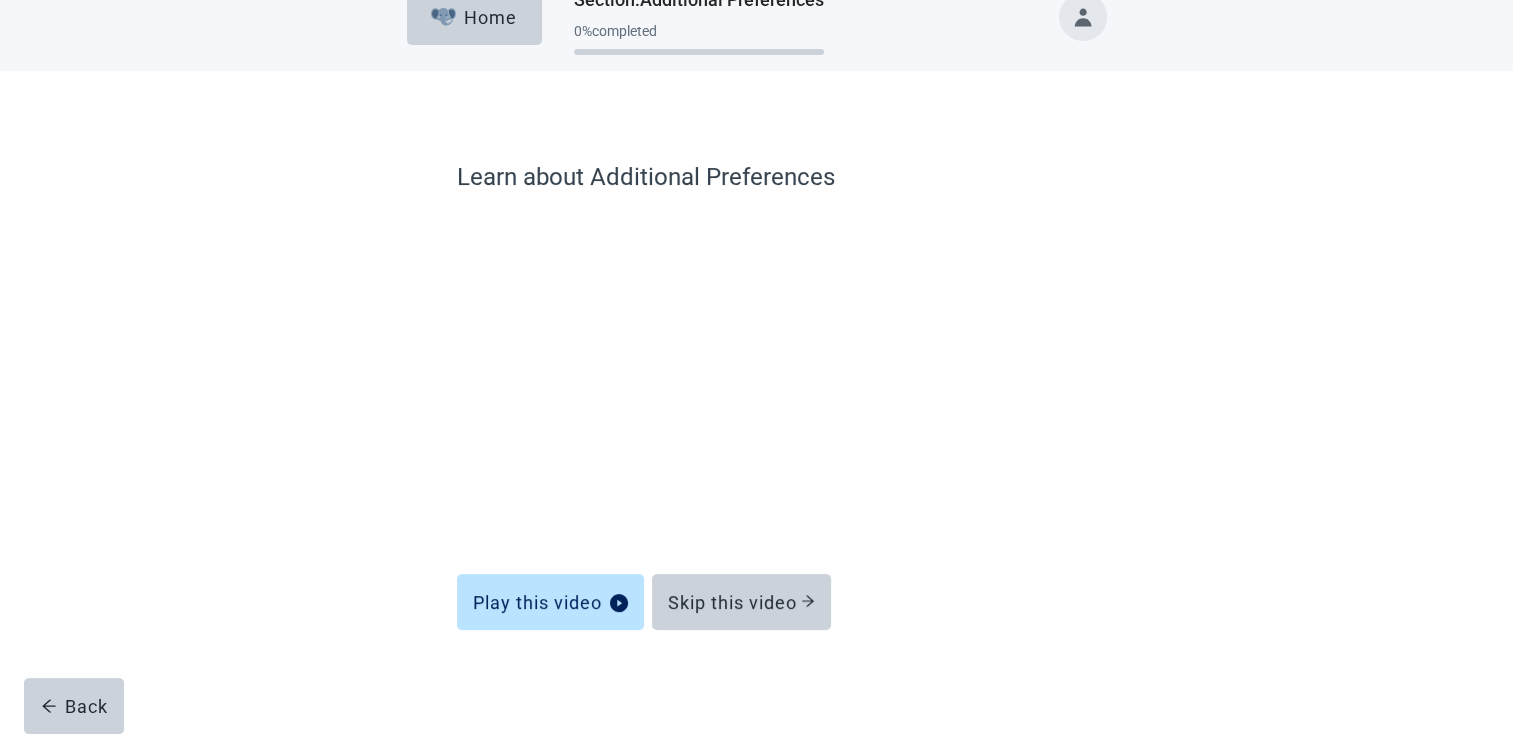 scroll, scrollTop: 32, scrollLeft: 0, axis: vertical 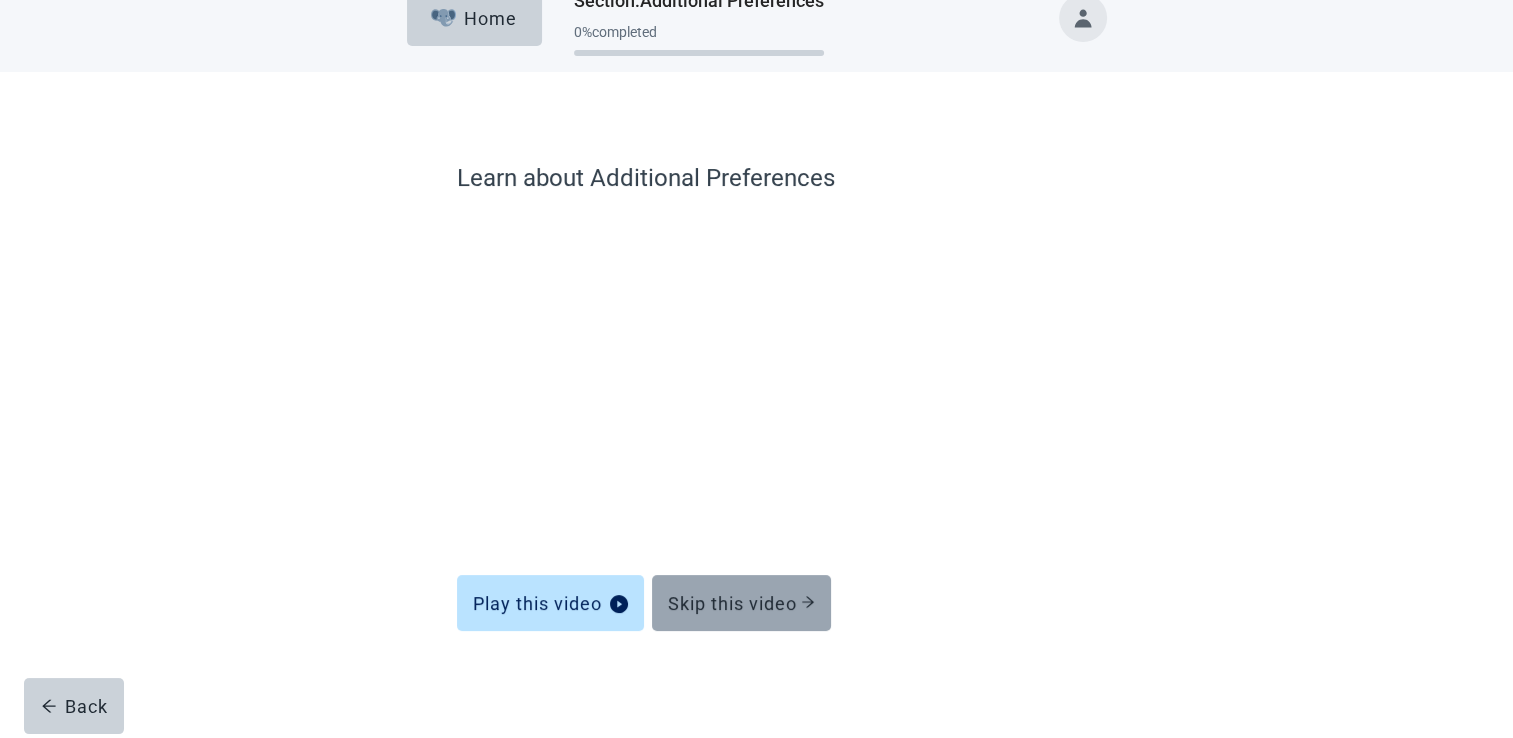 click on "Skip this video" at bounding box center (741, 603) 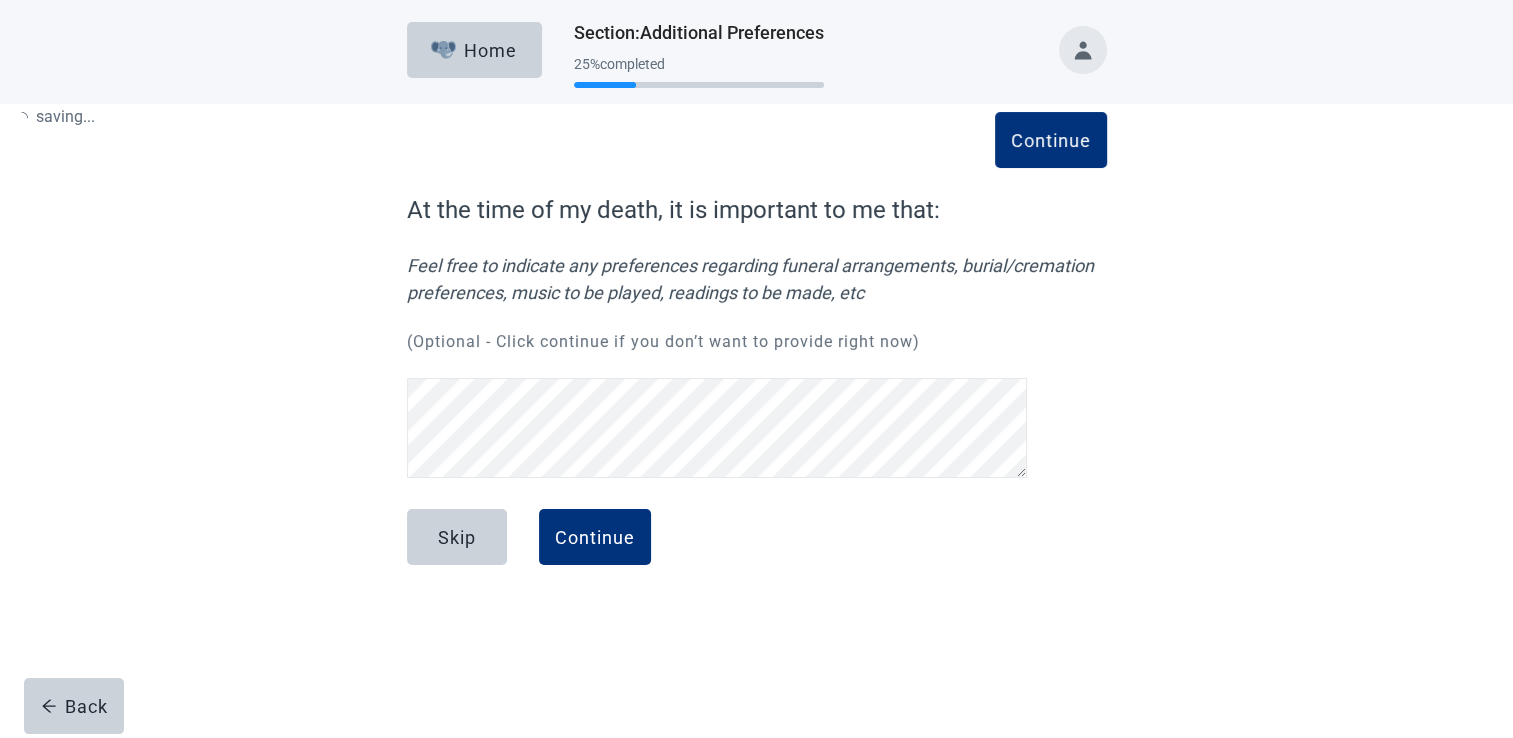 scroll, scrollTop: 0, scrollLeft: 0, axis: both 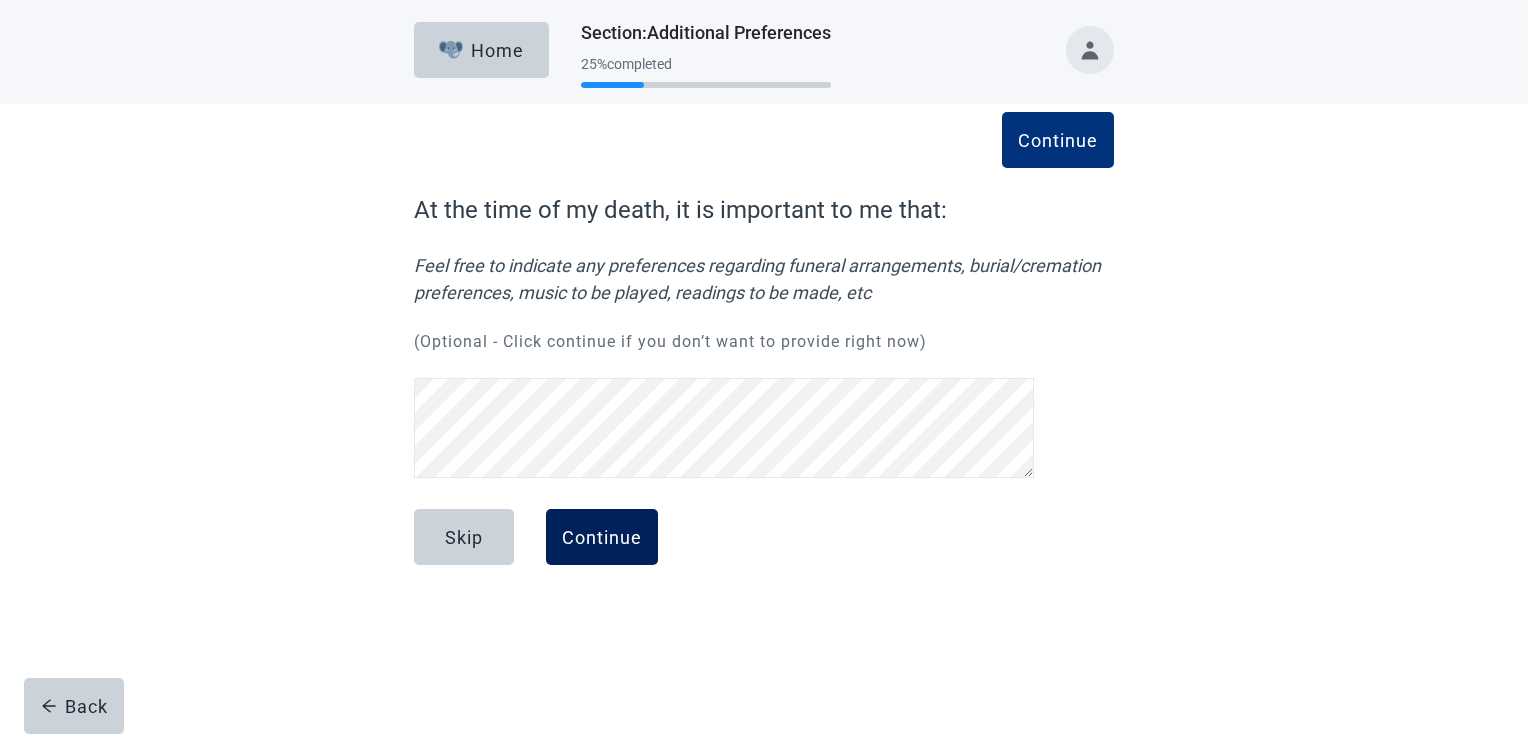 click on "Continue" at bounding box center [602, 537] 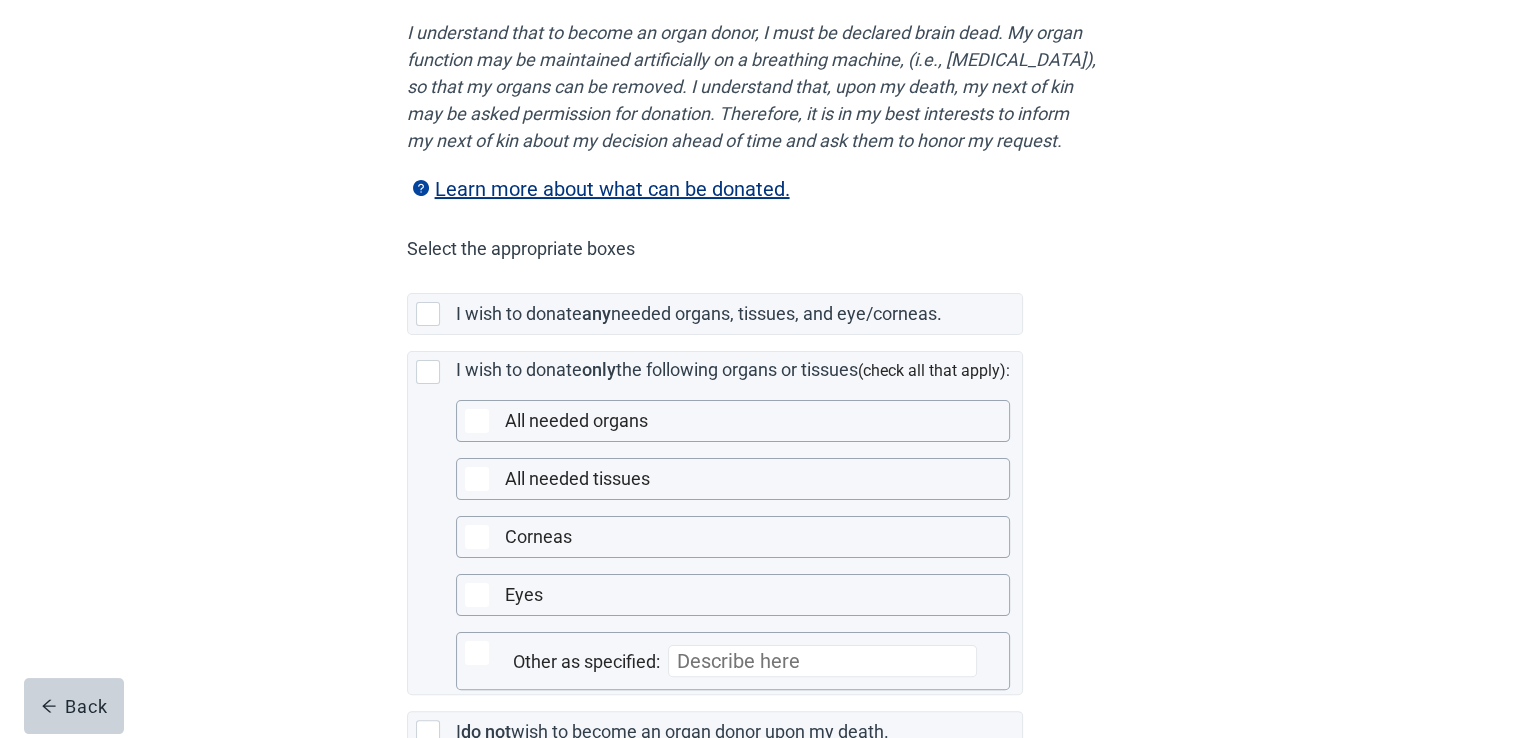 scroll, scrollTop: 290, scrollLeft: 0, axis: vertical 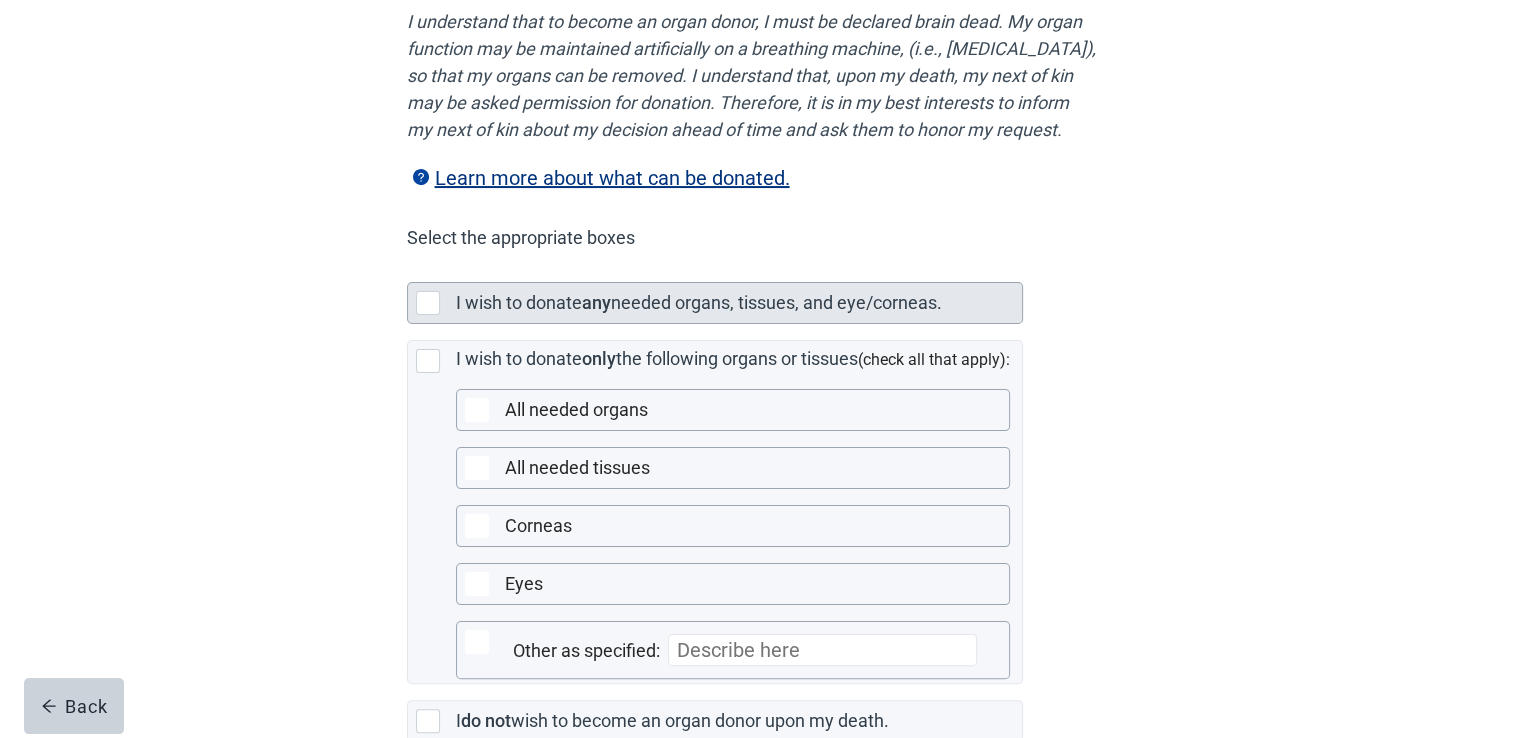 click at bounding box center [428, 303] 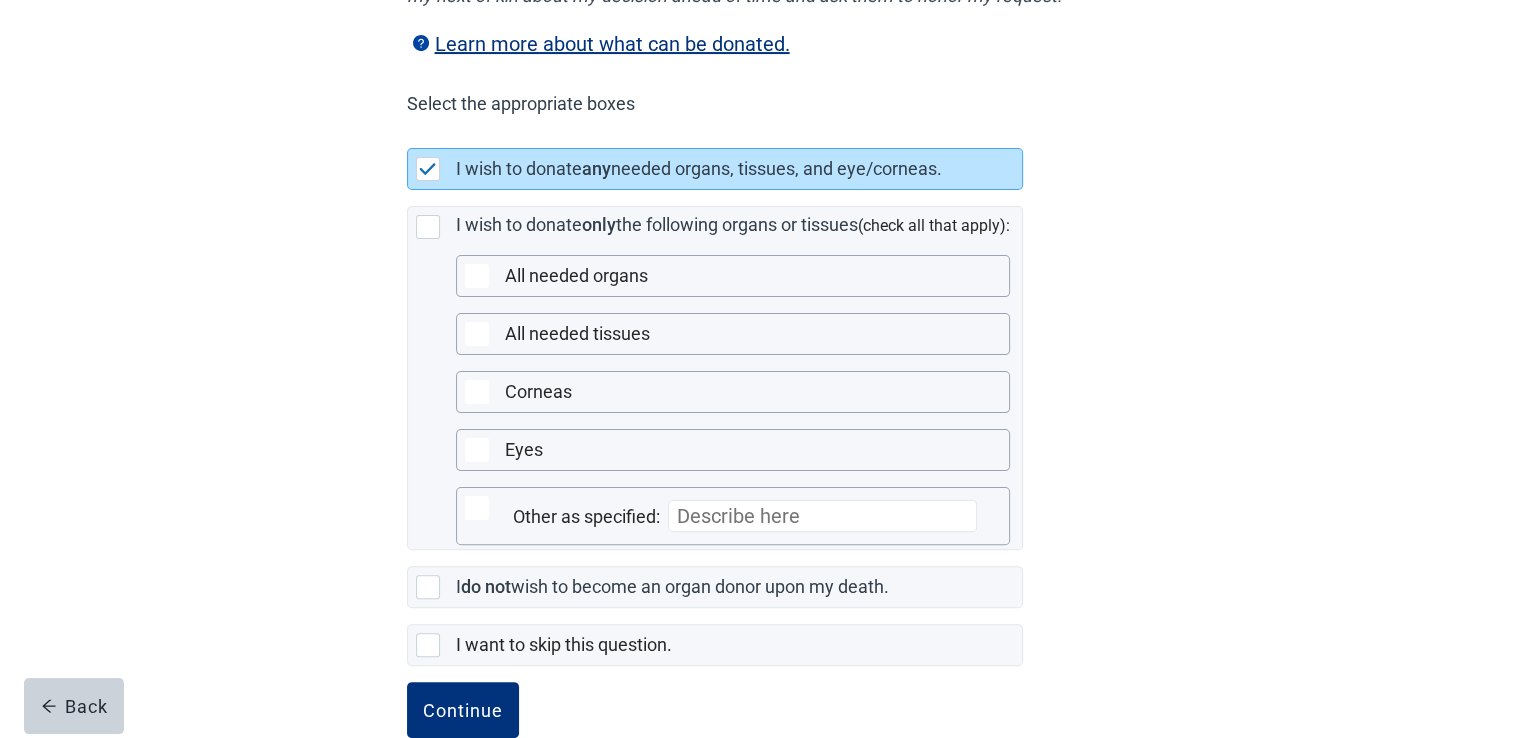 scroll, scrollTop: 491, scrollLeft: 0, axis: vertical 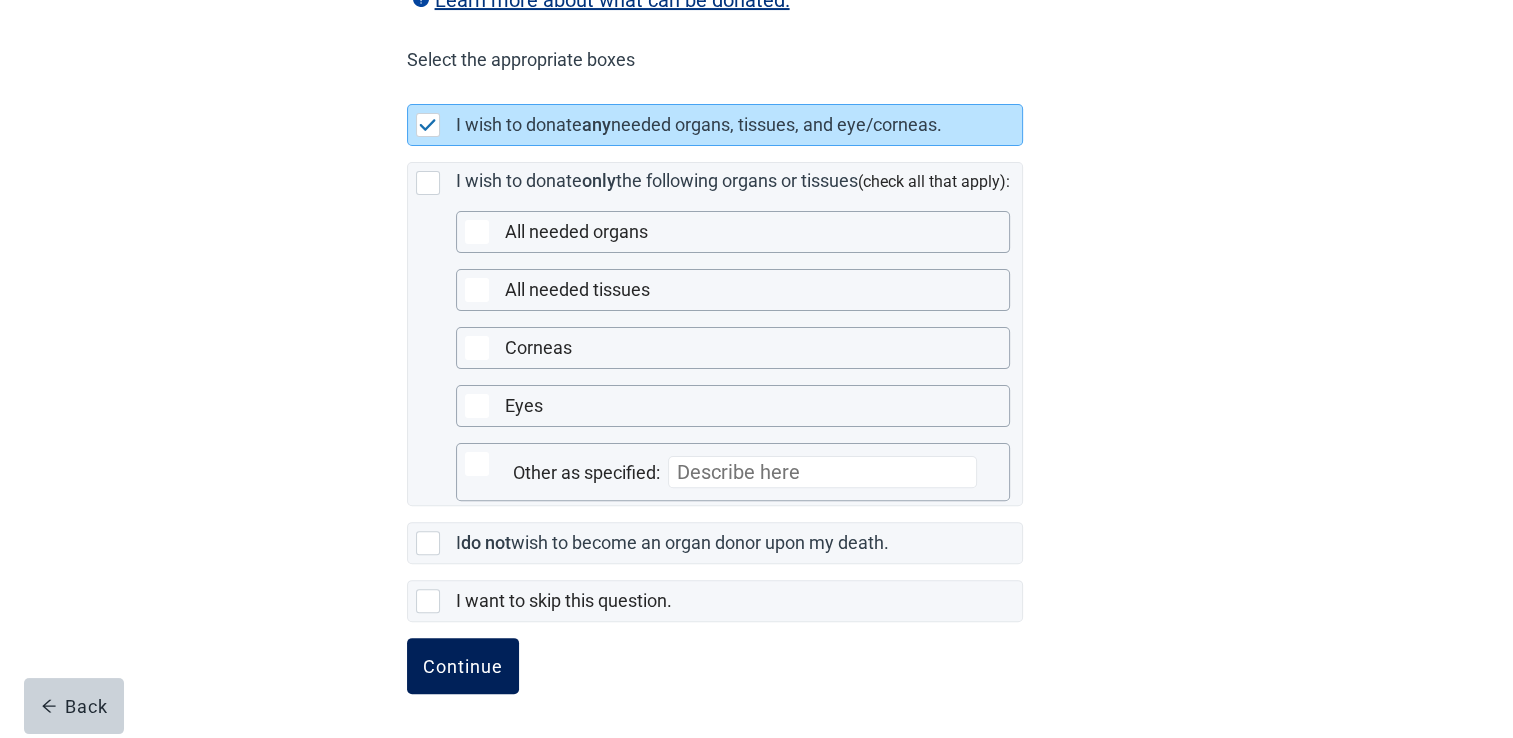 click on "Continue" at bounding box center (463, 666) 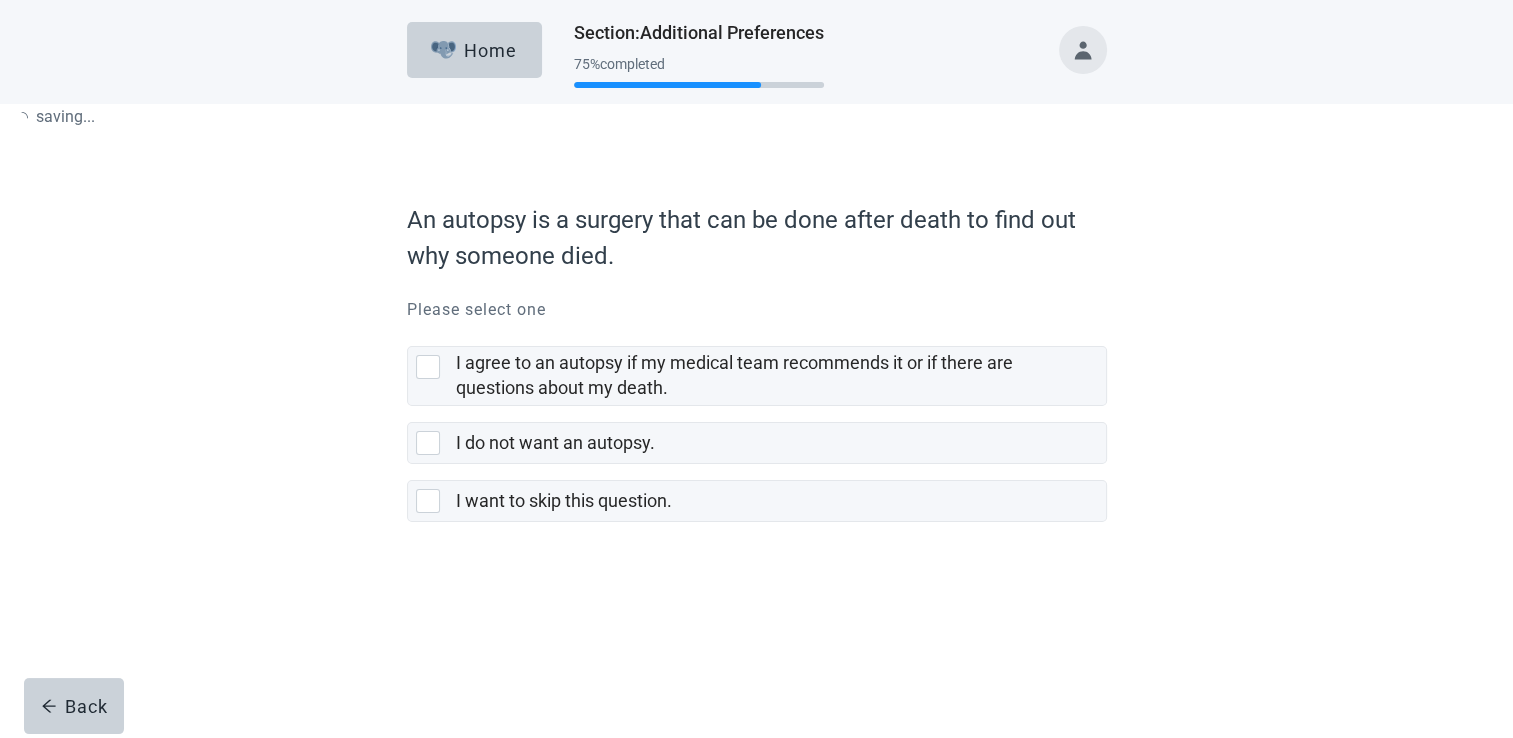 scroll, scrollTop: 0, scrollLeft: 0, axis: both 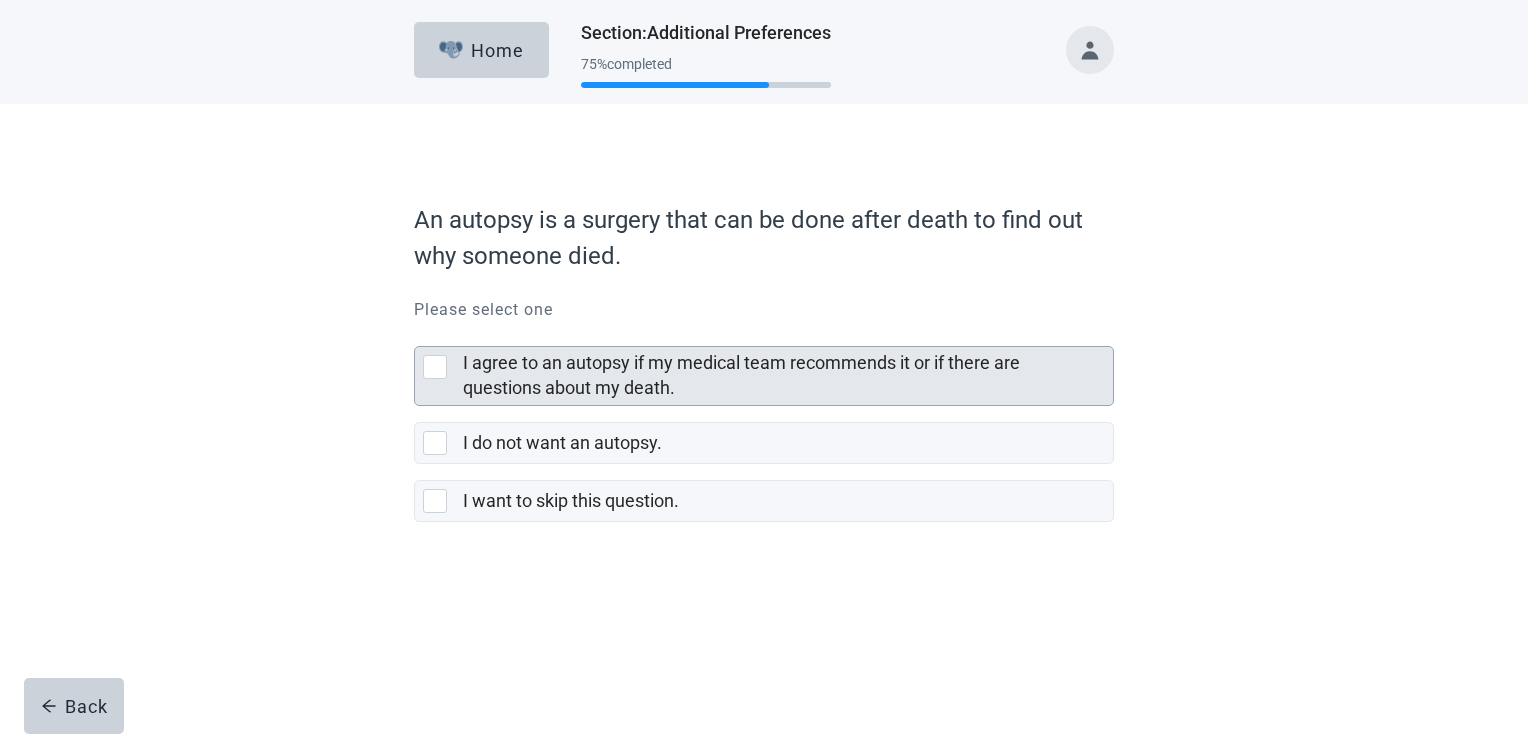 click at bounding box center [435, 367] 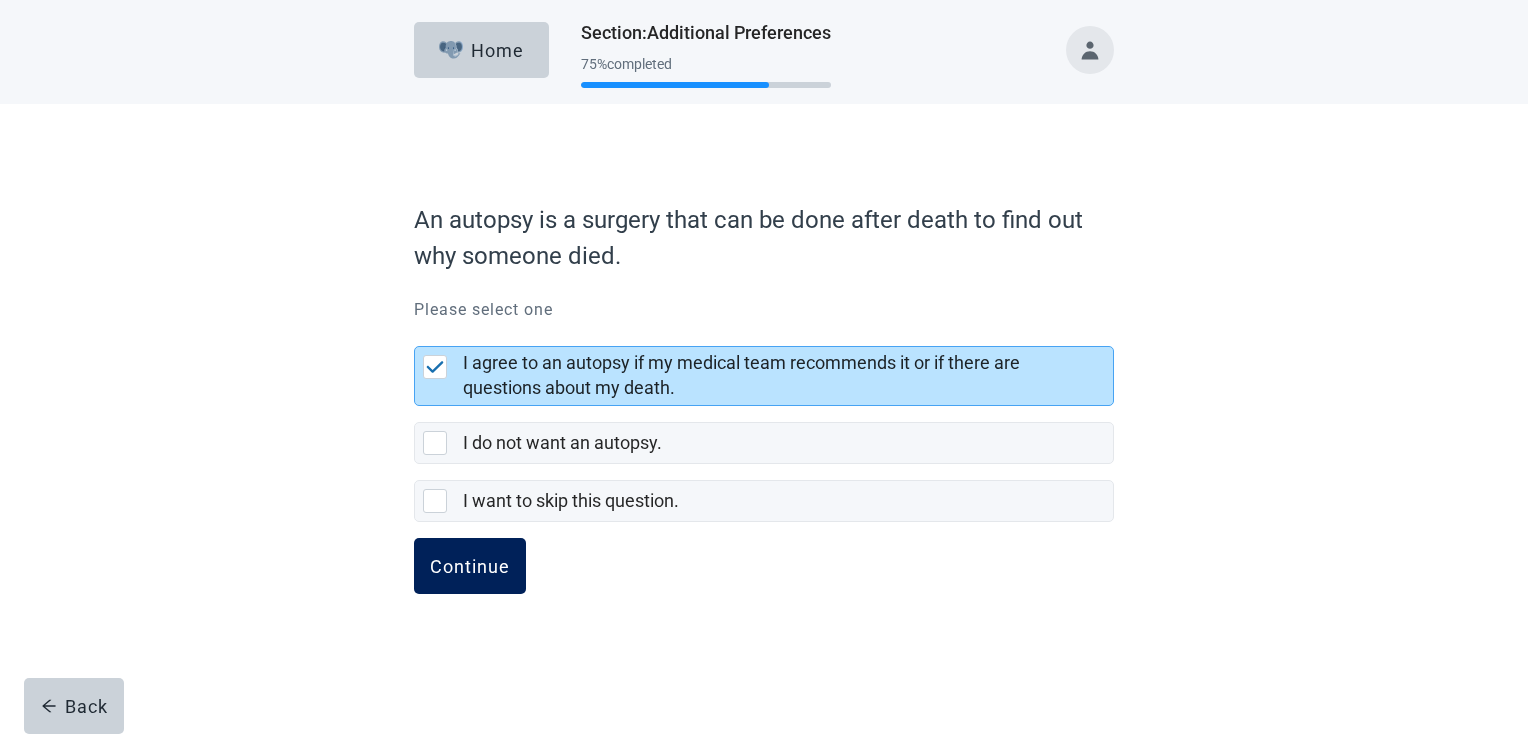 click on "Continue" at bounding box center (470, 566) 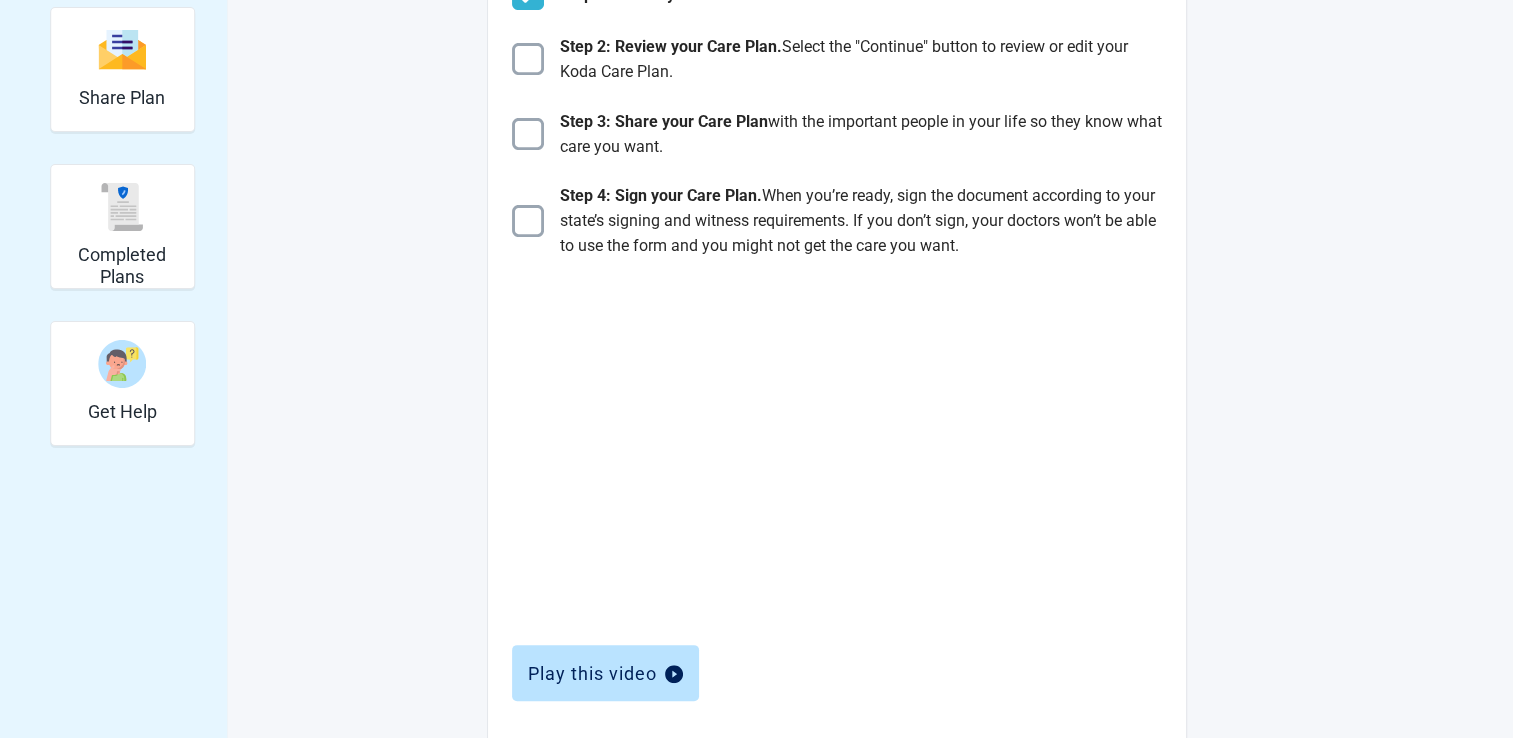 scroll, scrollTop: 812, scrollLeft: 0, axis: vertical 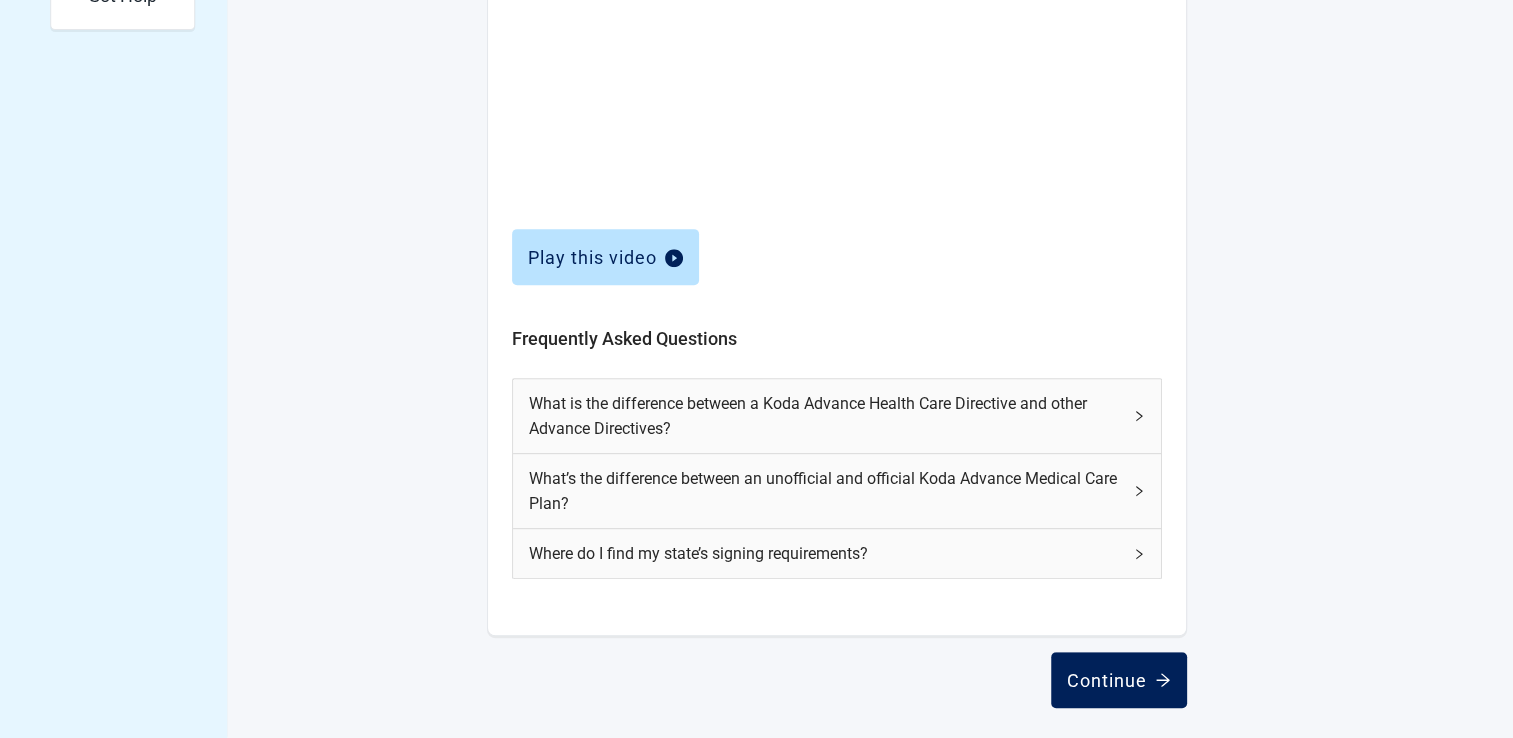 click on "Continue" at bounding box center [1119, 680] 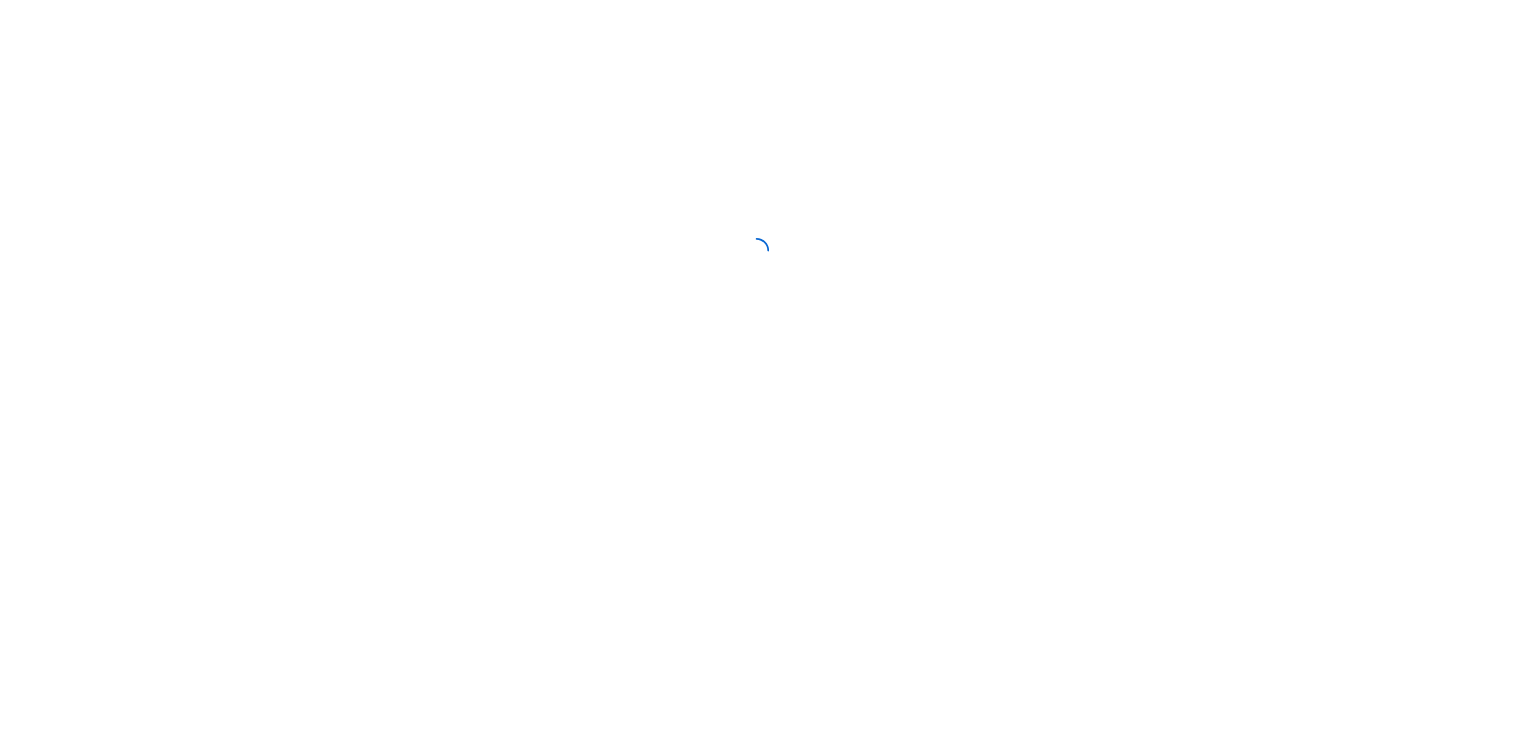 scroll, scrollTop: 0, scrollLeft: 0, axis: both 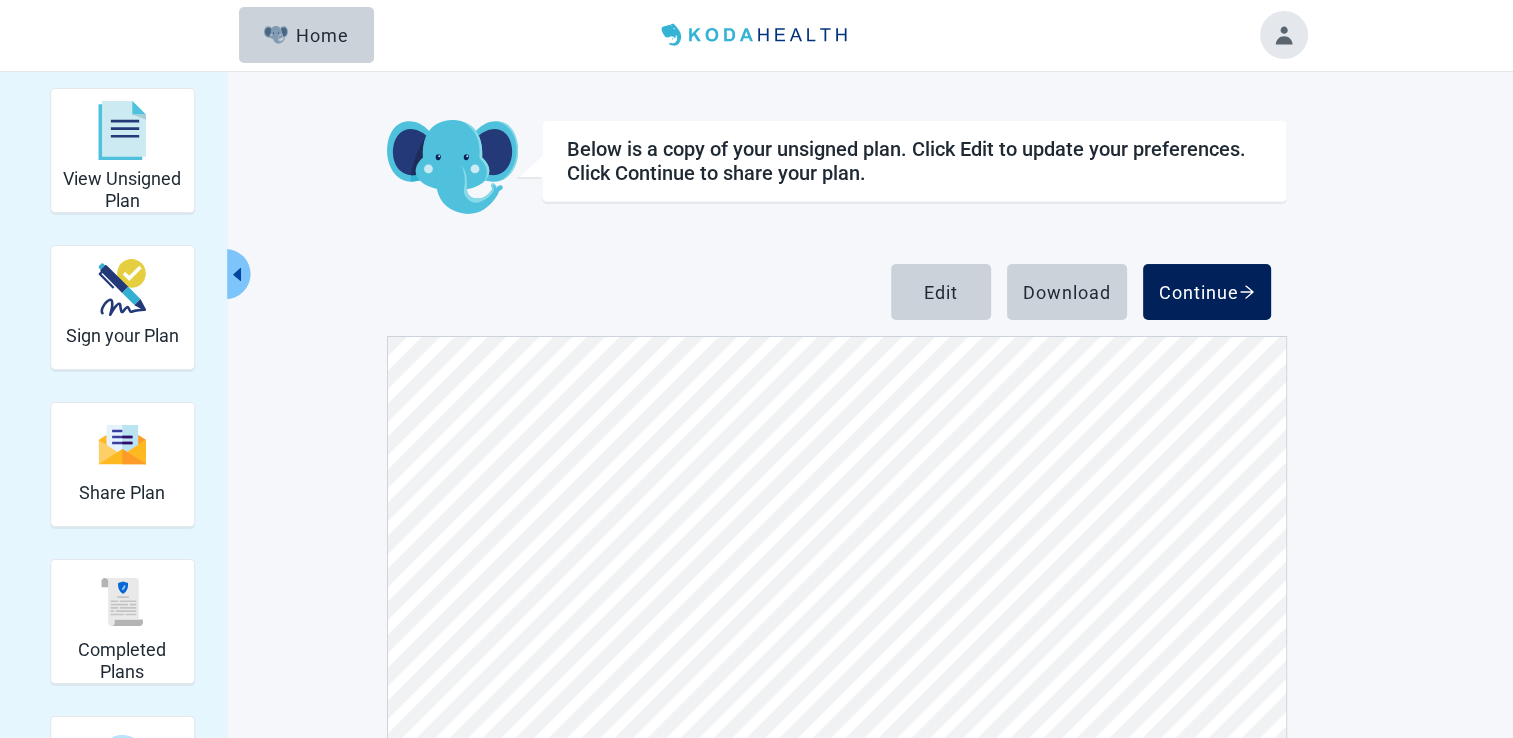 click on "Continue" at bounding box center [1207, 292] 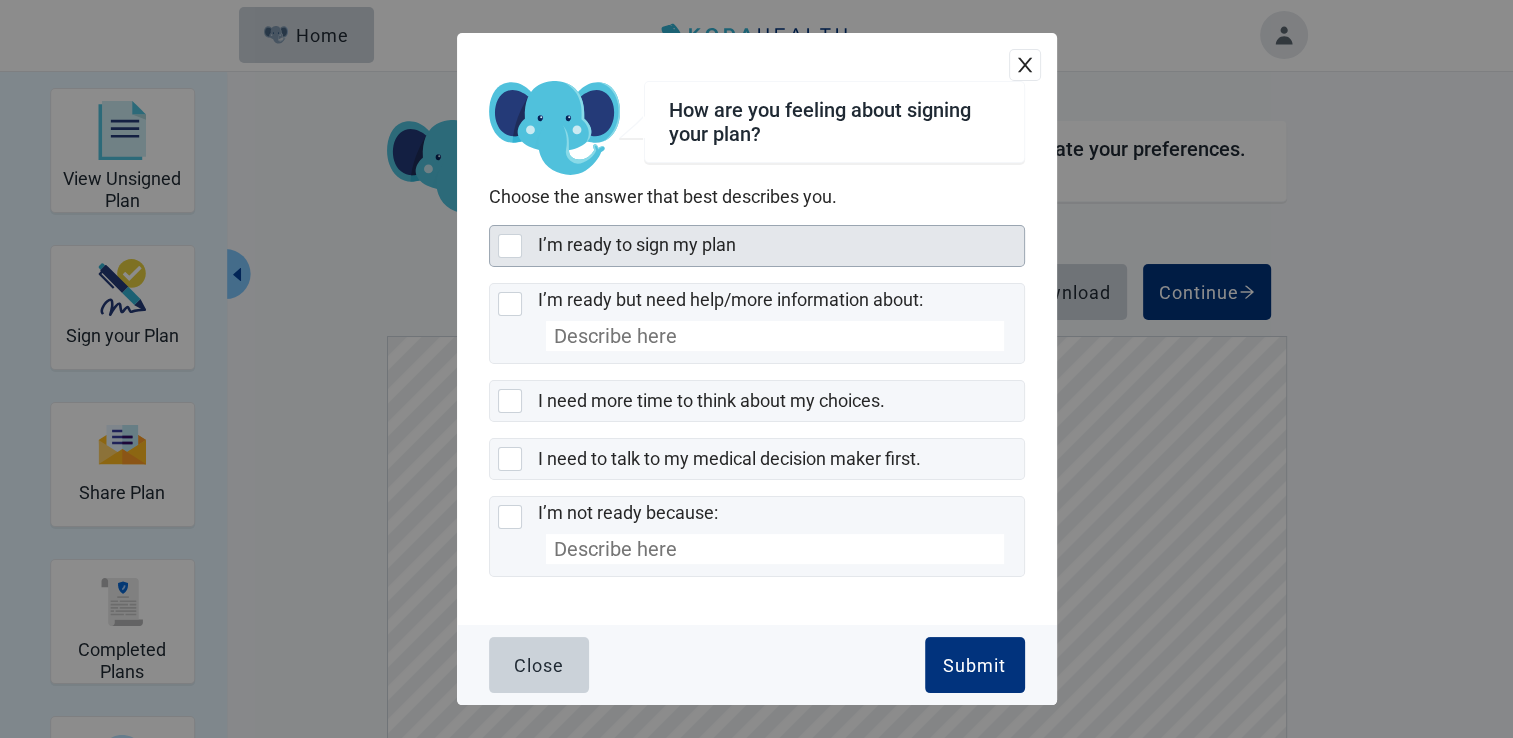 click at bounding box center [510, 246] 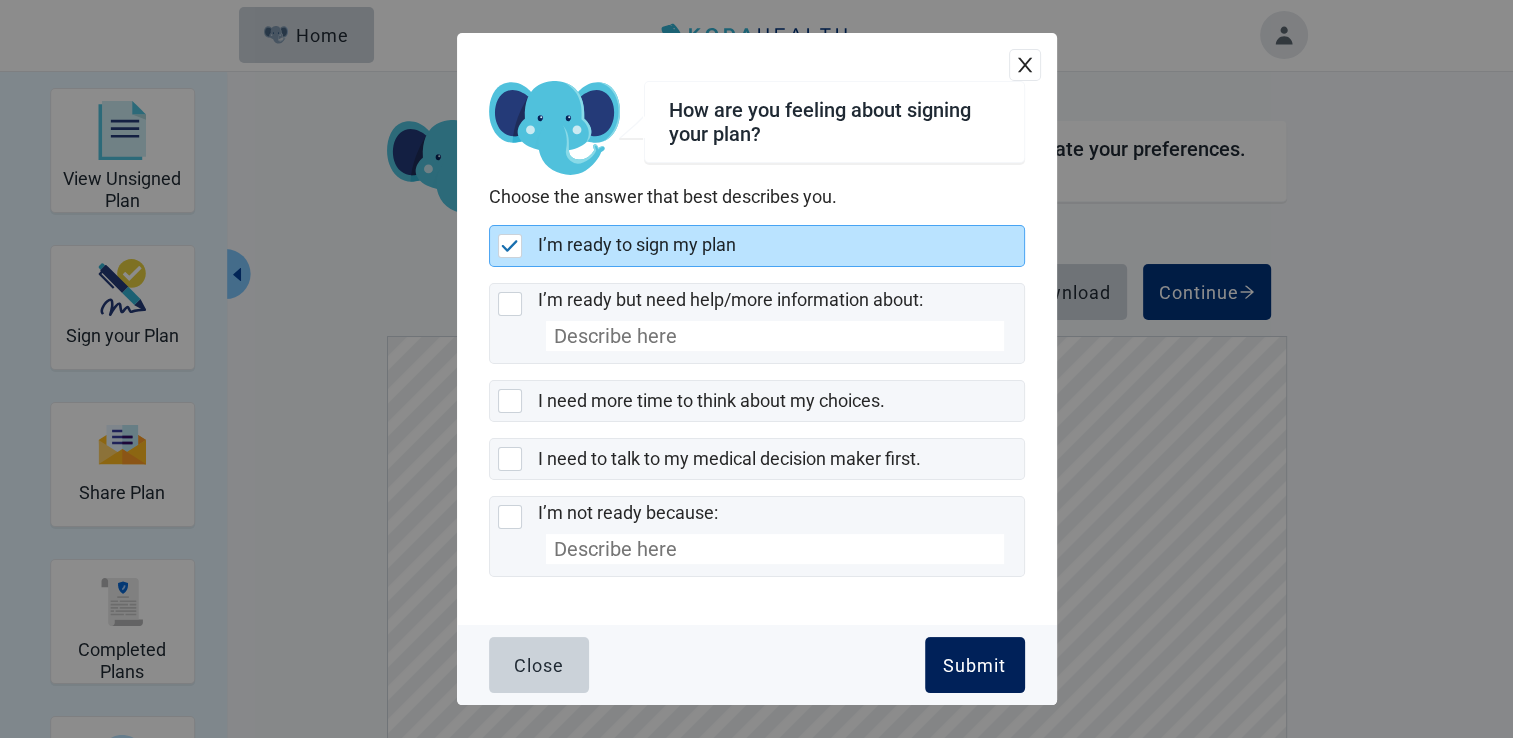 click on "Submit" at bounding box center [974, 665] 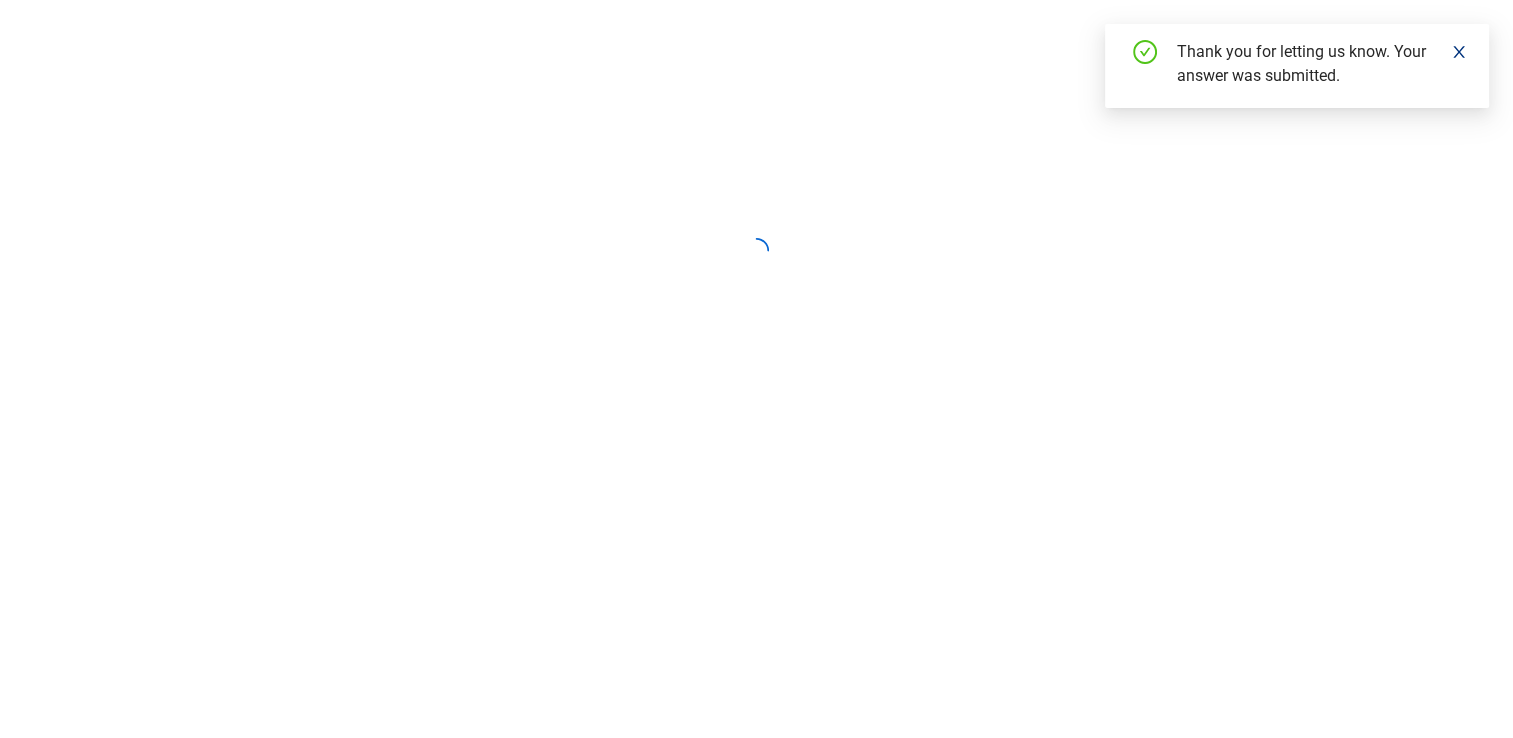 scroll, scrollTop: 0, scrollLeft: 0, axis: both 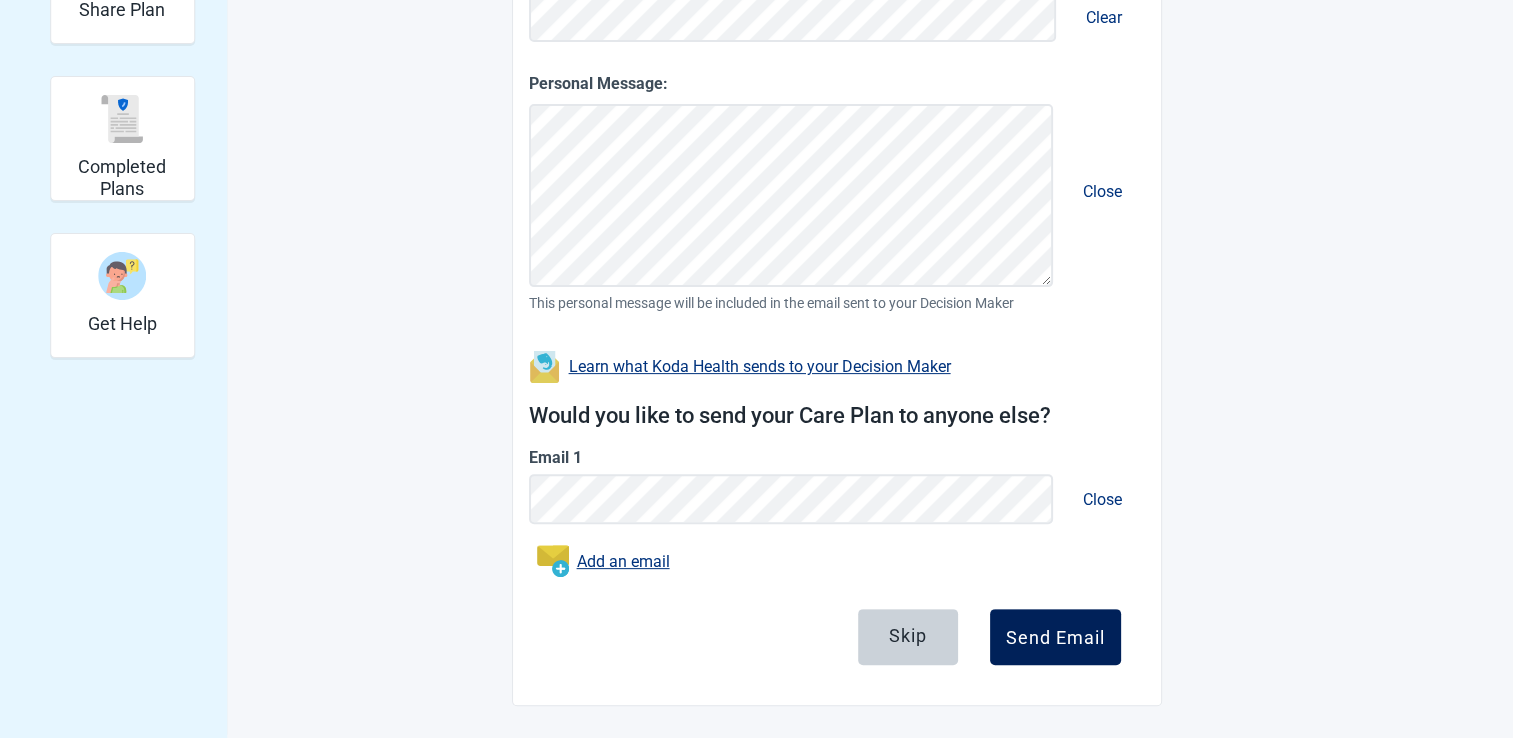 click on "Send Email" at bounding box center [1055, 637] 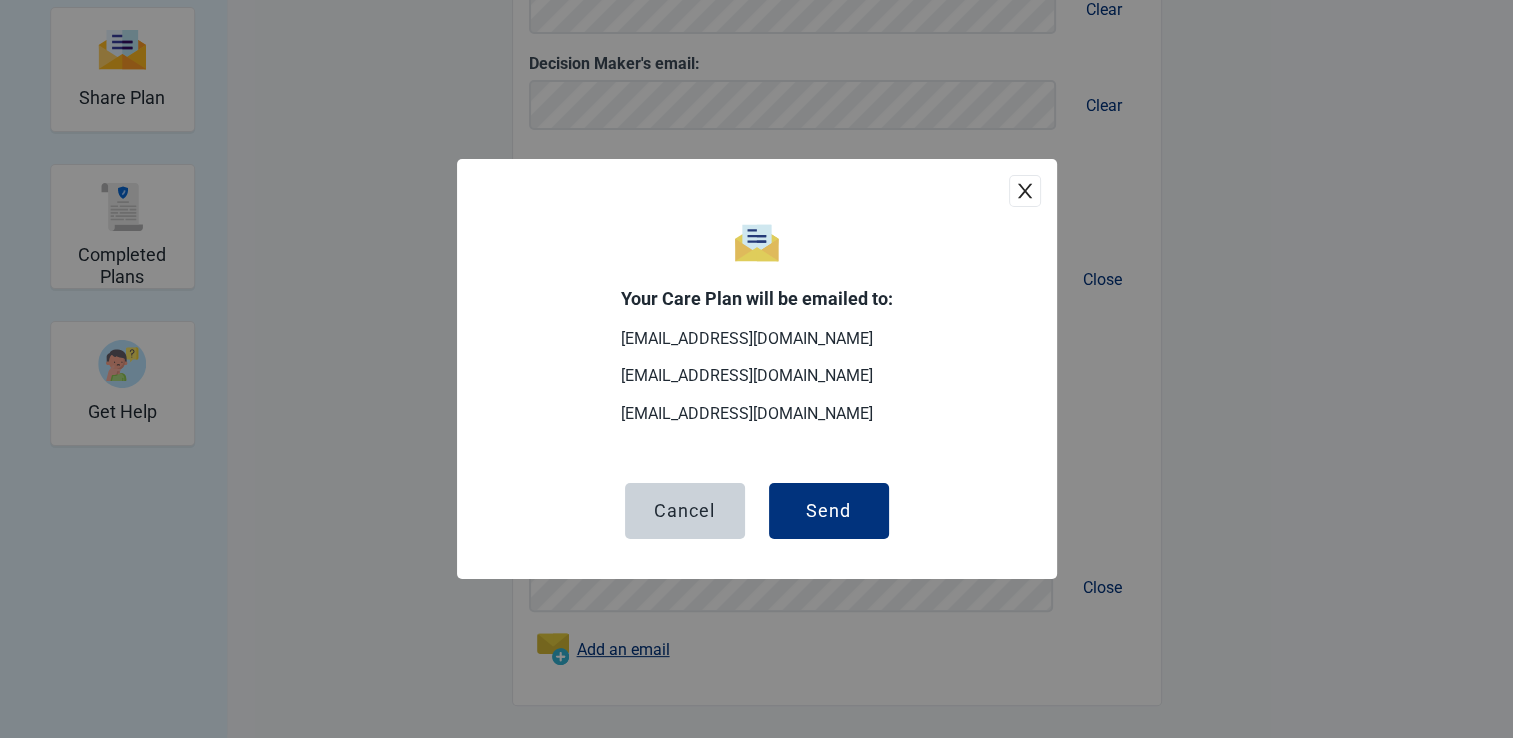 scroll, scrollTop: 396, scrollLeft: 0, axis: vertical 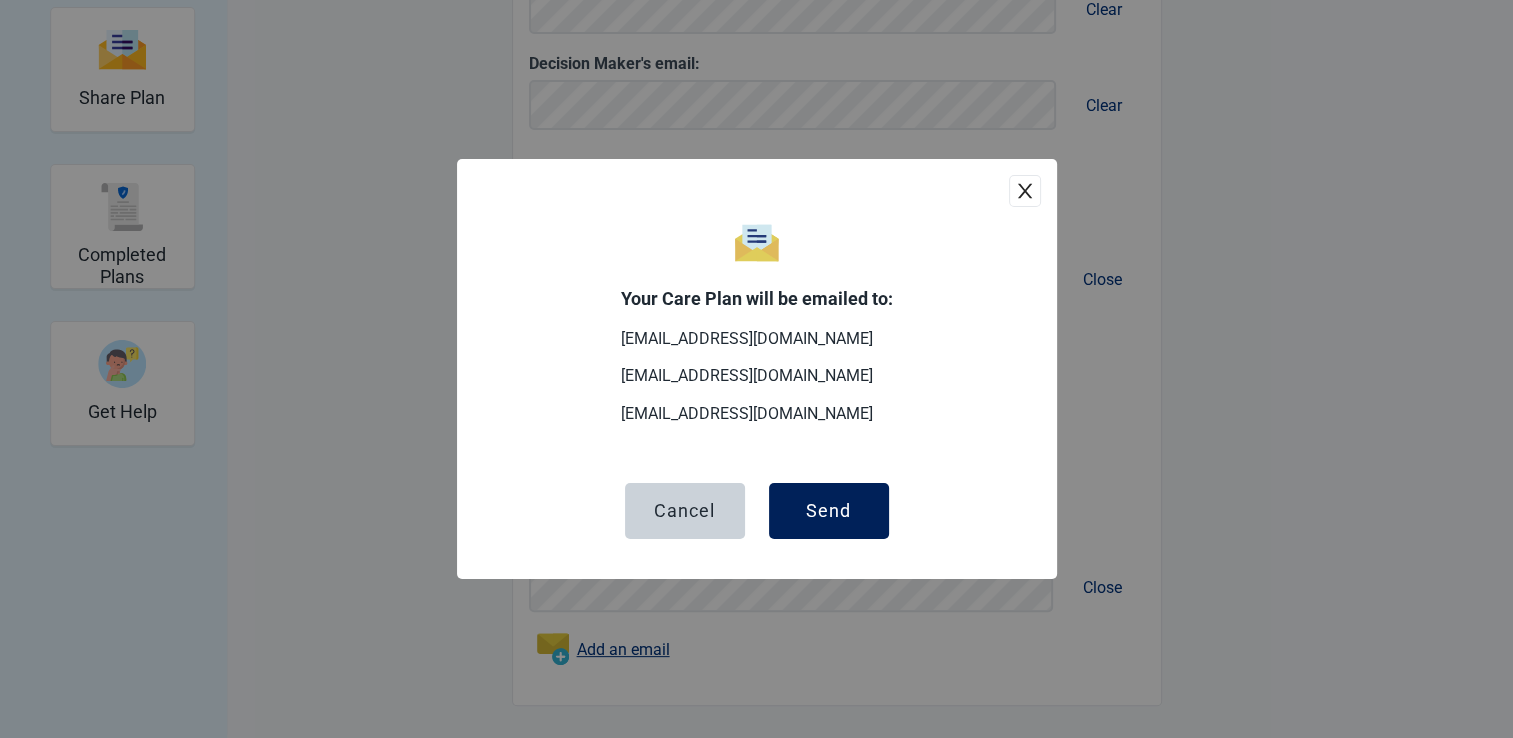click on "Send" at bounding box center [828, 511] 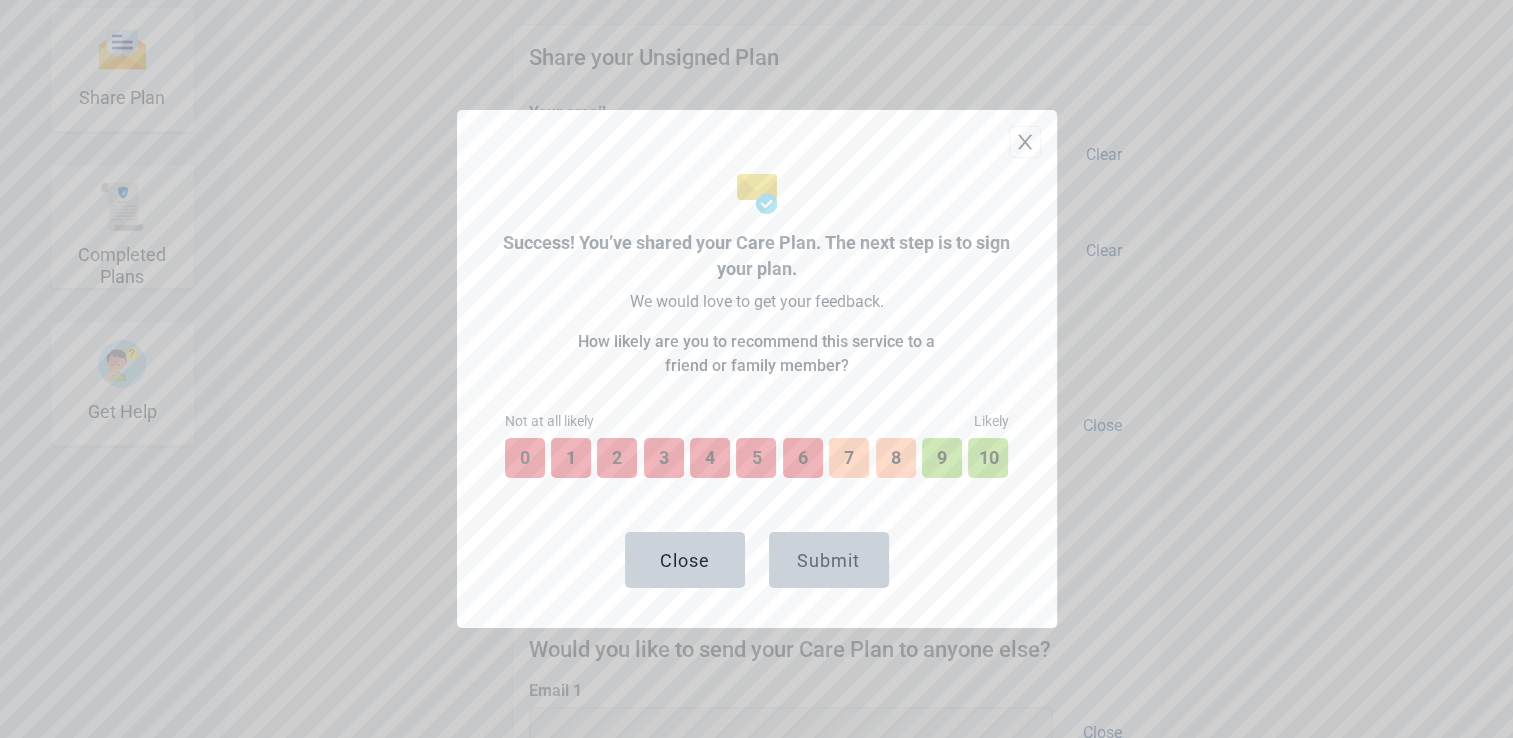 scroll, scrollTop: 540, scrollLeft: 0, axis: vertical 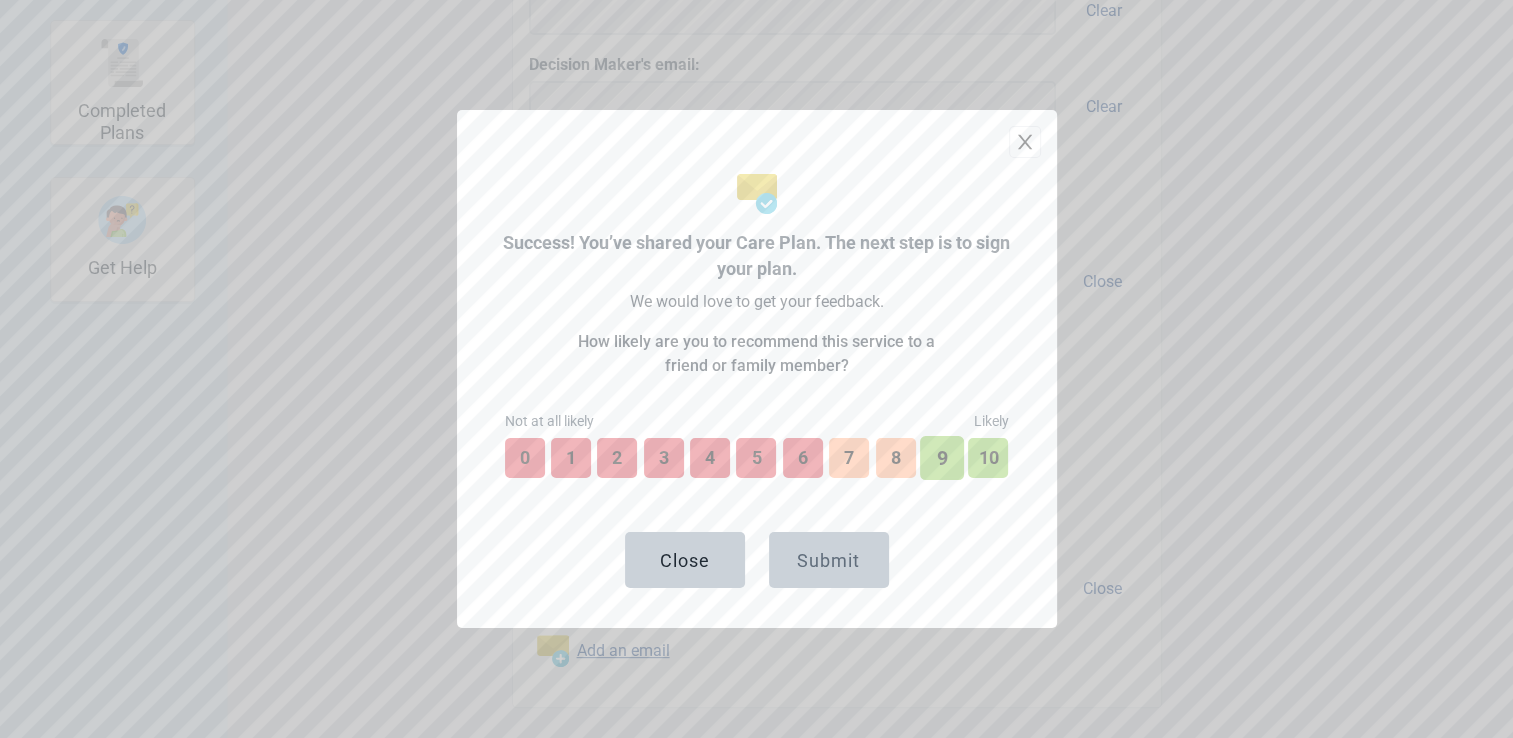 click on "9" at bounding box center (942, 458) 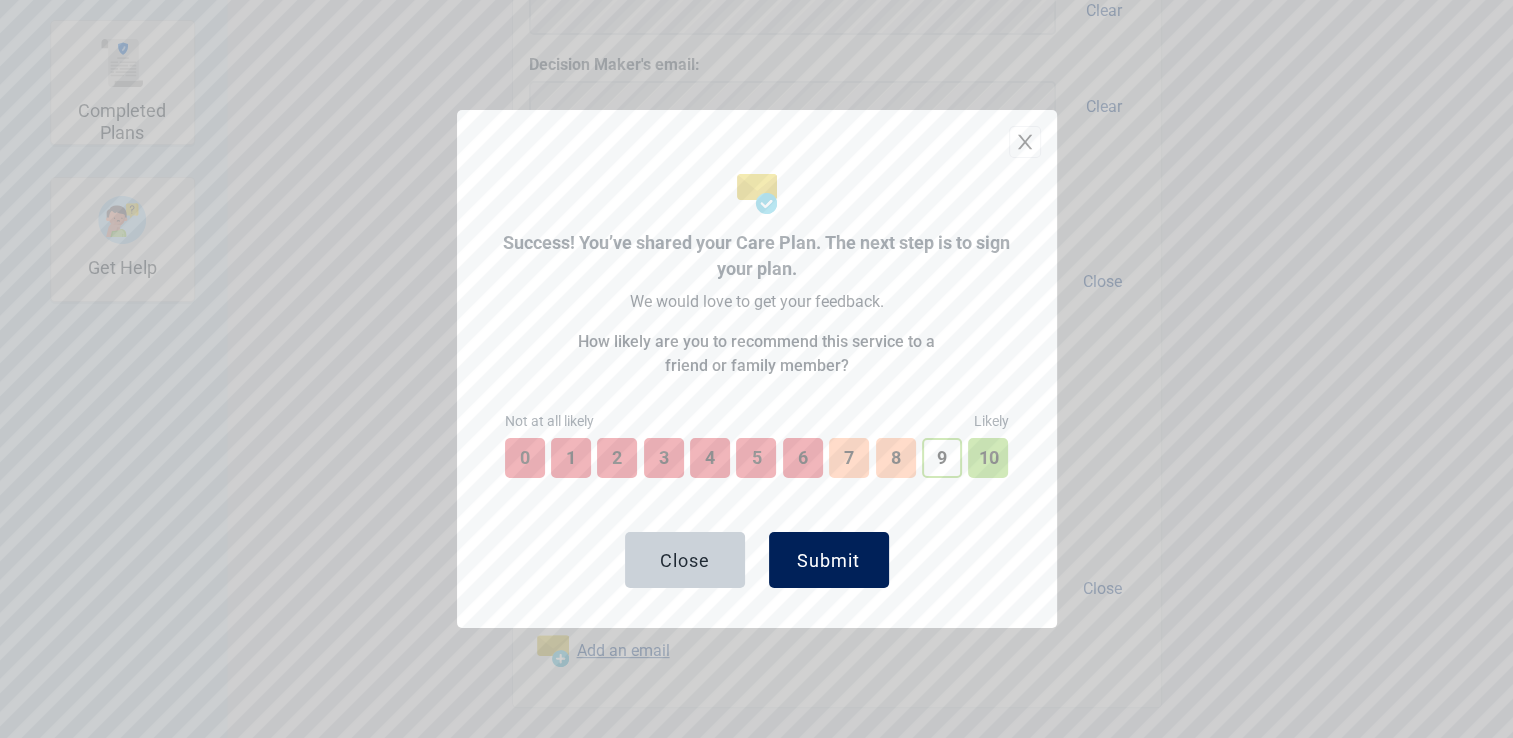 click on "Submit" at bounding box center [829, 560] 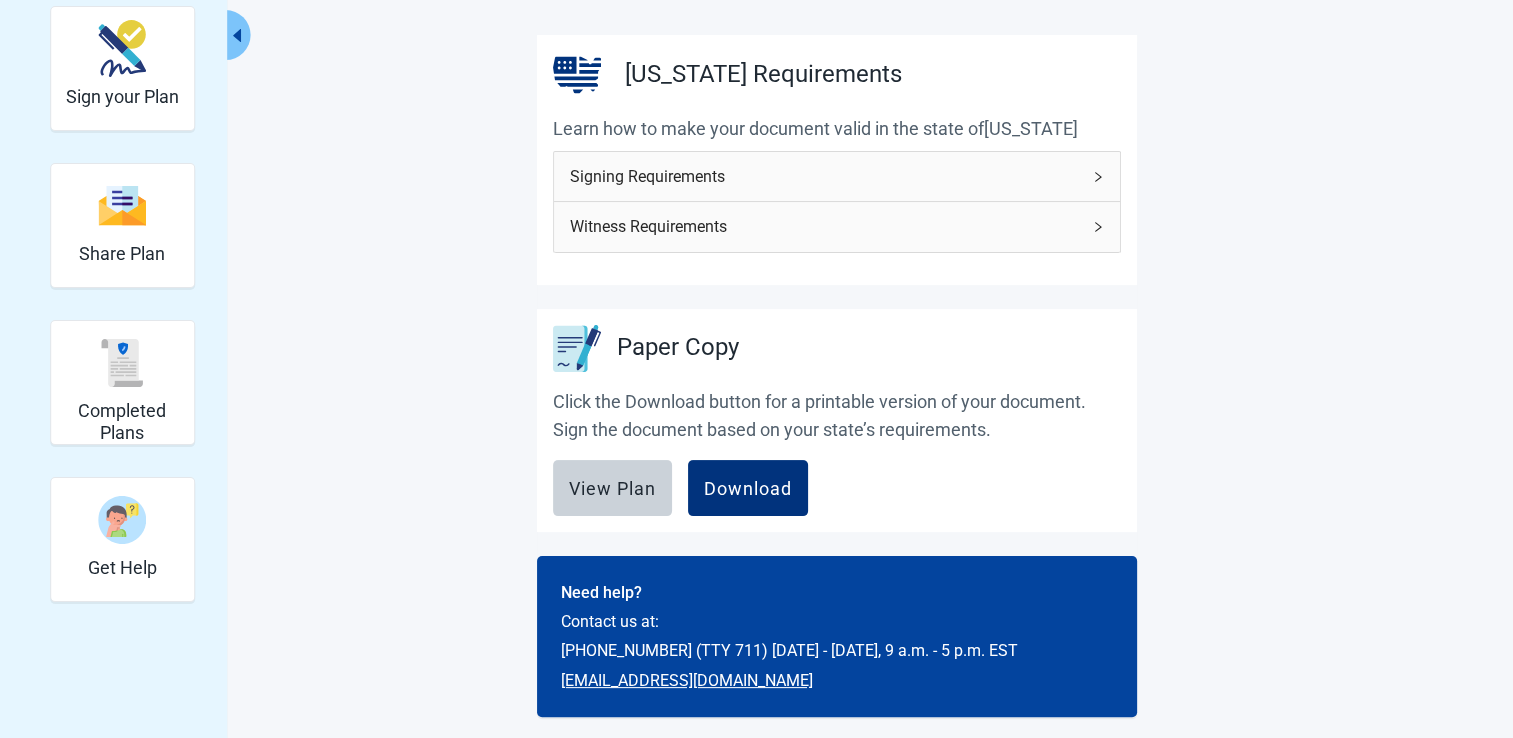 scroll, scrollTop: 248, scrollLeft: 0, axis: vertical 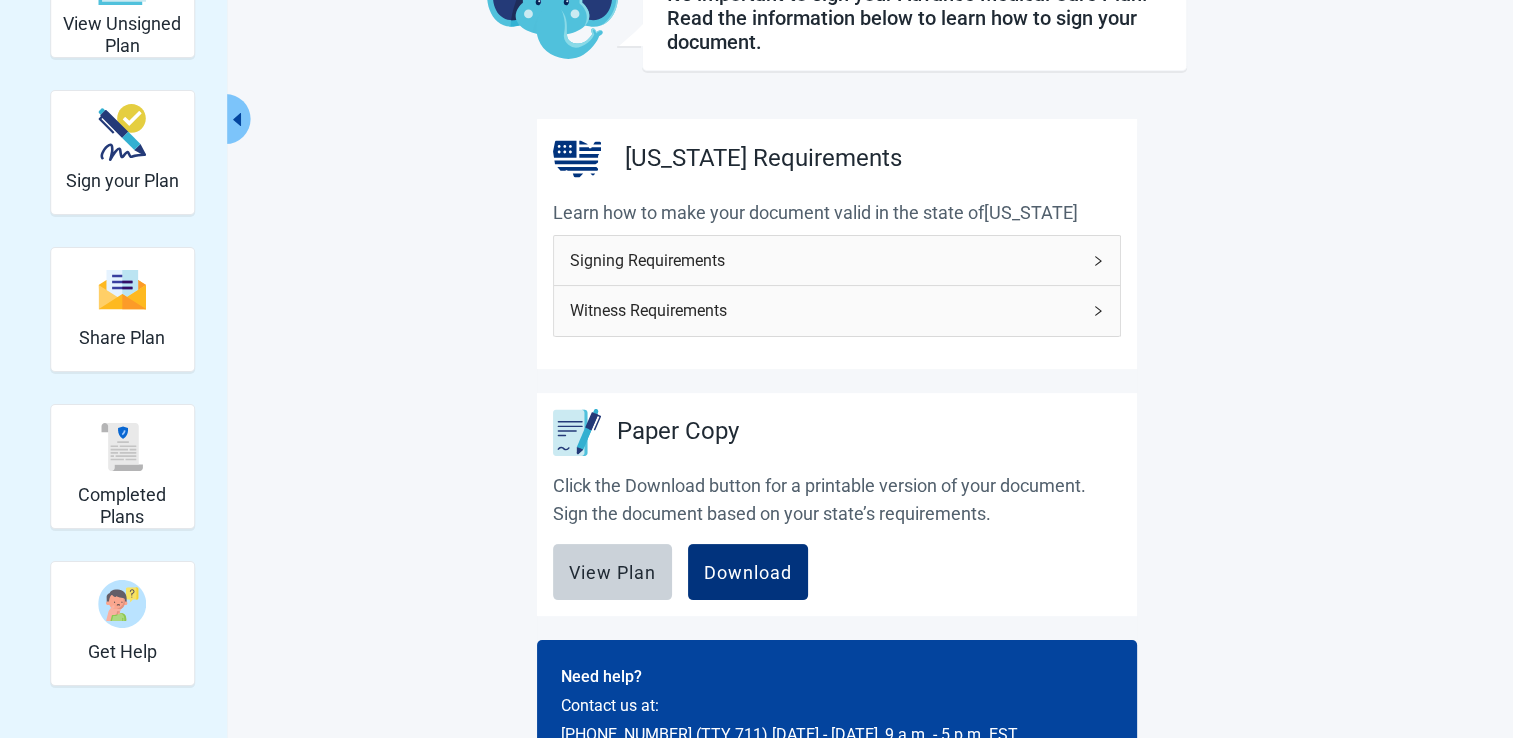 click 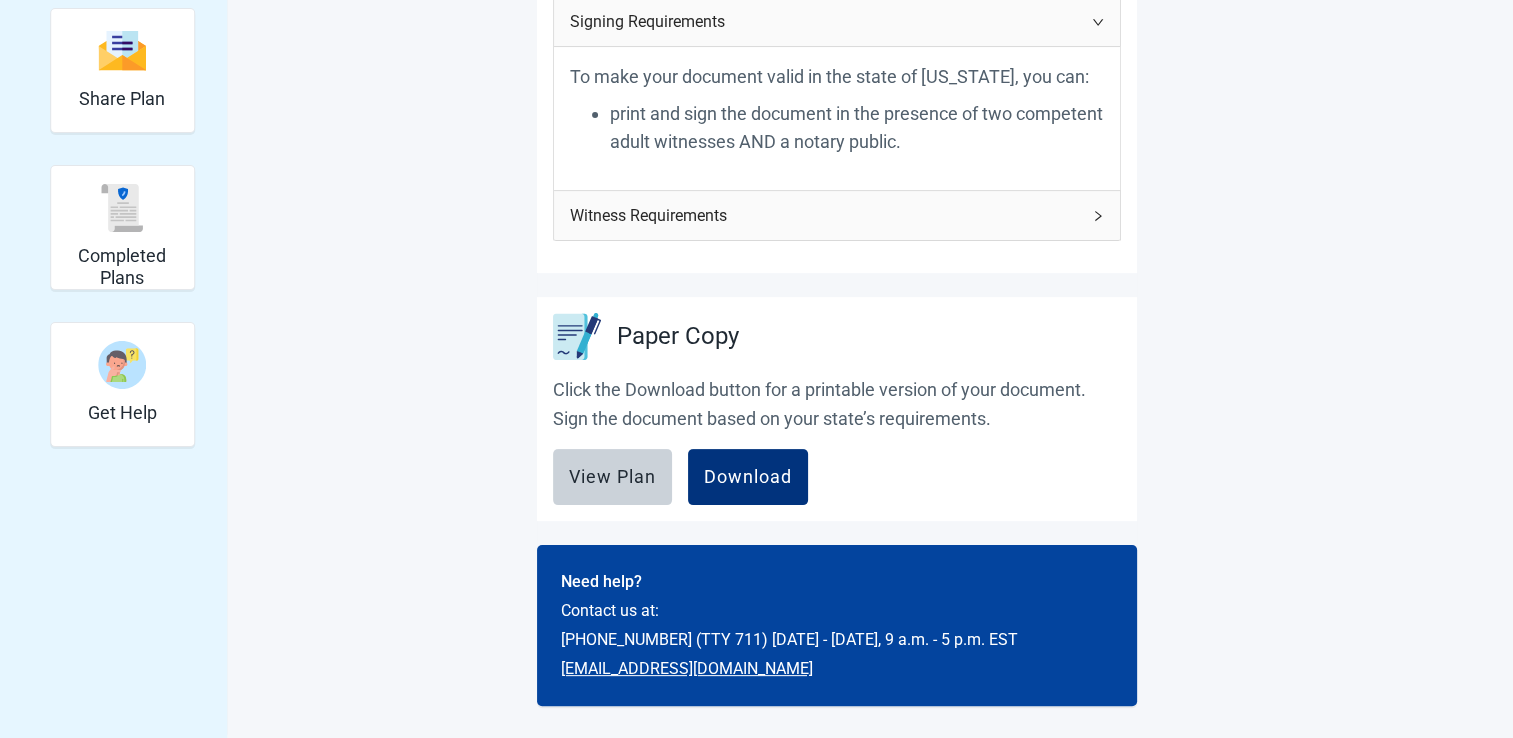 scroll, scrollTop: 420, scrollLeft: 0, axis: vertical 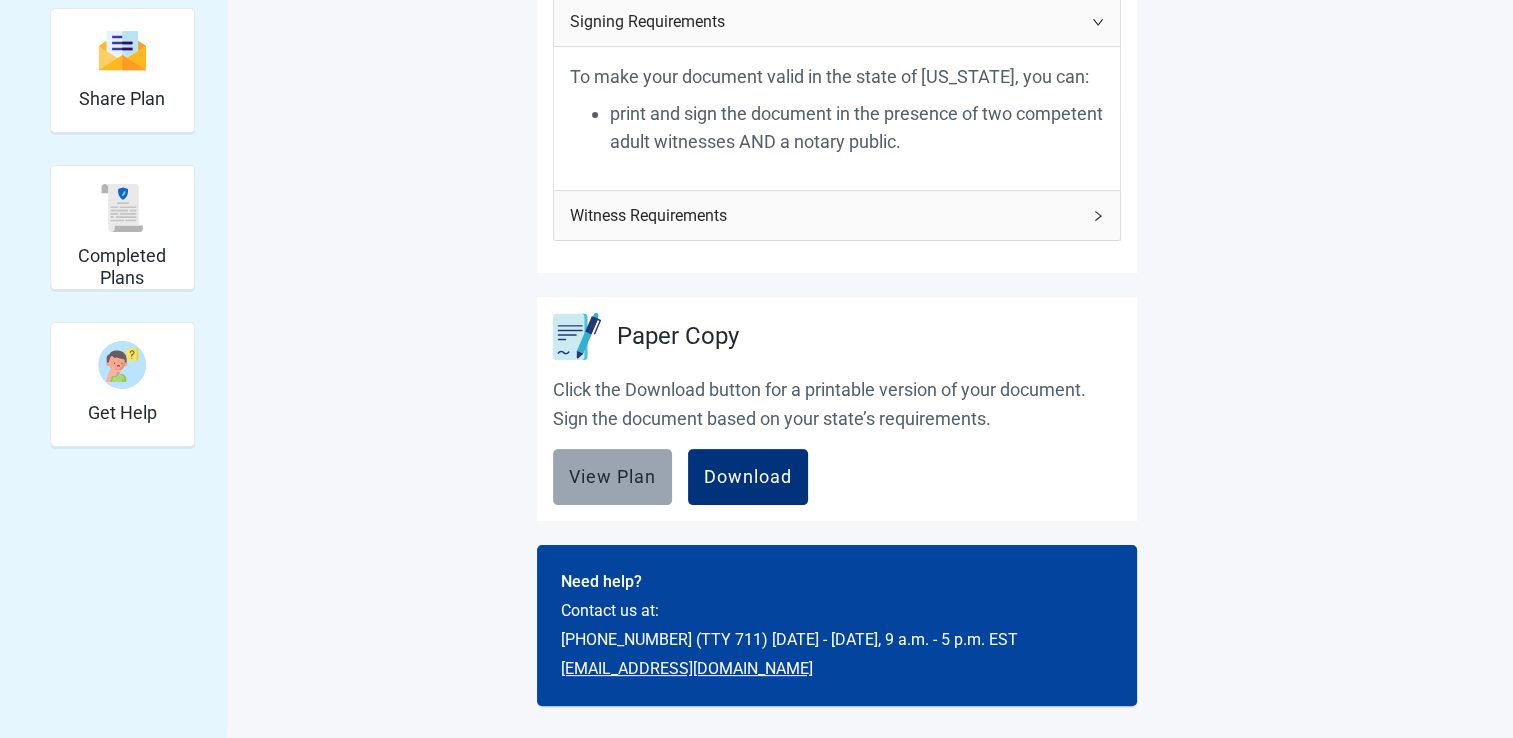 click on "View Plan" at bounding box center [612, 477] 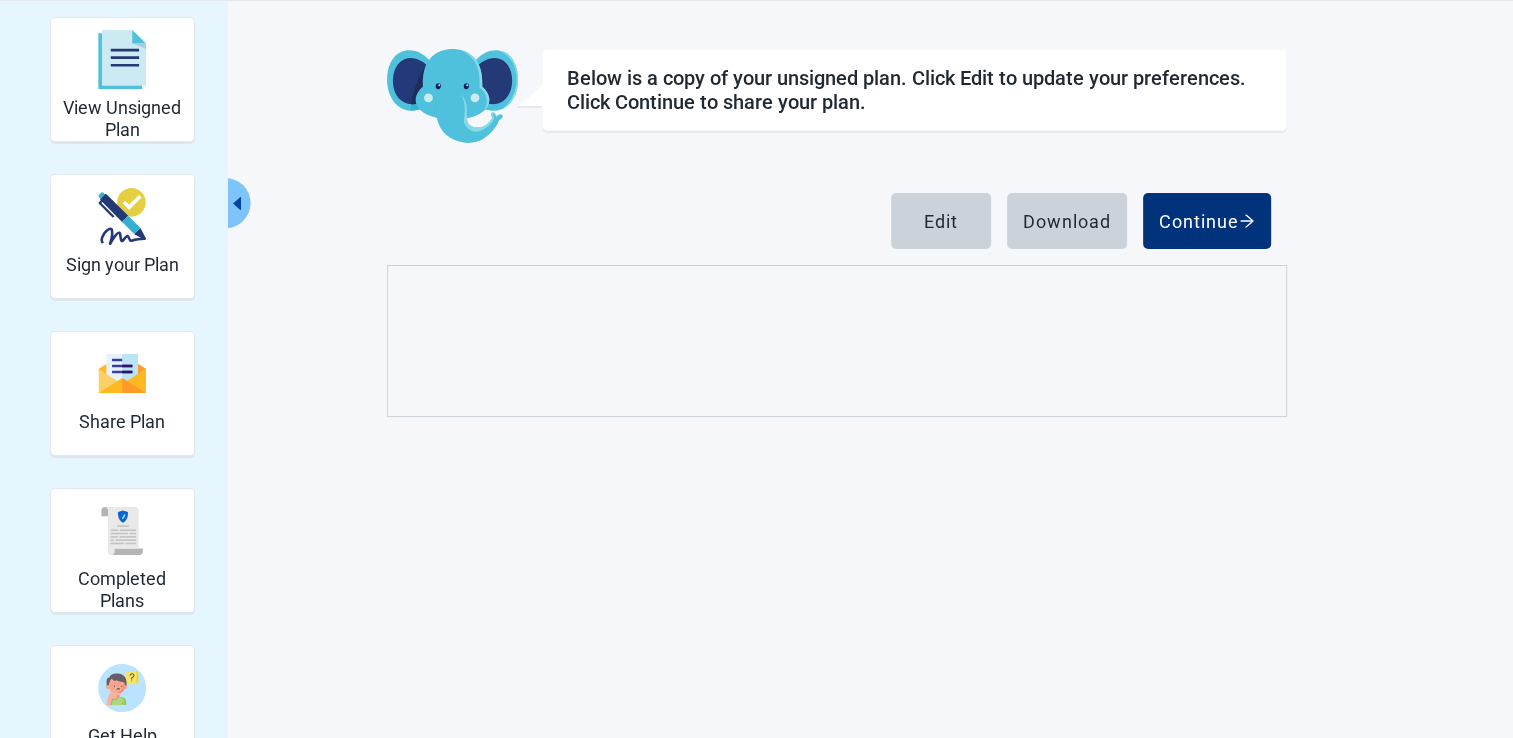 scroll, scrollTop: 222, scrollLeft: 0, axis: vertical 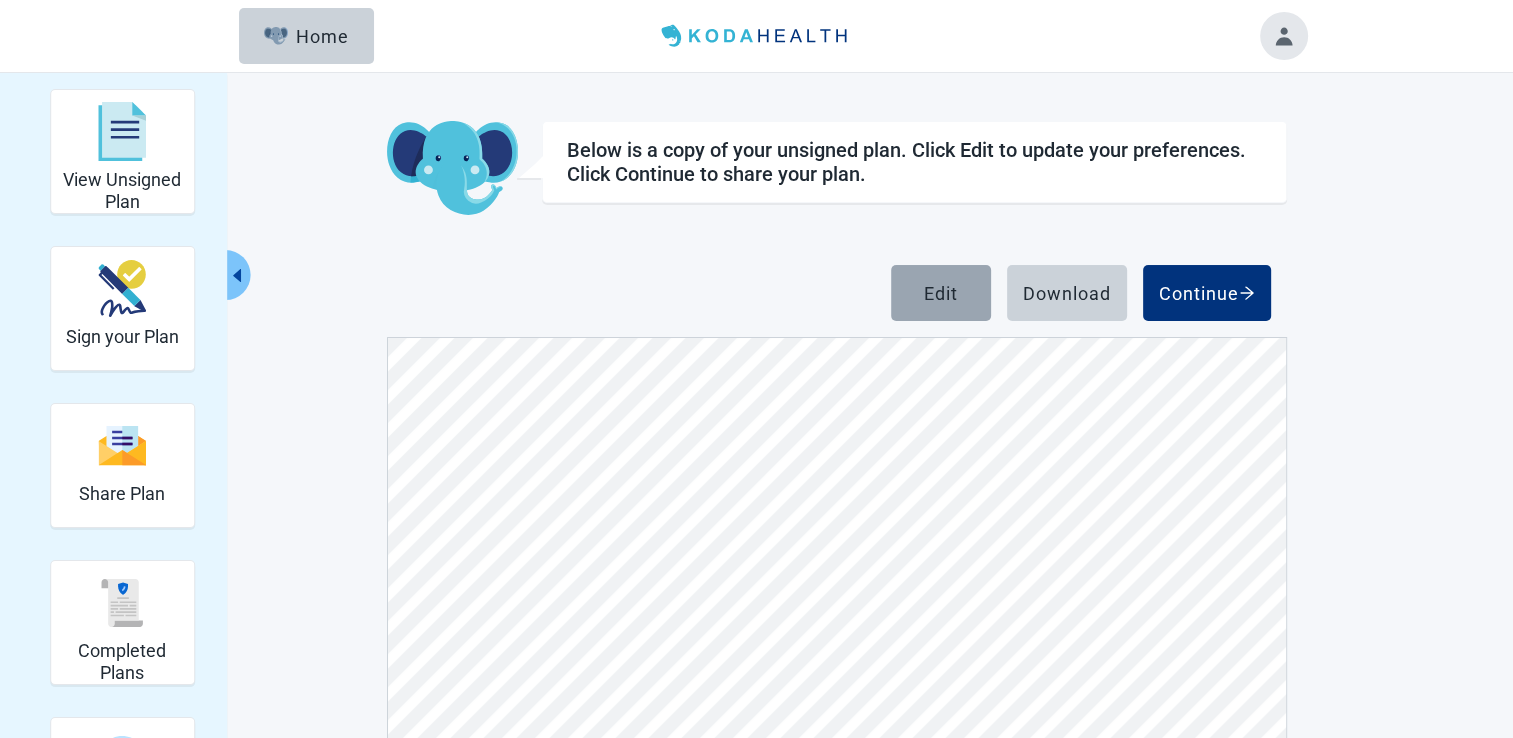click on "Edit" at bounding box center [941, 293] 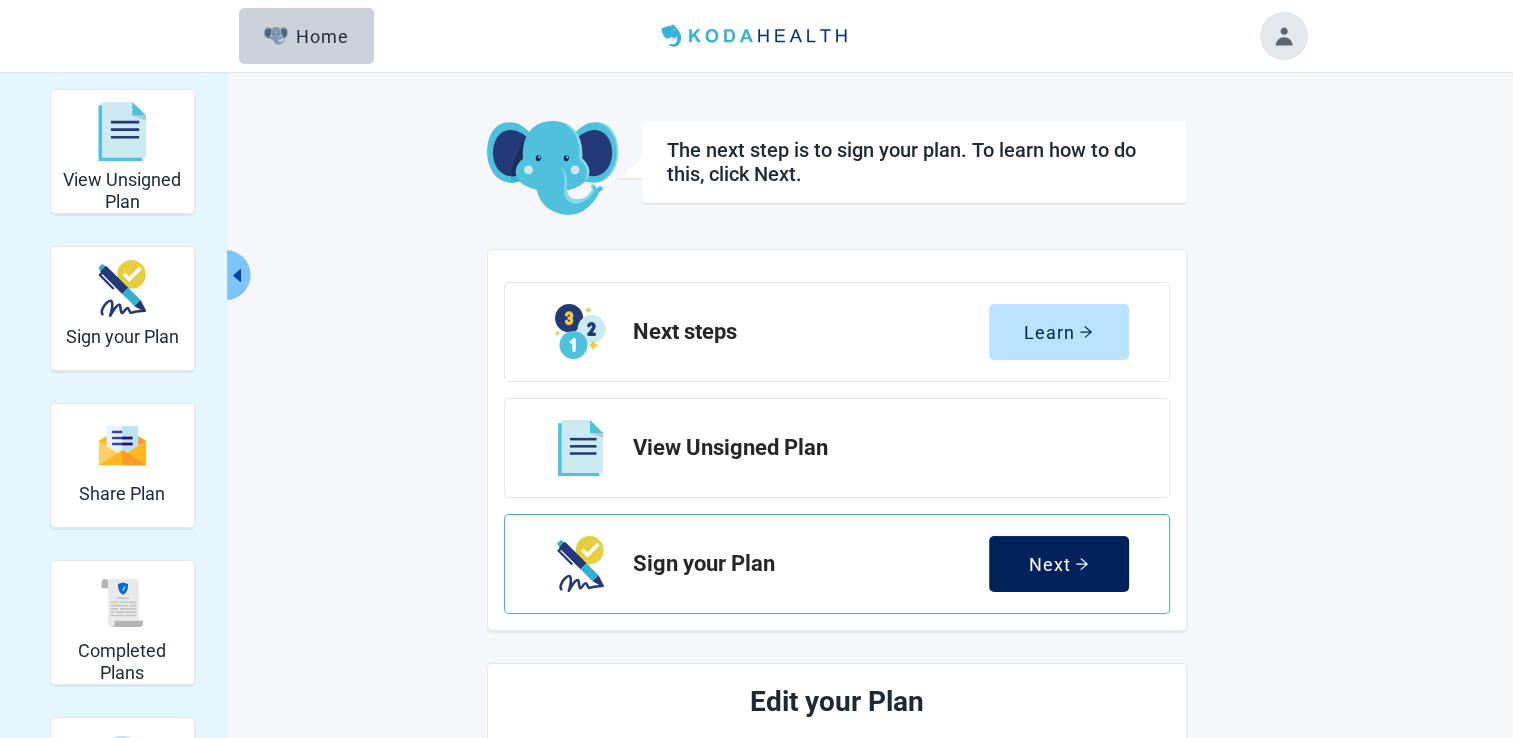 click on "Next" at bounding box center (1059, 564) 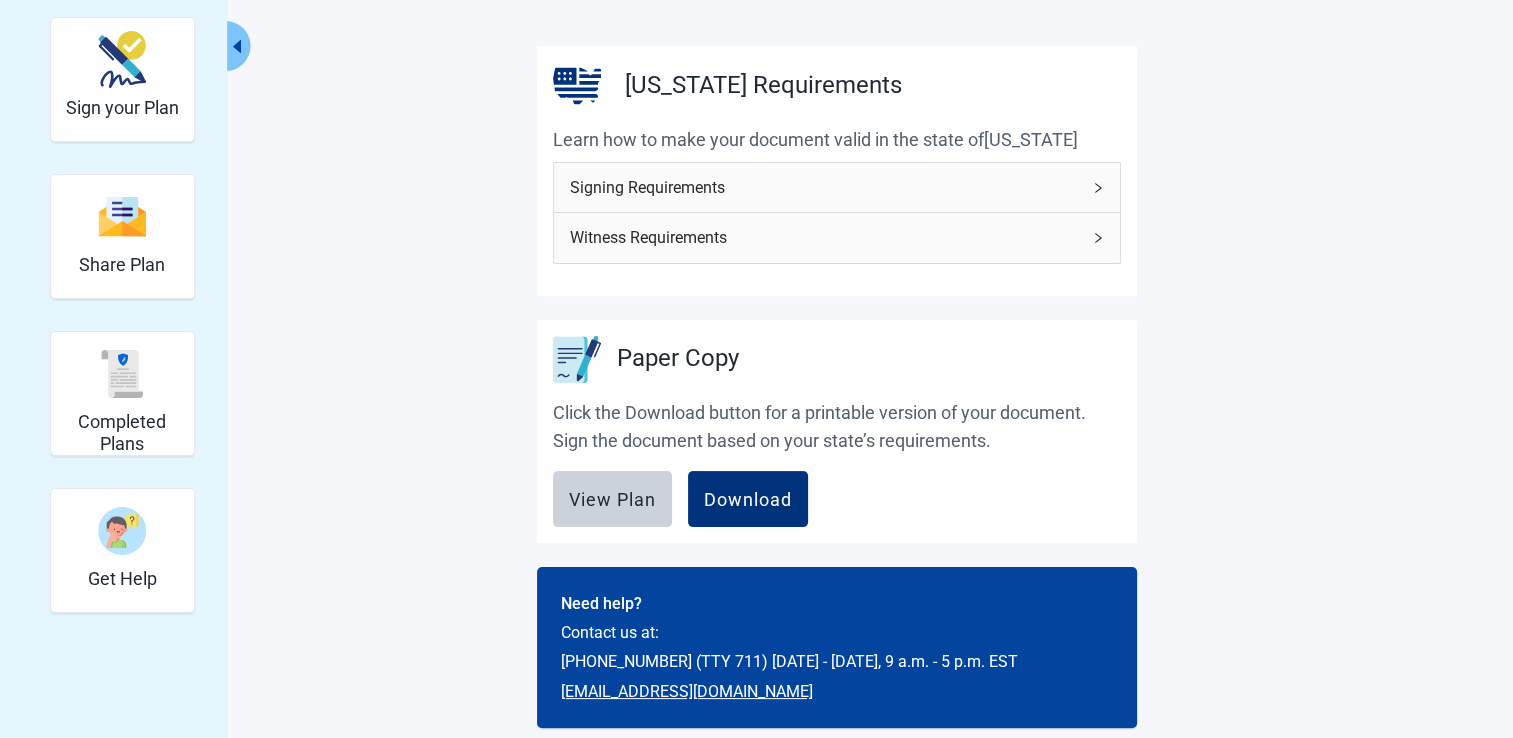 scroll, scrollTop: 248, scrollLeft: 0, axis: vertical 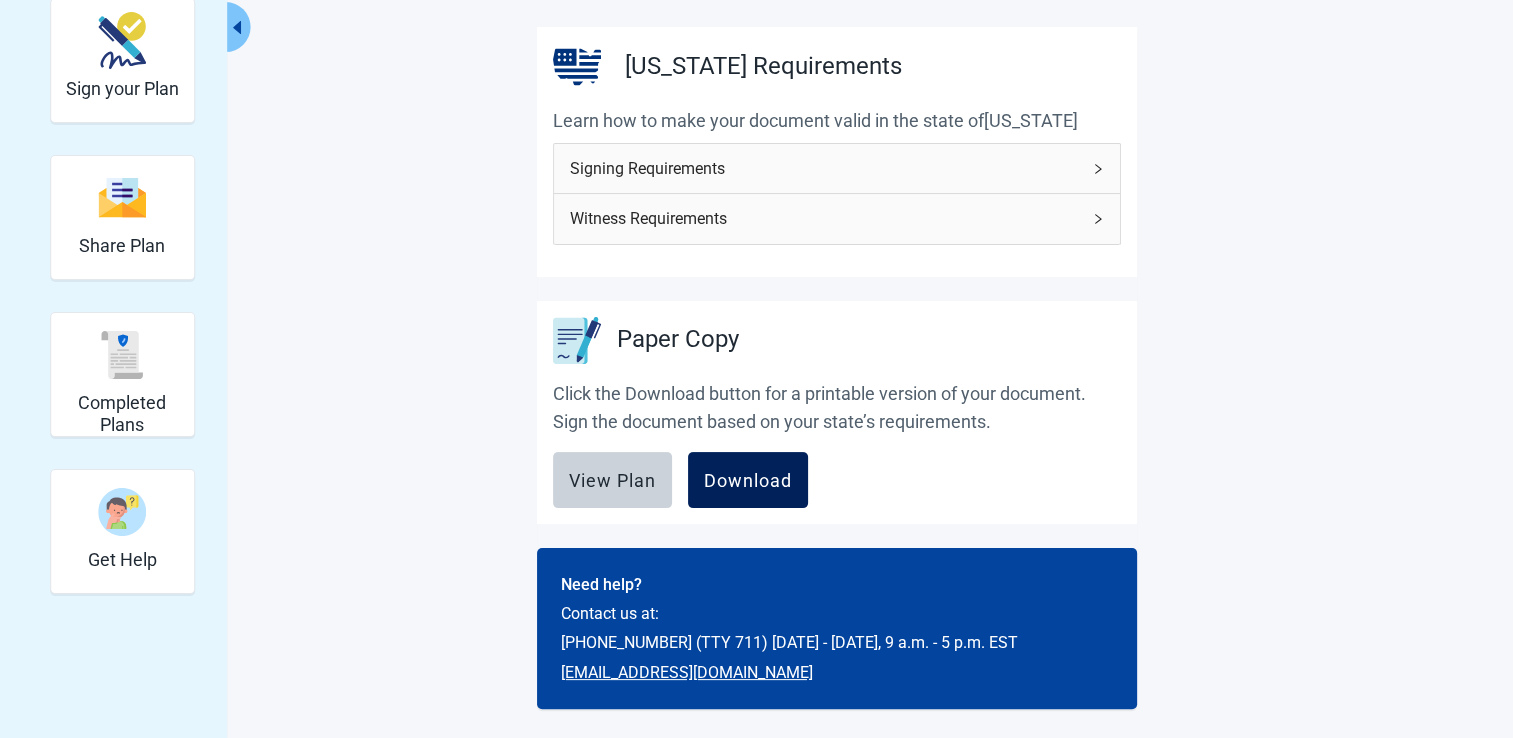 click on "Download" at bounding box center [748, 480] 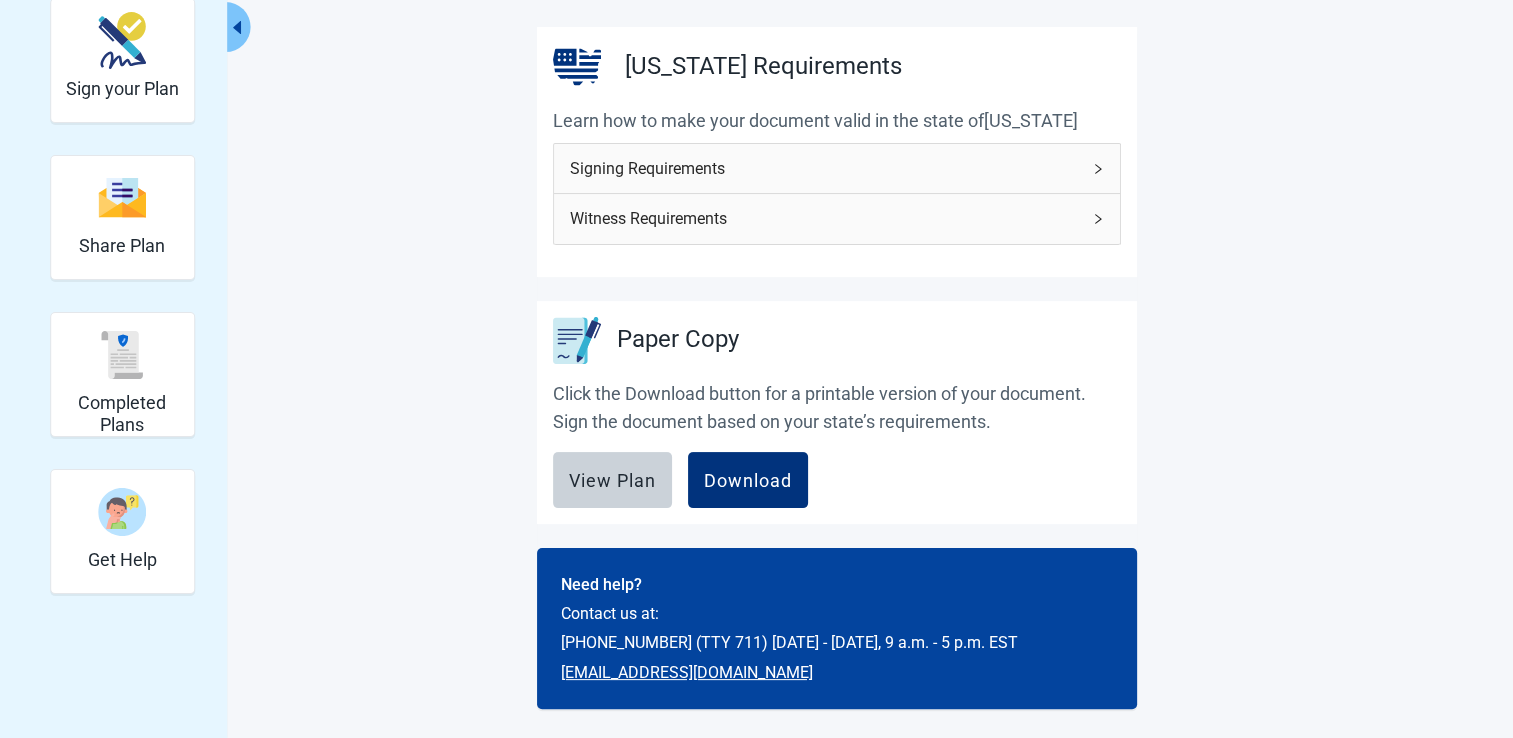 click 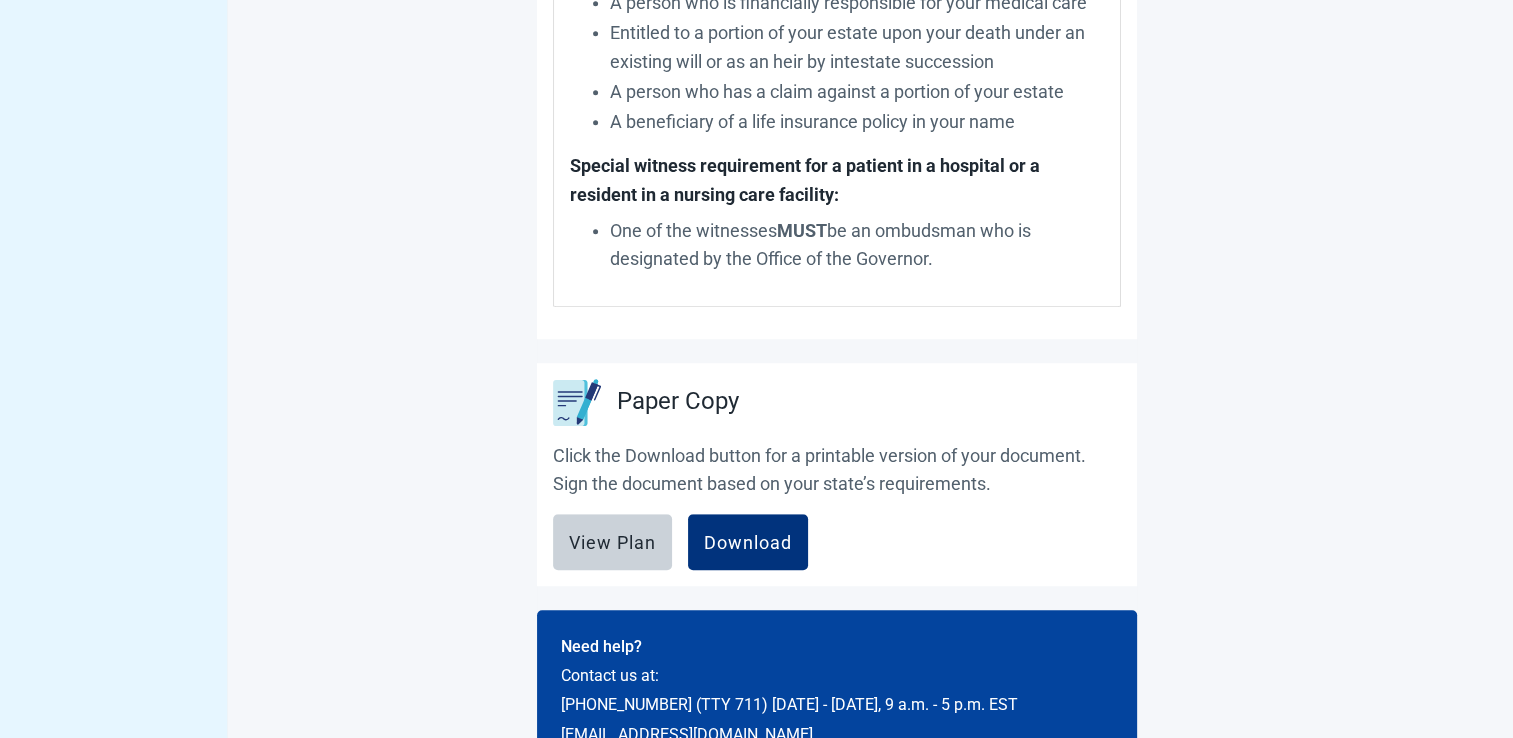 scroll, scrollTop: 1072, scrollLeft: 0, axis: vertical 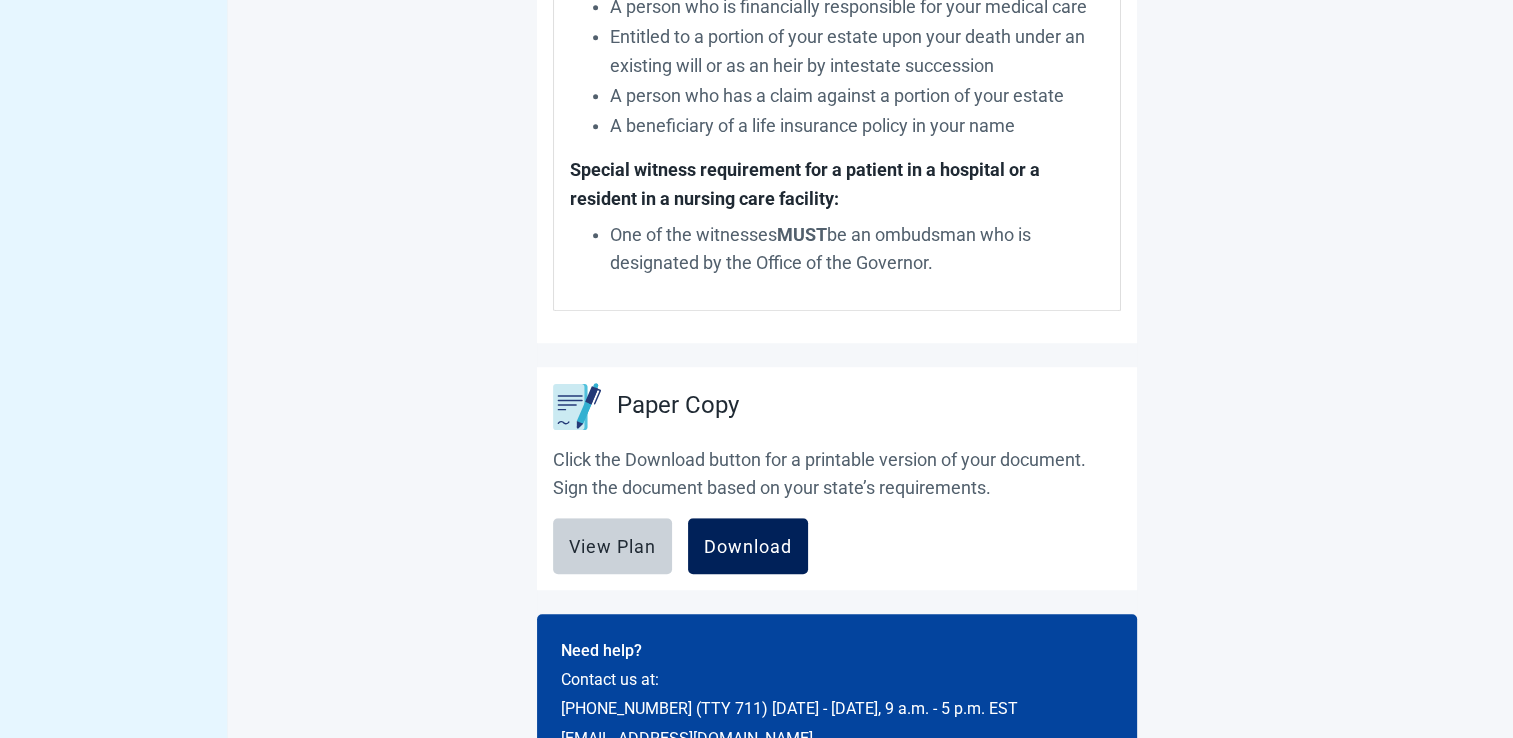 click on "Download" at bounding box center (748, 546) 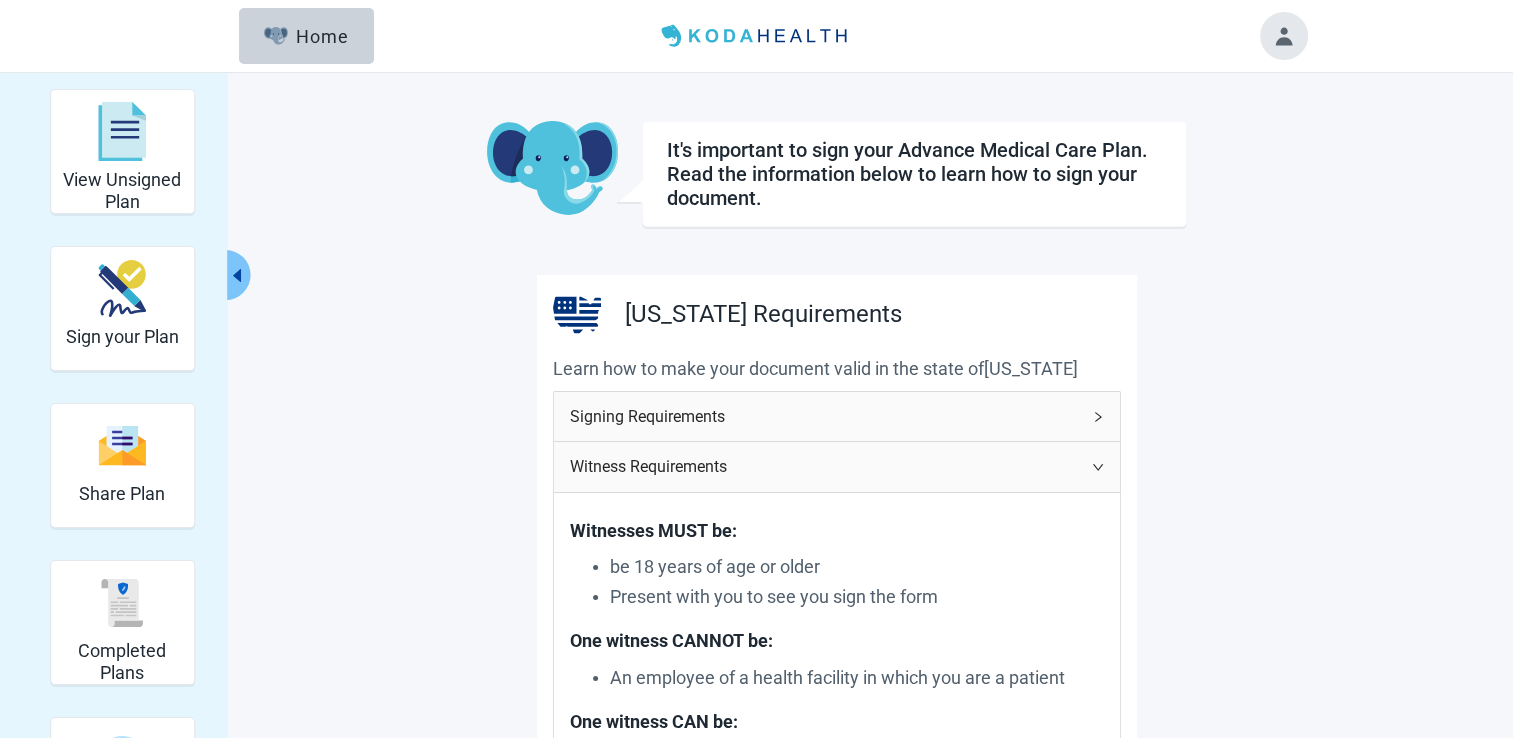 scroll, scrollTop: 1072, scrollLeft: 0, axis: vertical 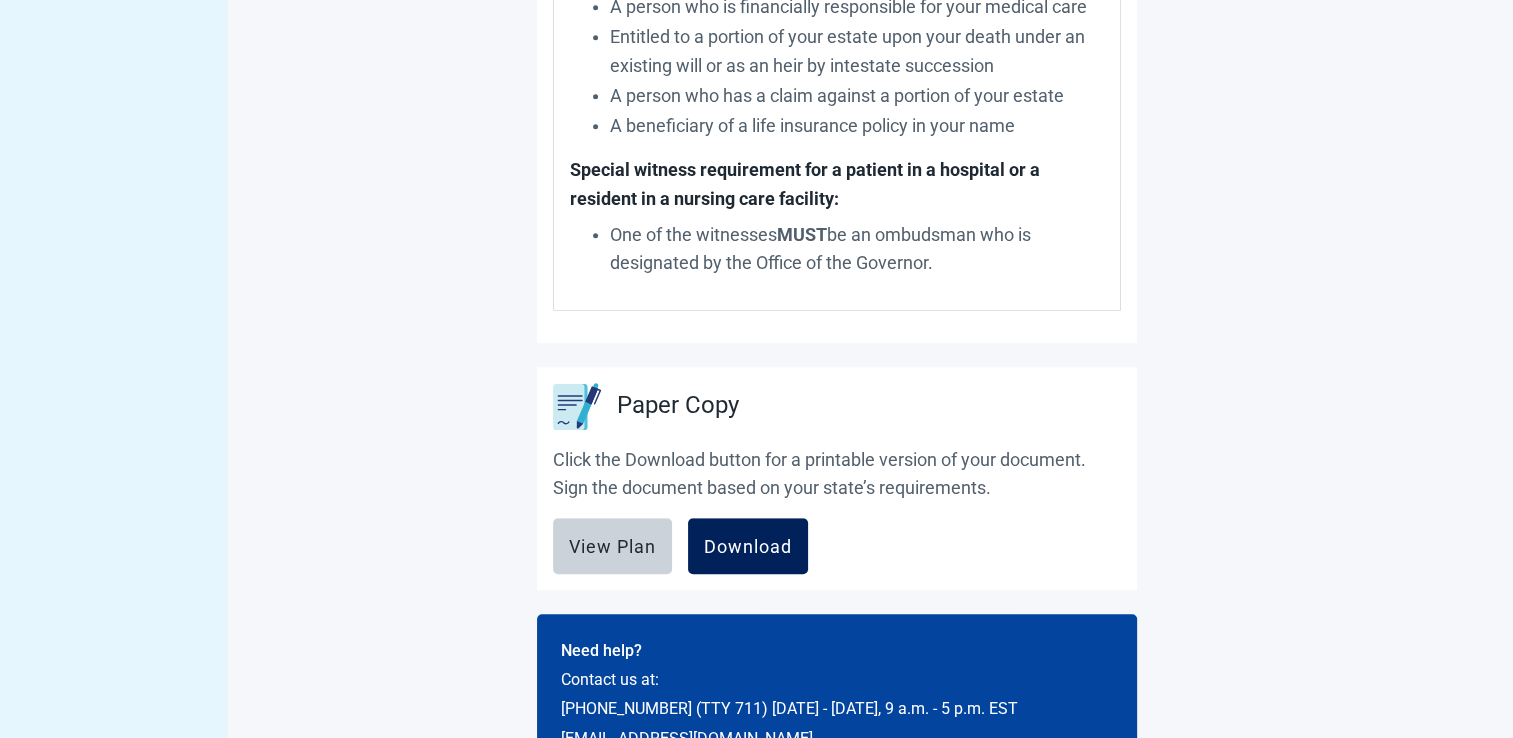 click on "Download" at bounding box center (748, 546) 